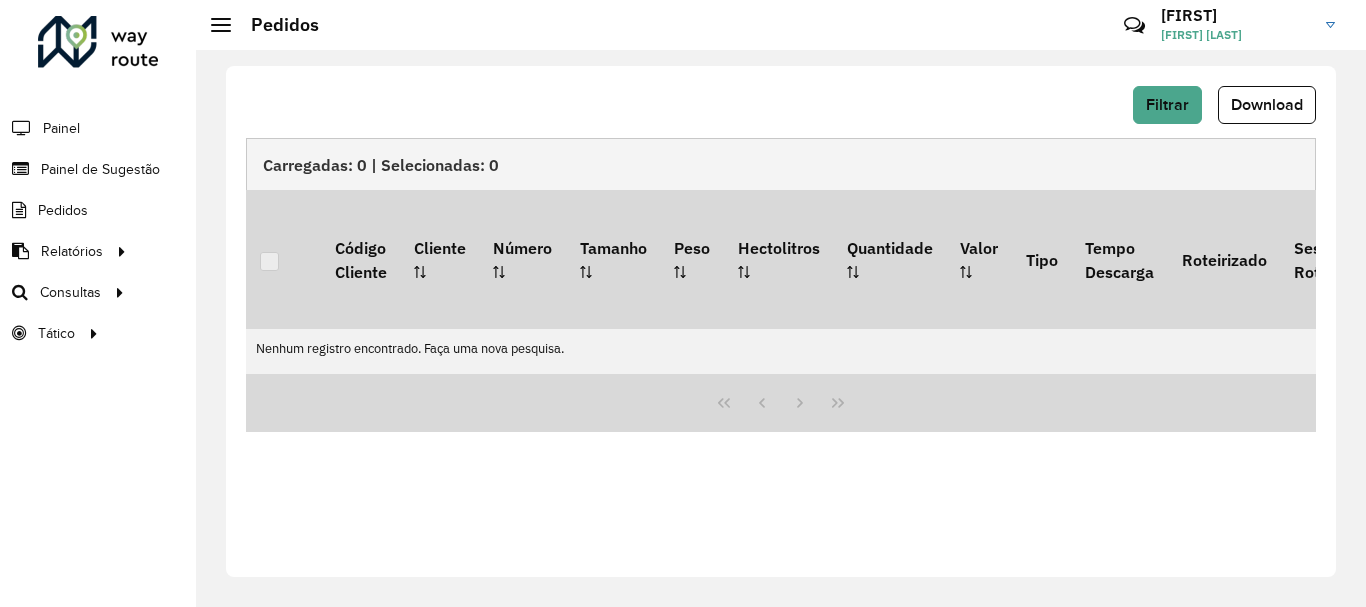 scroll, scrollTop: 0, scrollLeft: 0, axis: both 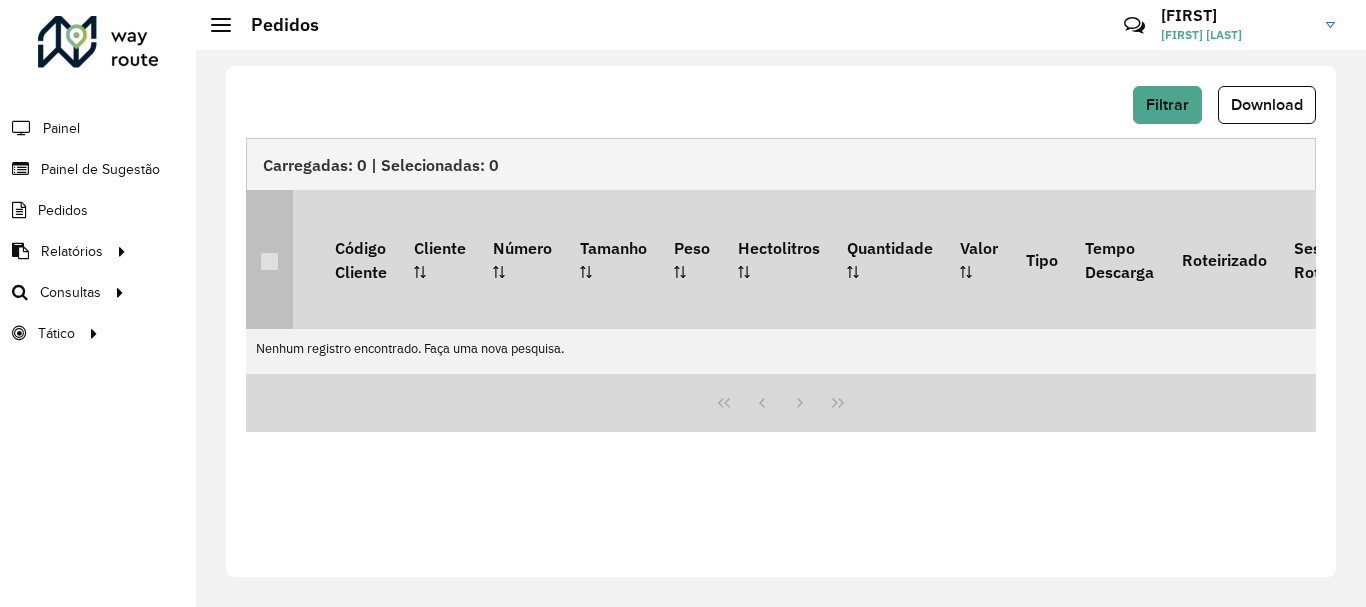 click at bounding box center [269, 259] 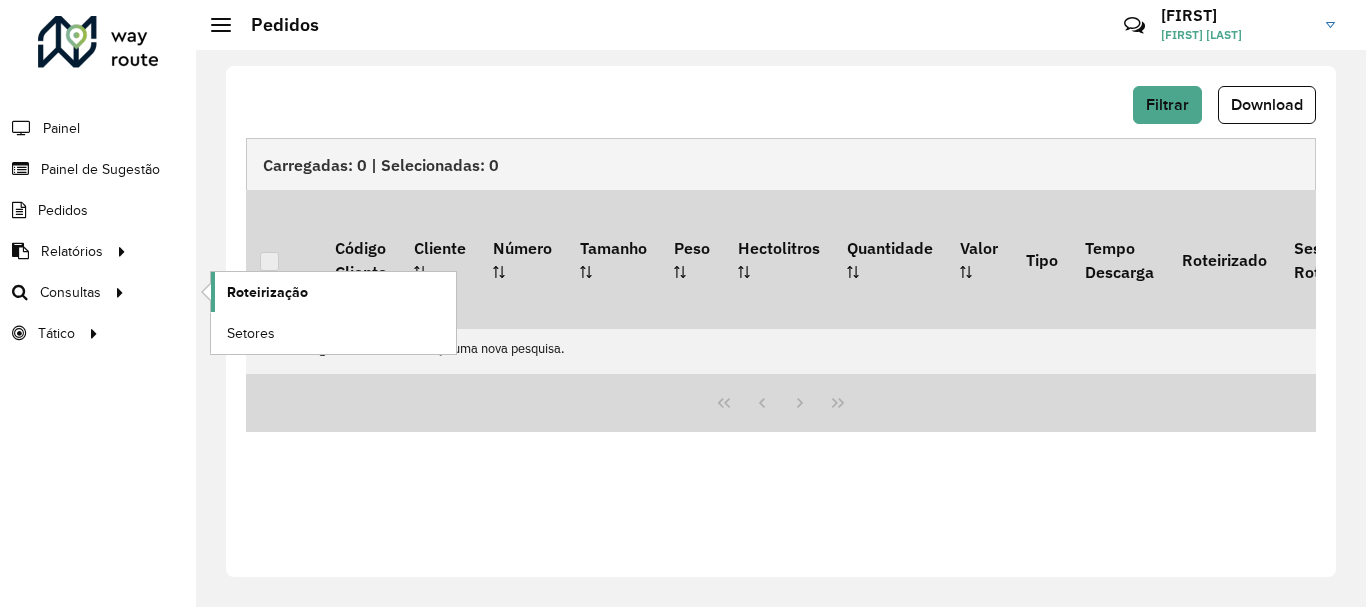 click on "Roteirização" 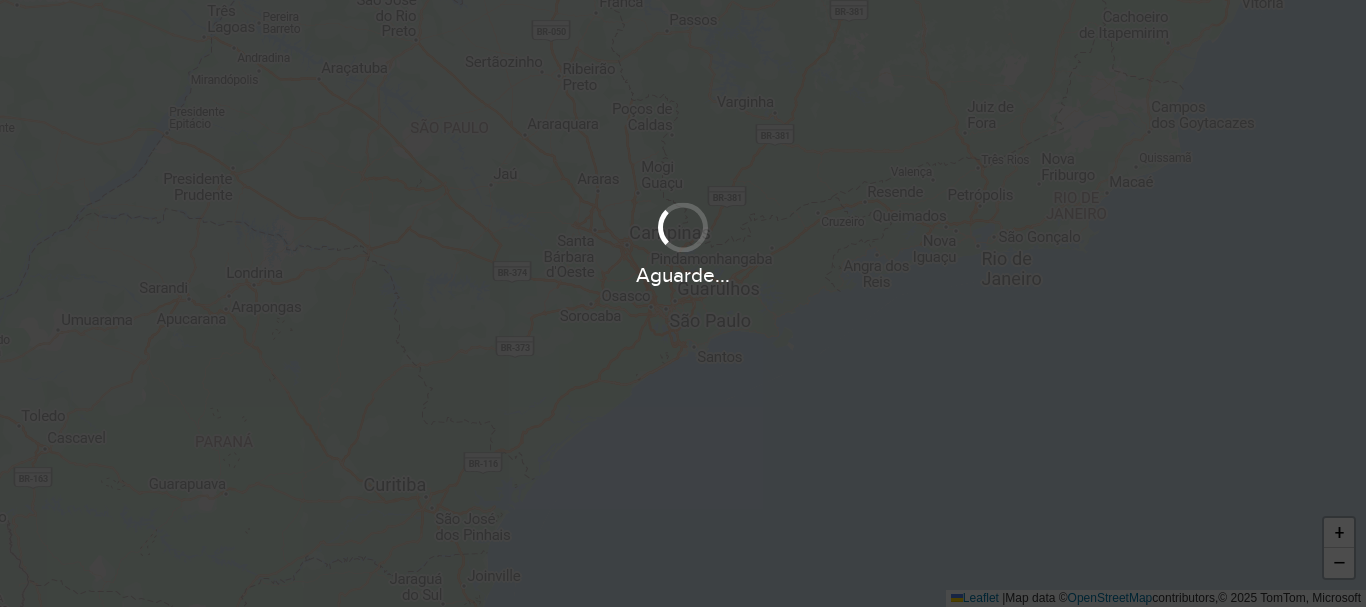scroll, scrollTop: 0, scrollLeft: 0, axis: both 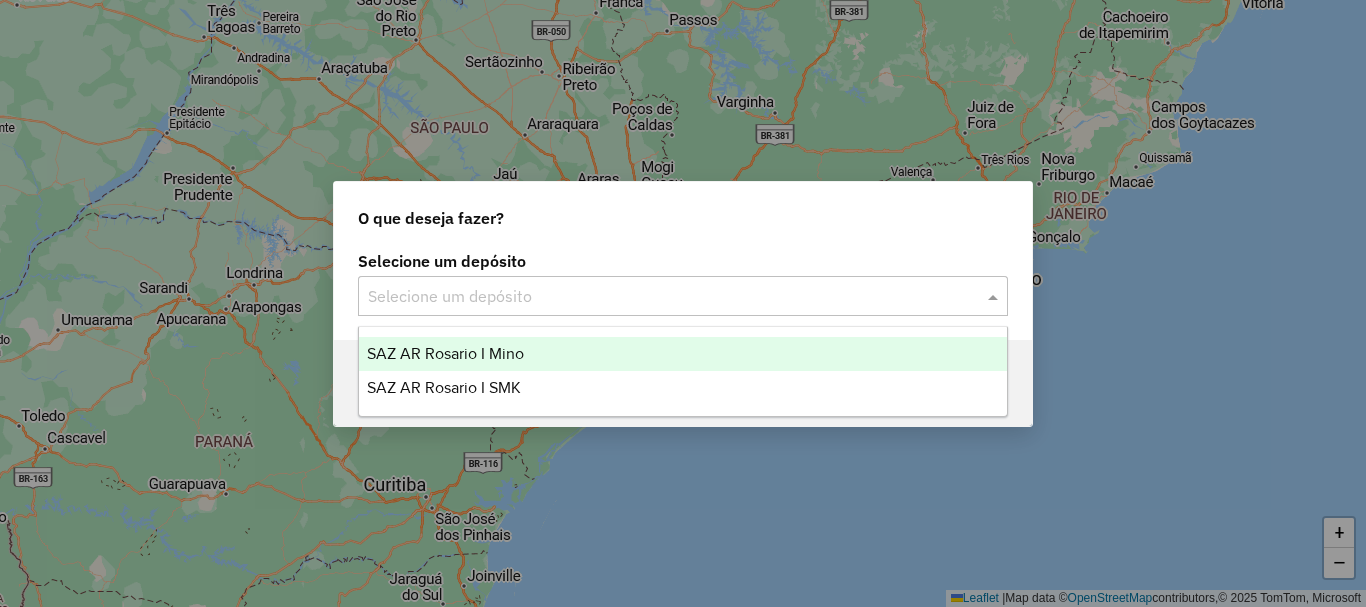 click 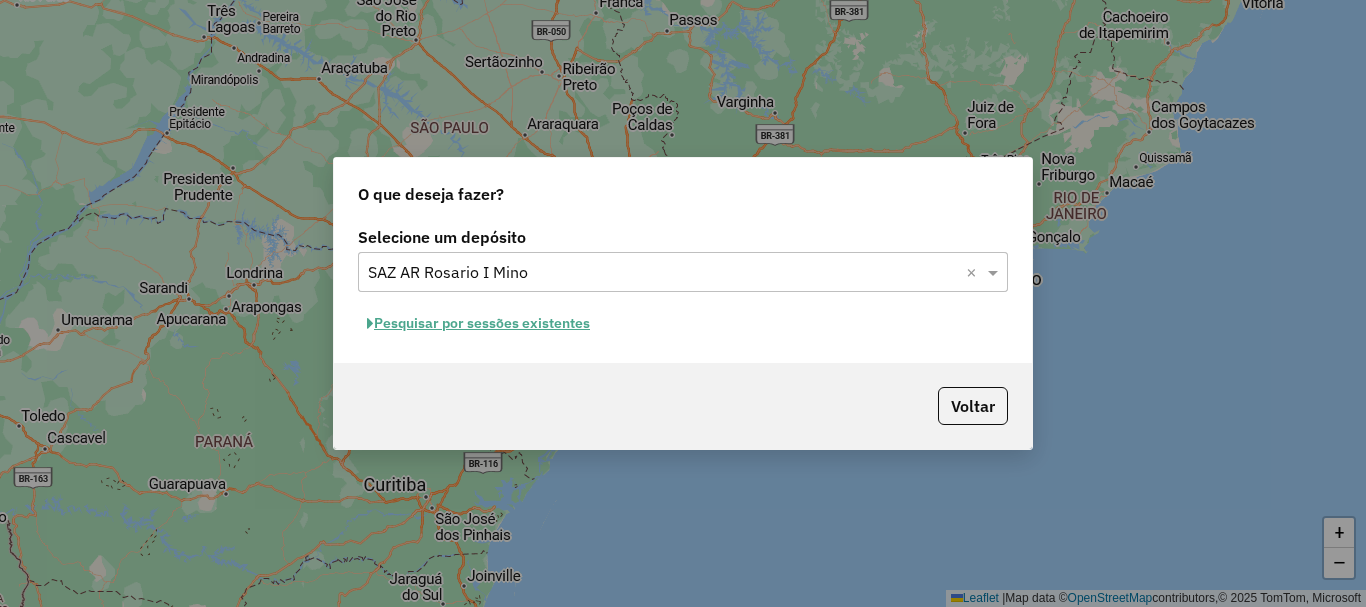 click on "Pesquisar por sessões existentes" 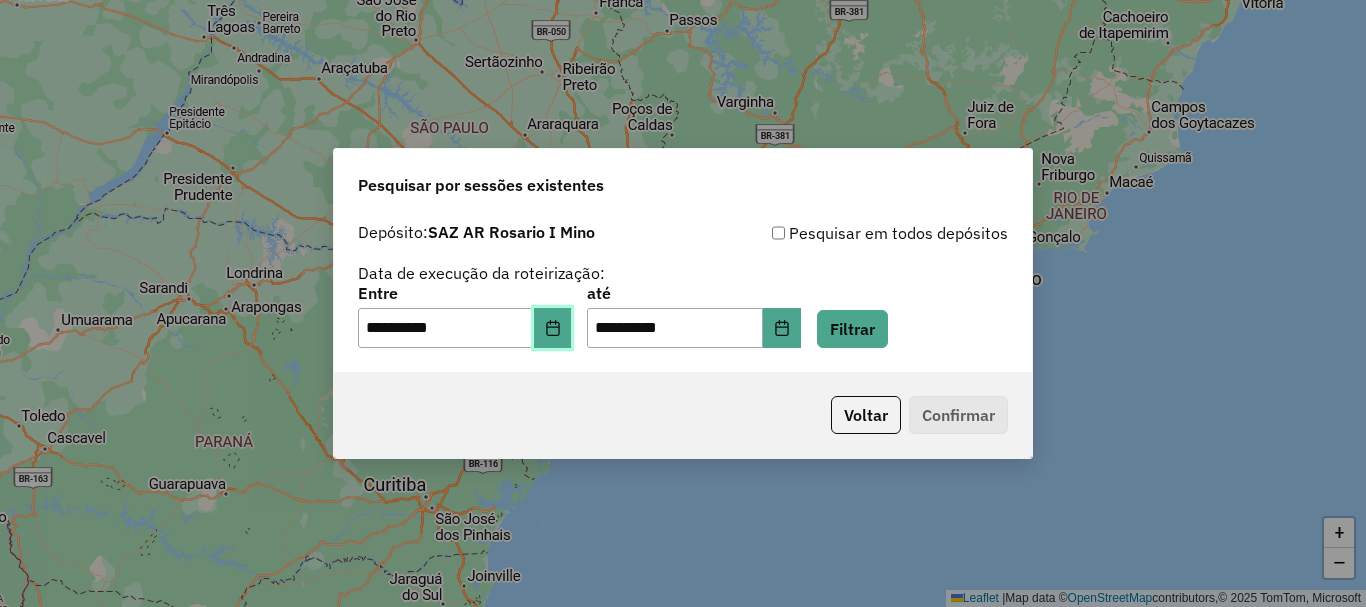 click at bounding box center [553, 328] 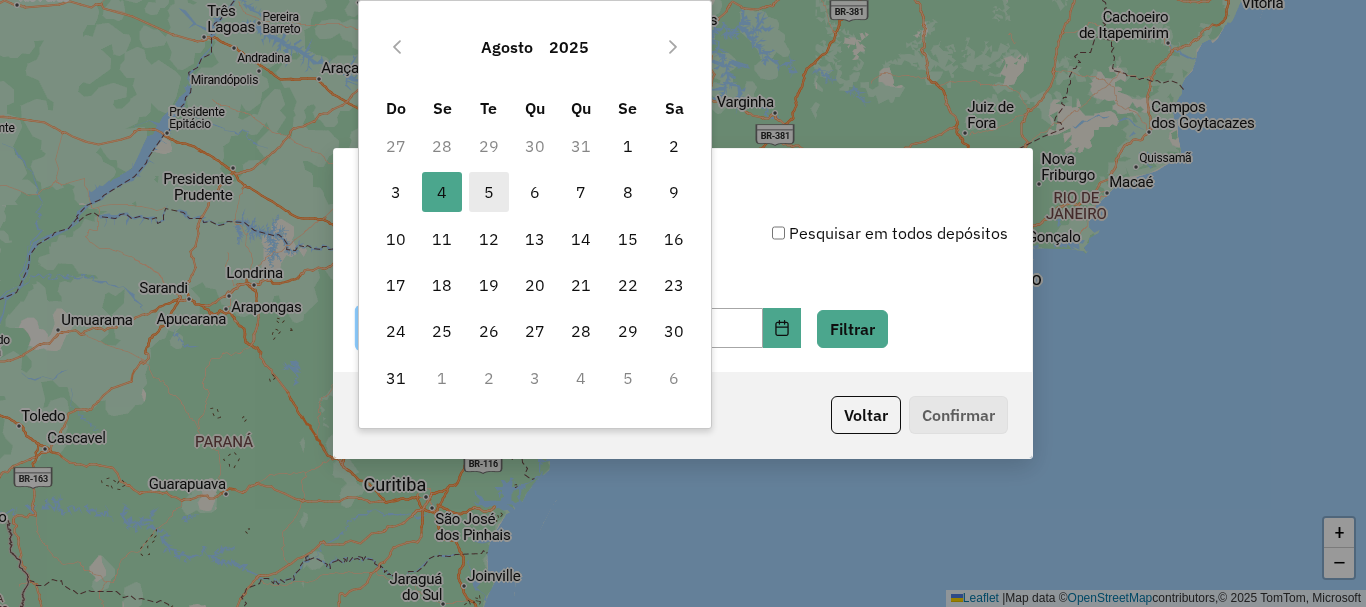 click on "5" at bounding box center (489, 192) 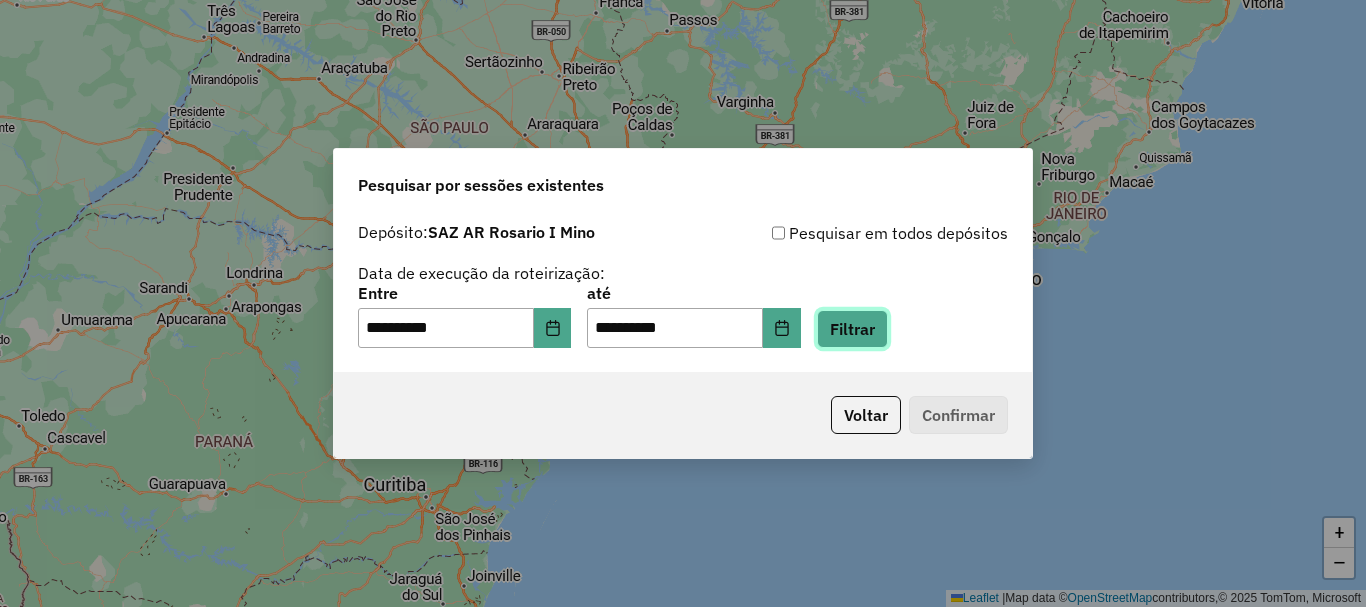 click on "Filtrar" 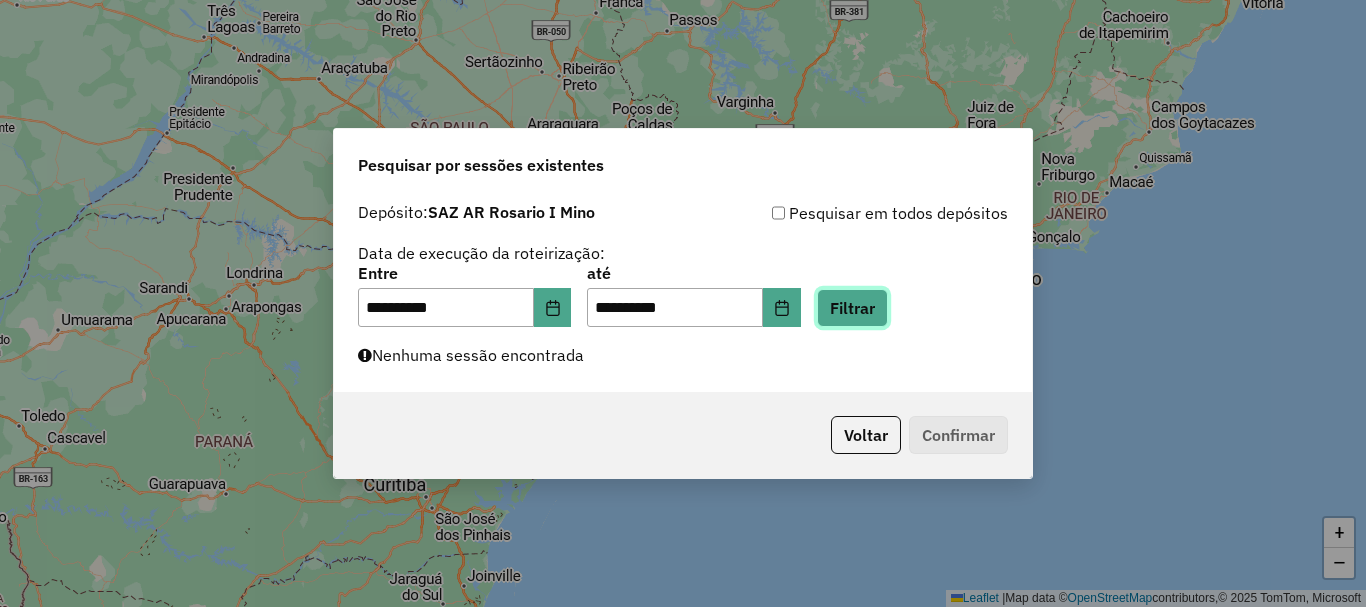 click on "Filtrar" 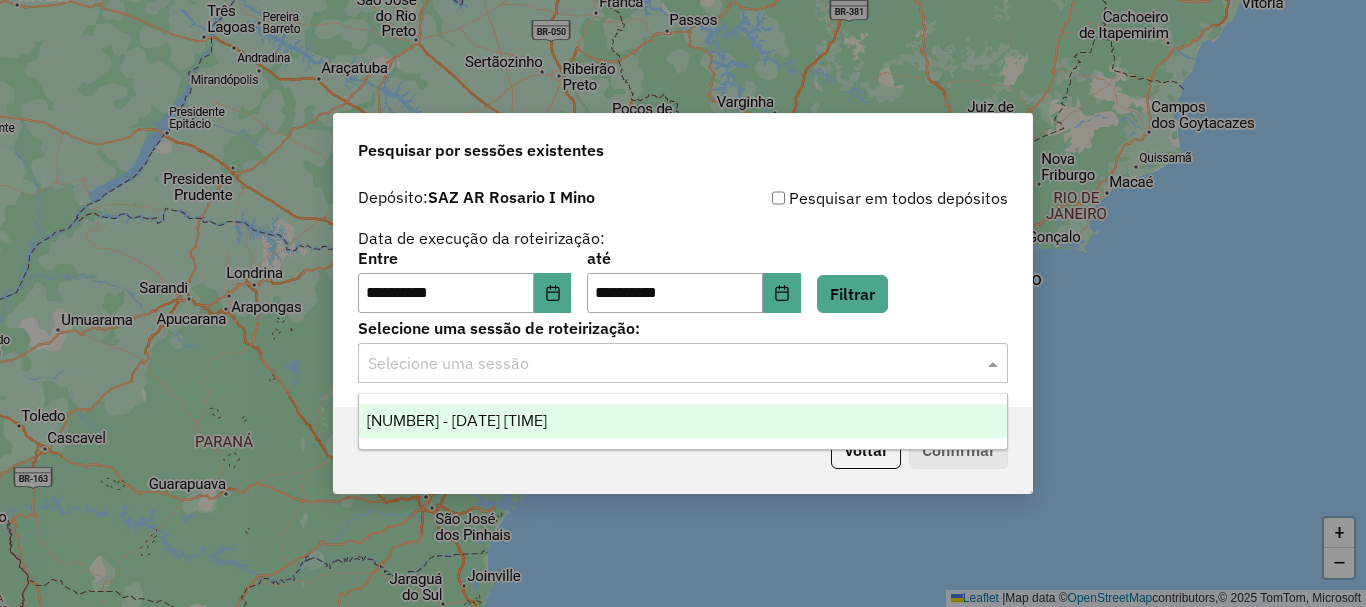 click 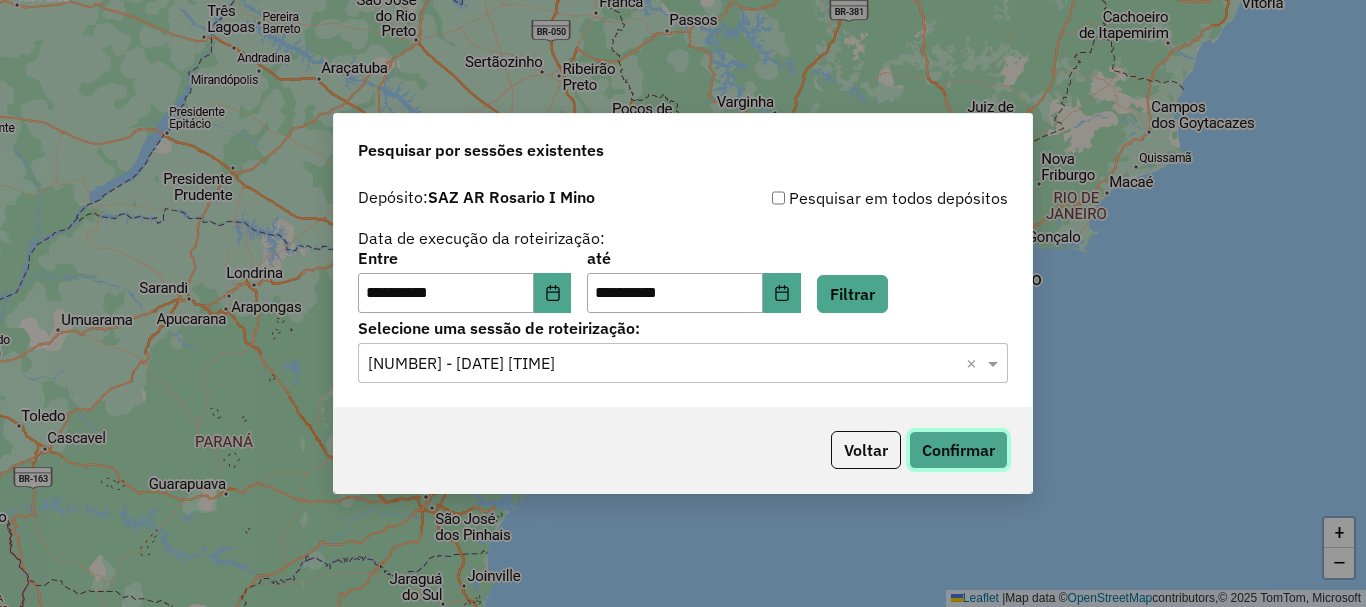 click on "Confirmar" 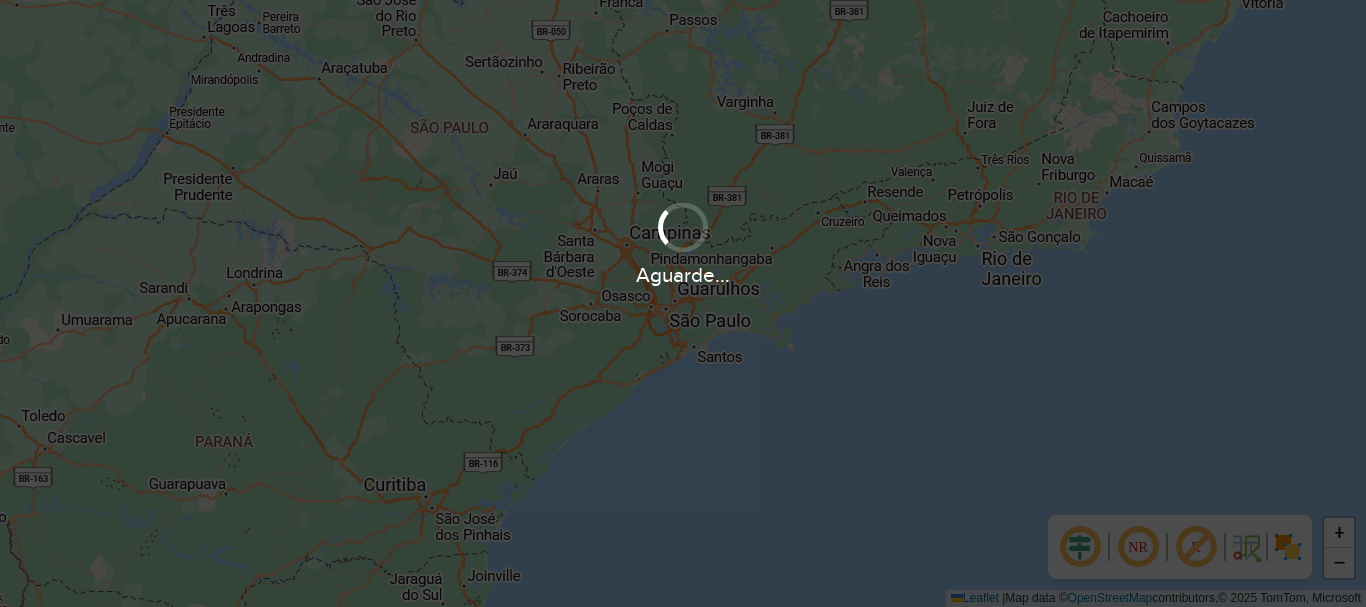 scroll, scrollTop: 0, scrollLeft: 0, axis: both 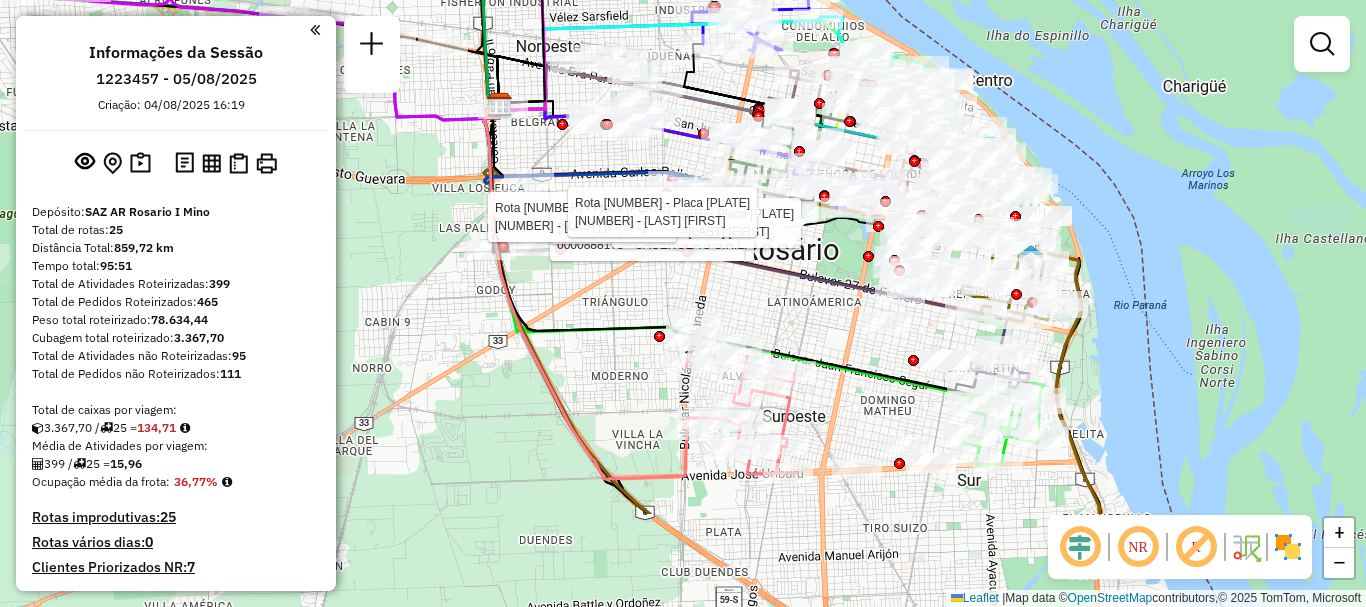 drag, startPoint x: 776, startPoint y: 301, endPoint x: 541, endPoint y: 147, distance: 280.96442 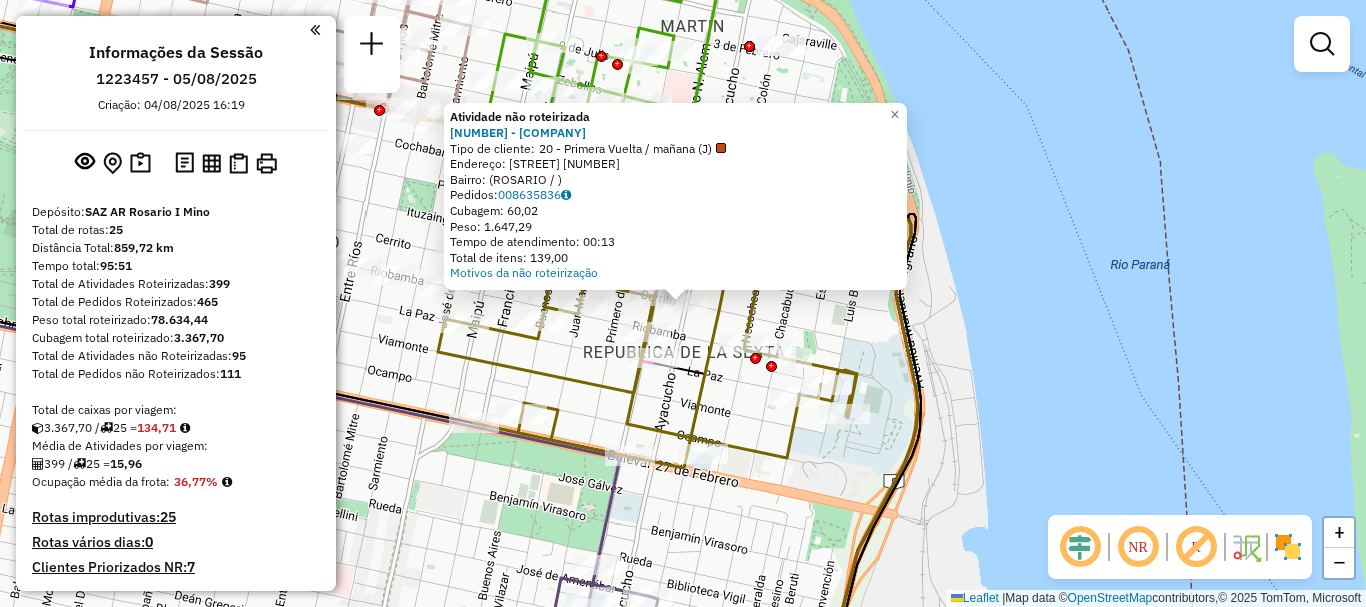 click on "Atividade não roteirizada 0000439037 - NUEVO PREMIUM S.A  Tipo de cliente:   20 - Primera Vuelta / mañana (J)   Endereço: CERRITO   314   Bairro:  (ROSARIO / )   Pedidos:  008635836   Cubagem: 60,02   Peso: 1.647,29   Tempo de atendimento: 00:13   Total de itens: 139,00  Motivos da não roteirização × Janela de atendimento Grade de atendimento Capacidade Transportadoras Veículos Cliente Pedidos  Rotas Selecione os dias de semana para filtrar as janelas de atendimento  Seg   Ter   Qua   Qui   Sex   Sáb   Dom  Informe o período da janela de atendimento: De: Até:  Filtrar exatamente a janela do cliente  Considerar janela de atendimento padrão  Selecione os dias de semana para filtrar as grades de atendimento  Seg   Ter   Qua   Qui   Sex   Sáb   Dom   Considerar clientes sem dia de atendimento cadastrado  Clientes fora do dia de atendimento selecionado Filtrar as atividades entre os valores definidos abaixo:  Peso mínimo:   Peso máximo:   Cubagem mínima:   Cubagem máxima:   De:   Até:   De:  De:" 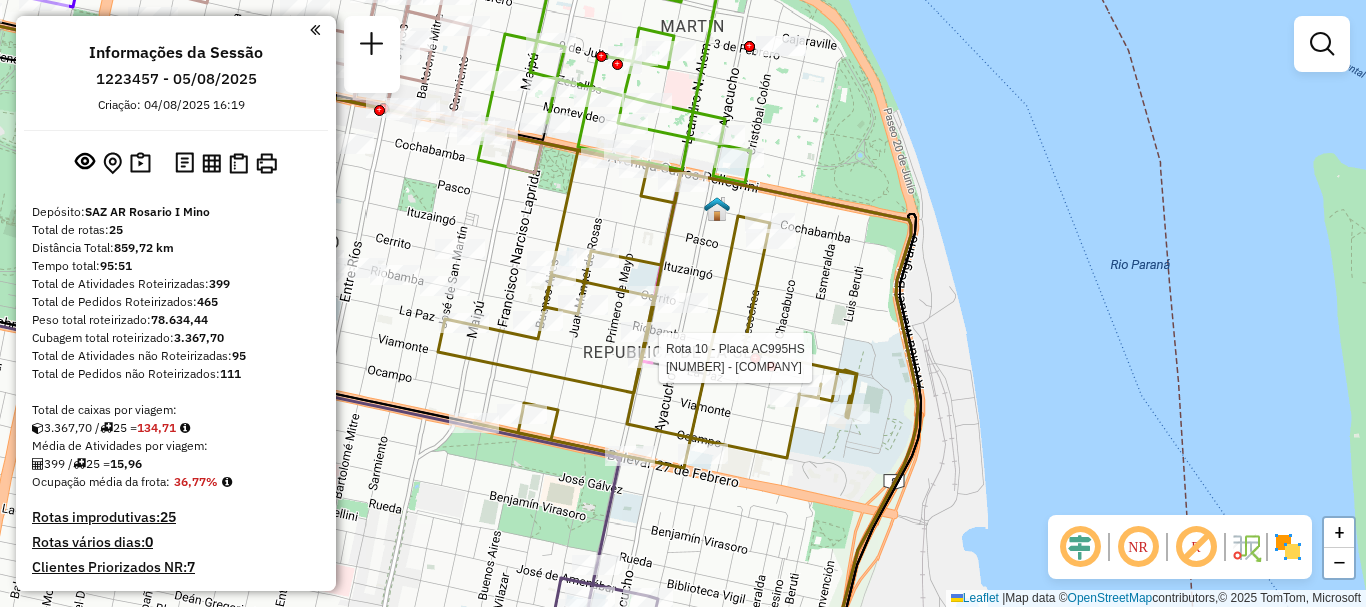 select on "**********" 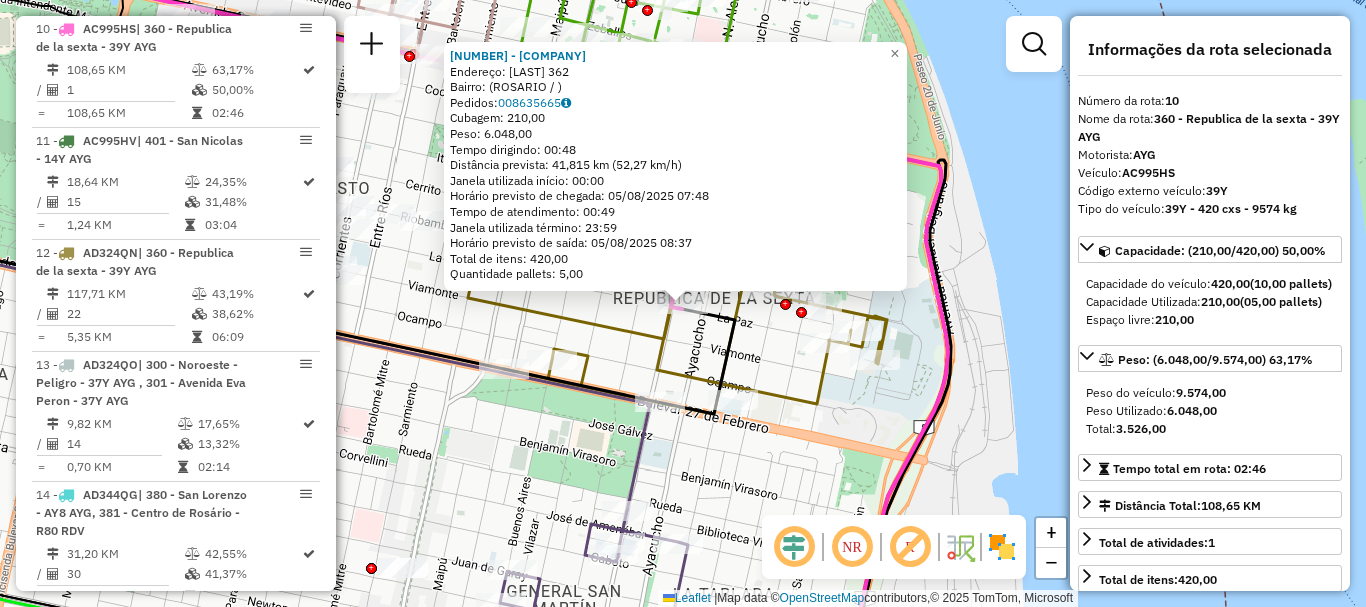 scroll, scrollTop: 1767, scrollLeft: 0, axis: vertical 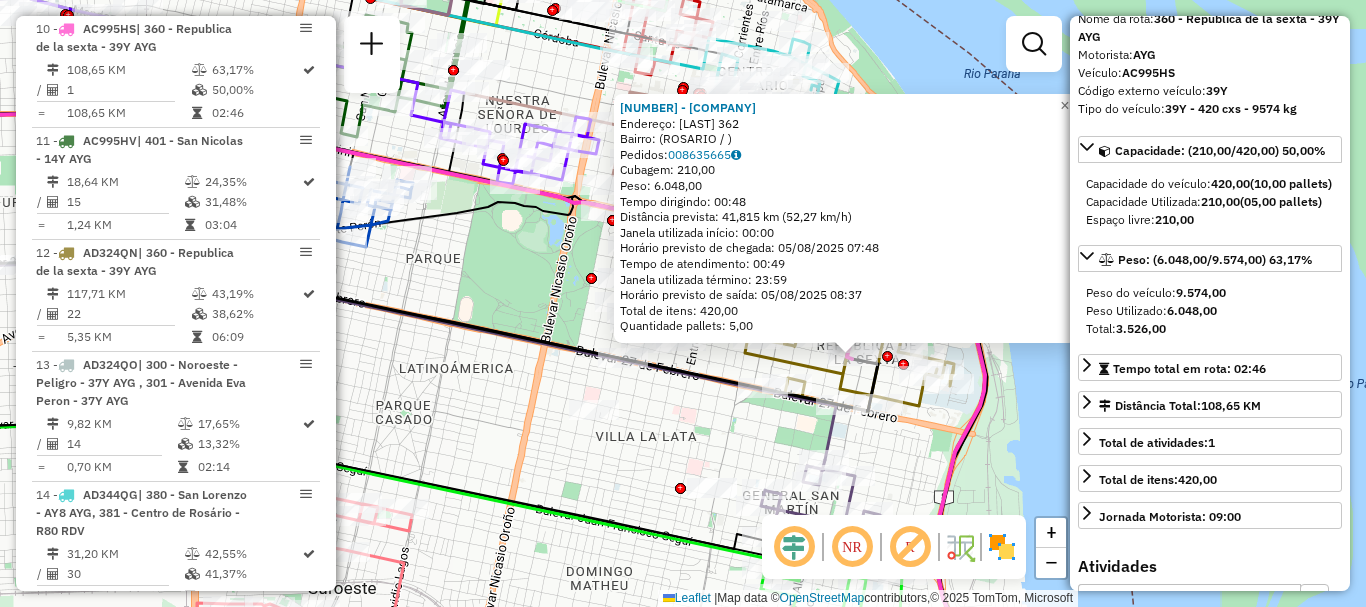 click on "0000468804 - GRADOS S.A.  Endereço: LA PAZ 362   Bairro:  (ROSARIO / )   Pedidos:  008635665   Cubagem: 210,00  Peso: 6.048,00  Tempo dirigindo: 00:48   Distância prevista: 41,815 km (52,27 km/h)   Janela utilizada início: 00:00   Horário previsto de chegada: 05/08/2025 07:48   Tempo de atendimento: 00:49   Janela utilizada término: 23:59   Horário previsto de saída: 05/08/2025 08:37   Total de itens: 420,00   Quantidade pallets: 5,00  × Janela de atendimento Grade de atendimento Capacidade Transportadoras Veículos Cliente Pedidos  Rotas Selecione os dias de semana para filtrar as janelas de atendimento  Seg   Ter   Qua   Qui   Sex   Sáb   Dom  Informe o período da janela de atendimento: De: Até:  Filtrar exatamente a janela do cliente  Considerar janela de atendimento padrão  Selecione os dias de semana para filtrar as grades de atendimento  Seg   Ter   Qua   Qui   Sex   Sáb   Dom   Considerar clientes sem dia de atendimento cadastrado  Clientes fora do dia de atendimento selecionado  De:  De:" 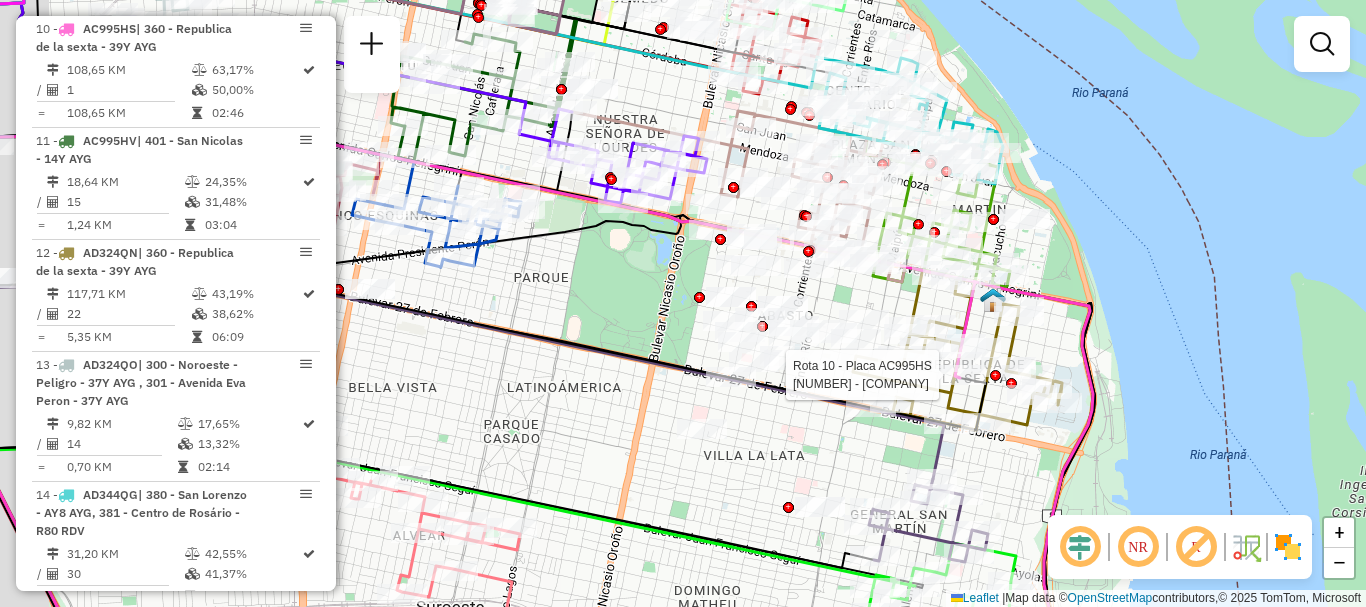 drag, startPoint x: 872, startPoint y: 369, endPoint x: 997, endPoint y: 399, distance: 128.5496 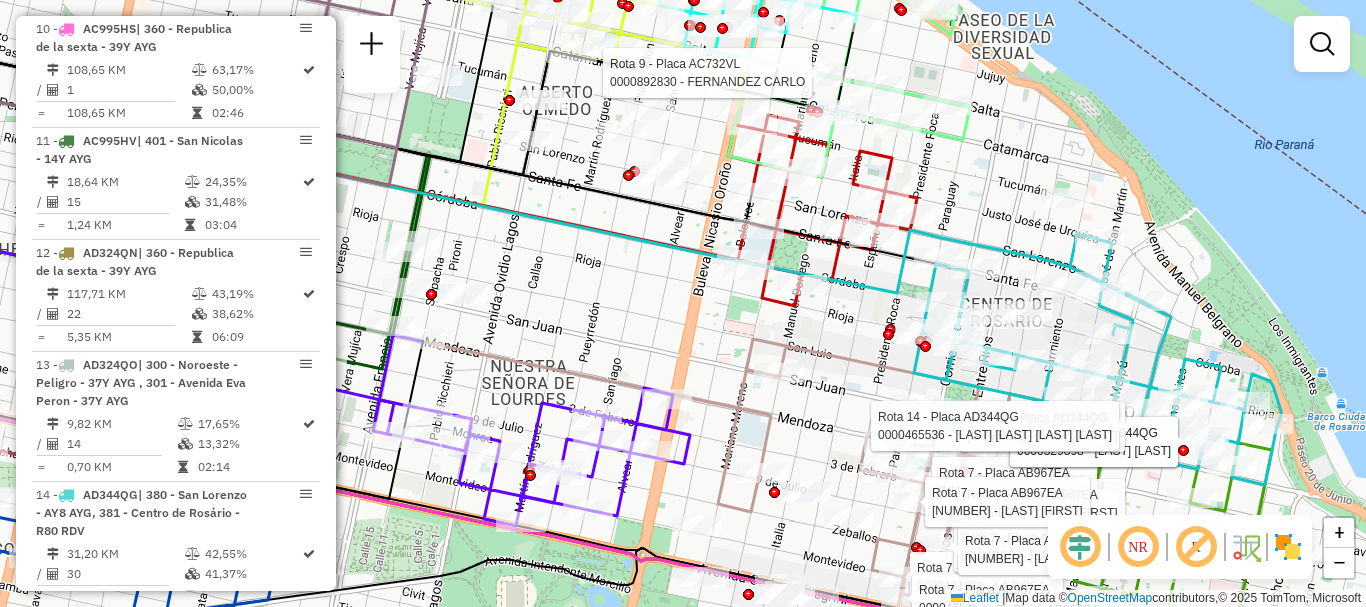 drag, startPoint x: 657, startPoint y: 311, endPoint x: 706, endPoint y: 127, distance: 190.4127 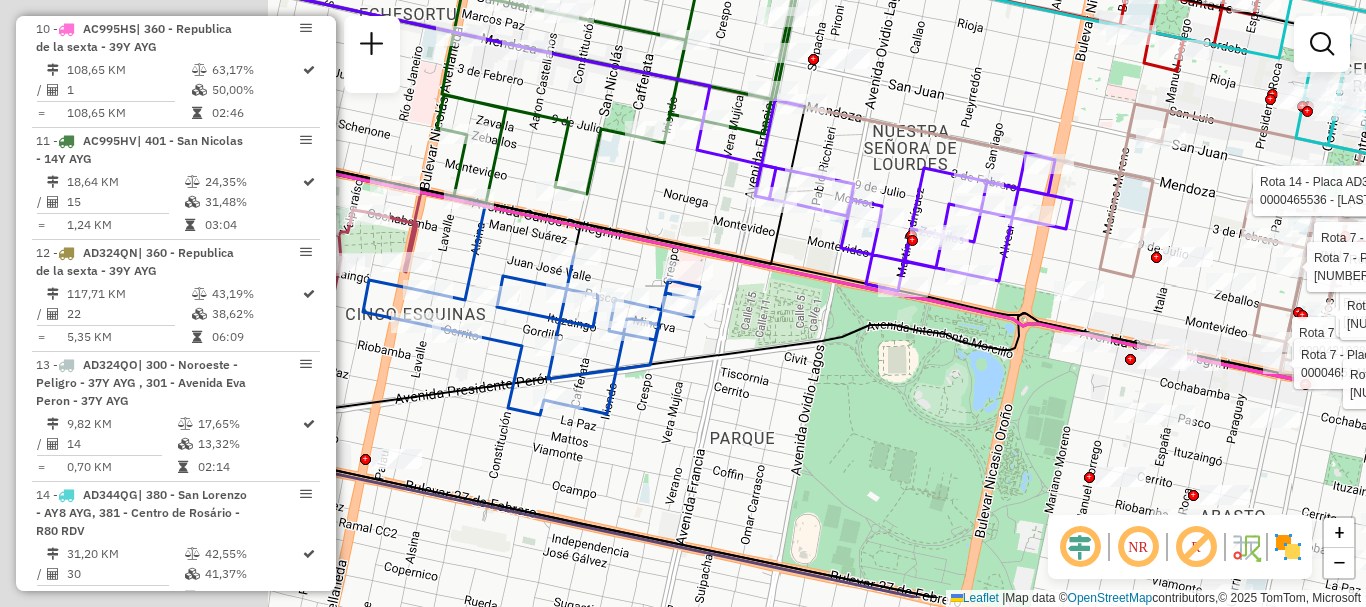 drag, startPoint x: 707, startPoint y: 213, endPoint x: 892, endPoint y: 178, distance: 188.28171 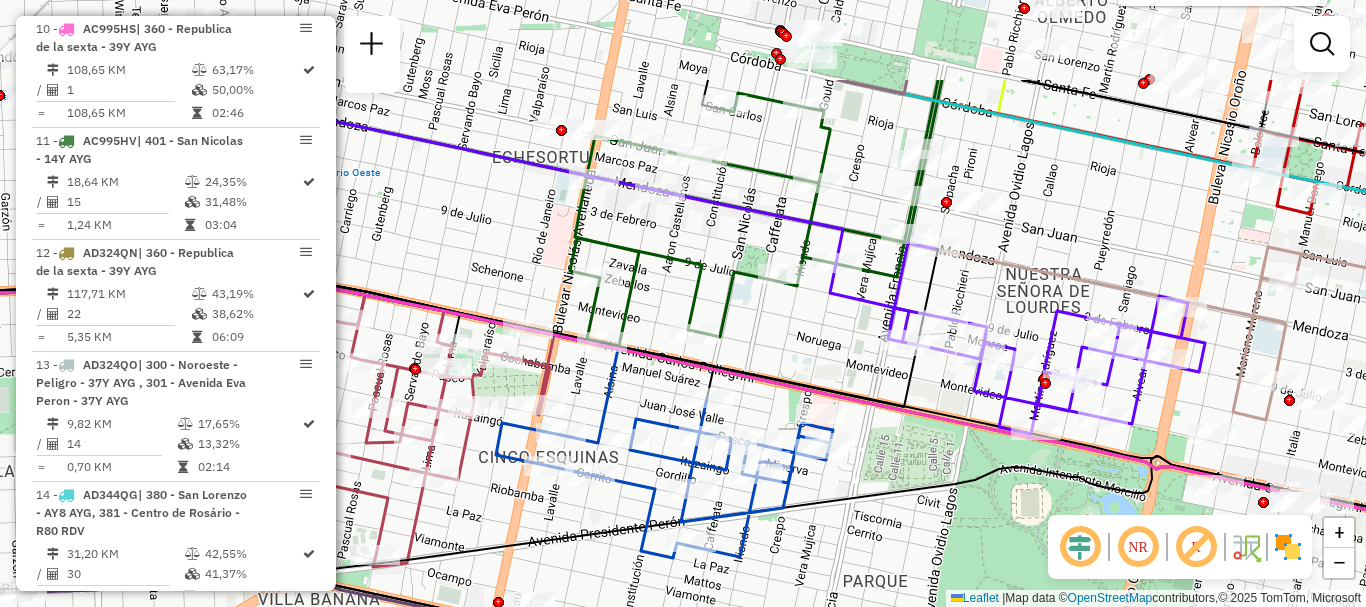 drag, startPoint x: 695, startPoint y: 201, endPoint x: 777, endPoint y: 295, distance: 124.73973 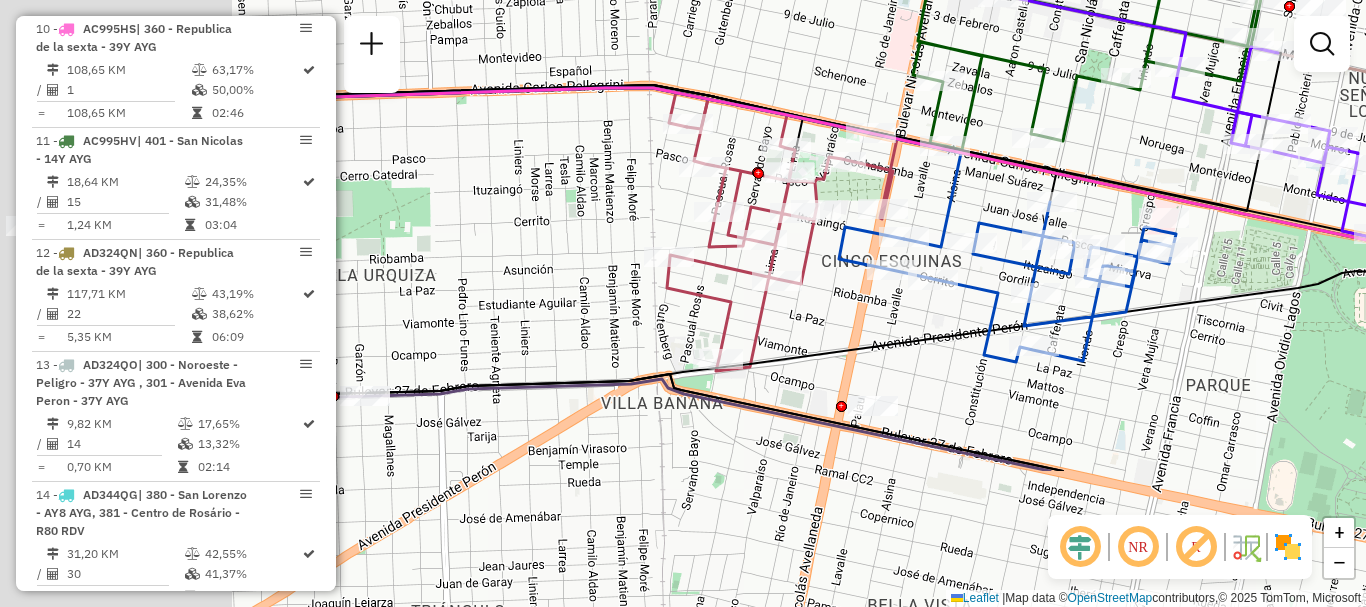 drag, startPoint x: 604, startPoint y: 263, endPoint x: 947, endPoint y: 67, distance: 395.05063 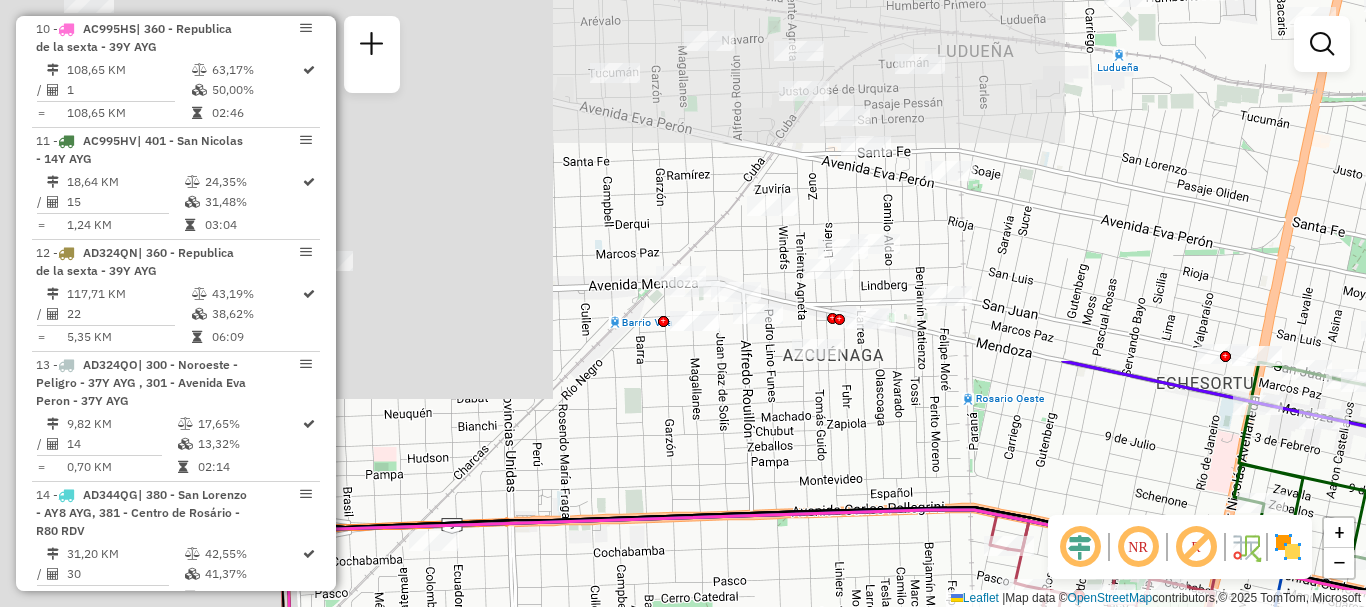 drag, startPoint x: 700, startPoint y: 15, endPoint x: 1056, endPoint y: 433, distance: 549.0537 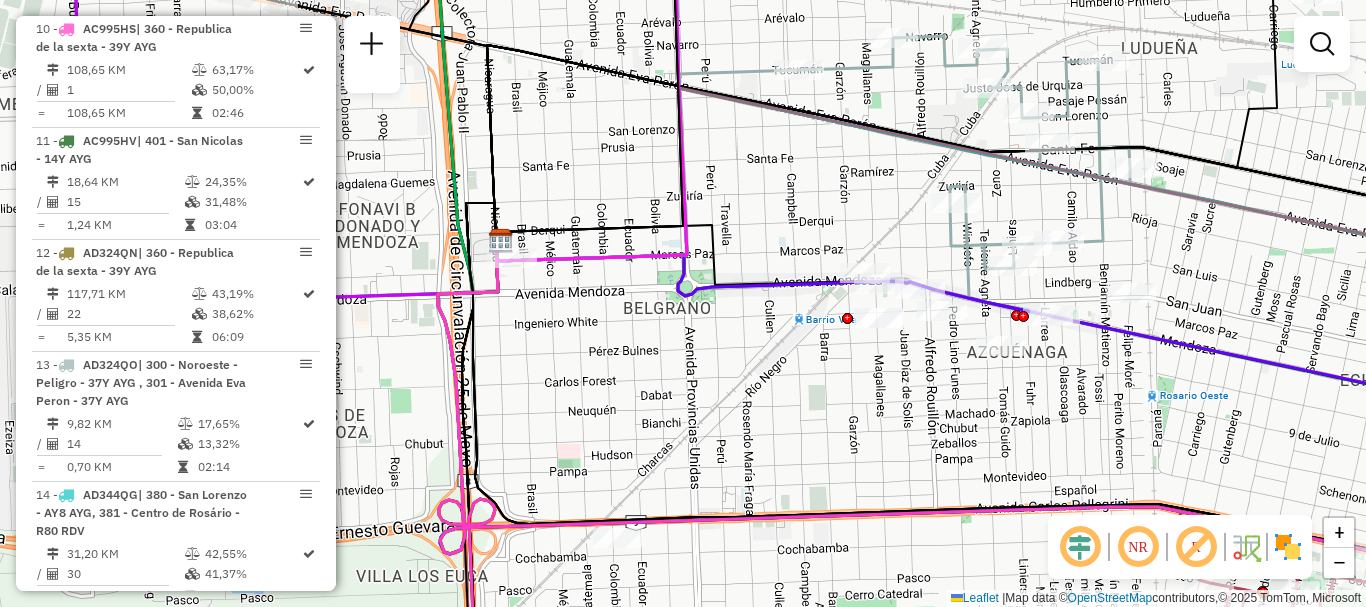 drag, startPoint x: 837, startPoint y: 429, endPoint x: 986, endPoint y: 428, distance: 149.00336 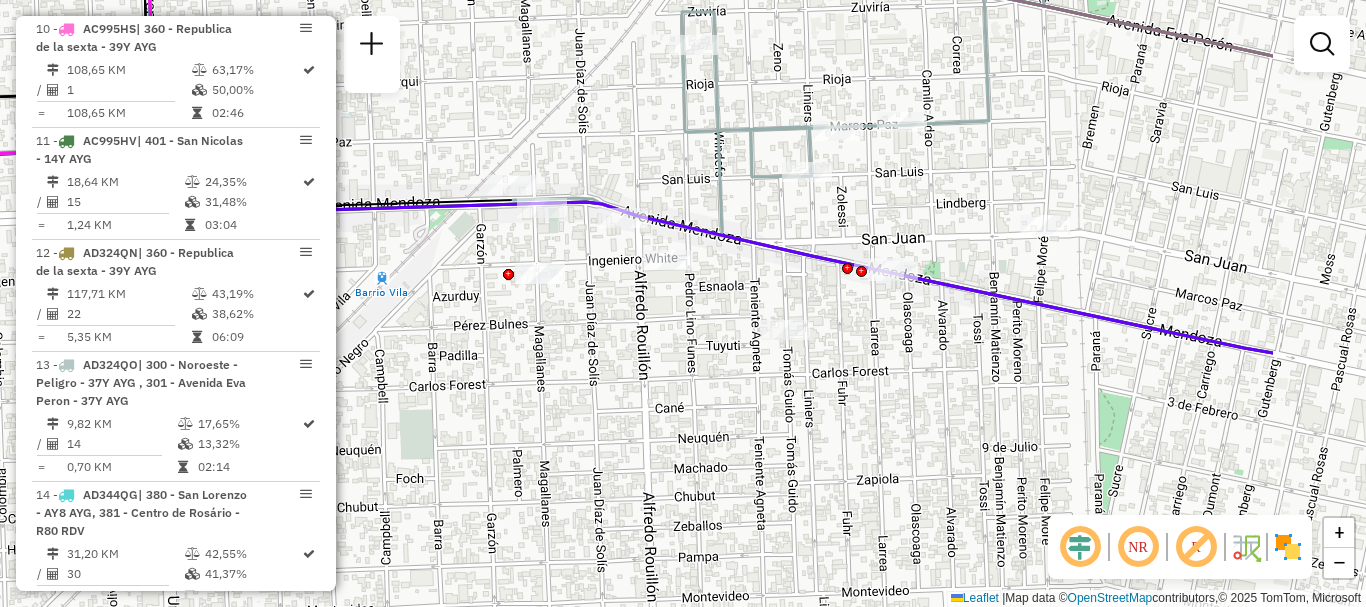 drag, startPoint x: 1081, startPoint y: 219, endPoint x: 863, endPoint y: 216, distance: 218.02065 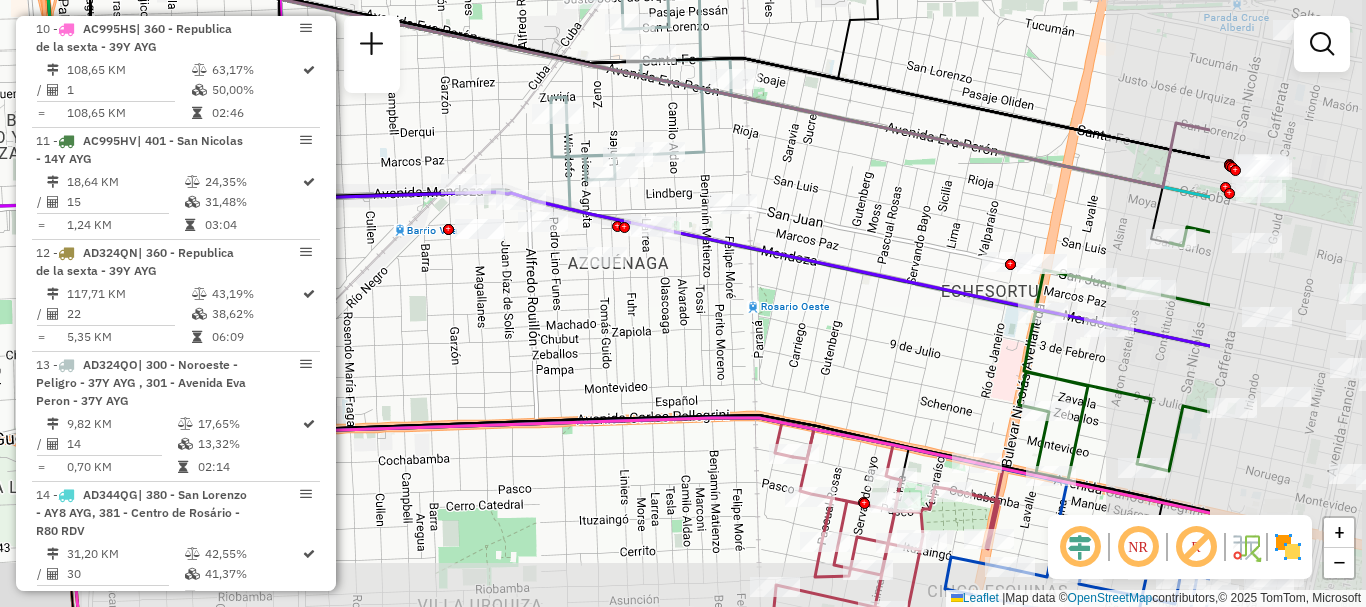 drag, startPoint x: 1061, startPoint y: 300, endPoint x: 769, endPoint y: 254, distance: 295.60107 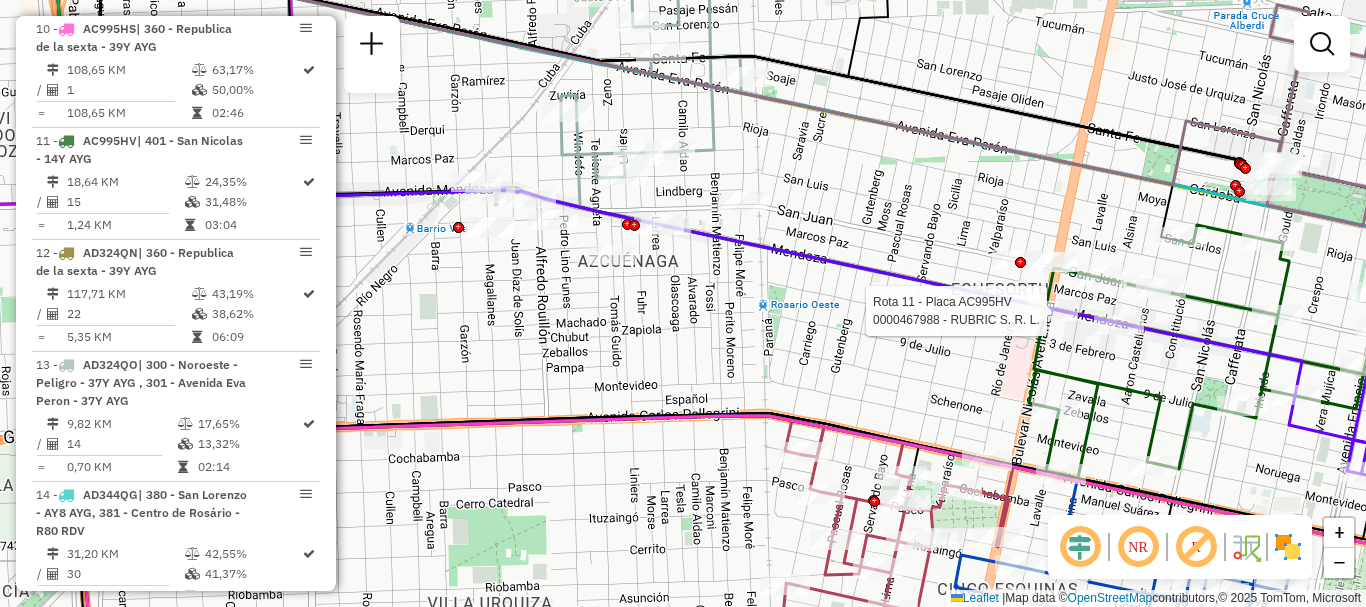select on "**********" 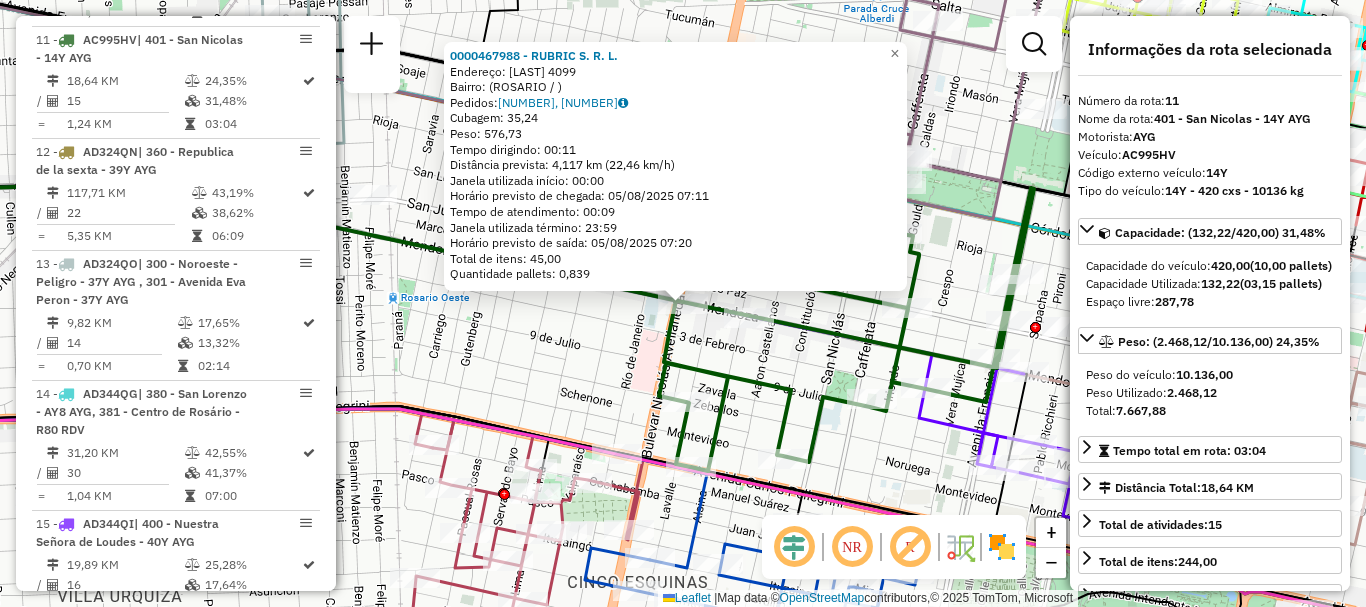 scroll, scrollTop: 1879, scrollLeft: 0, axis: vertical 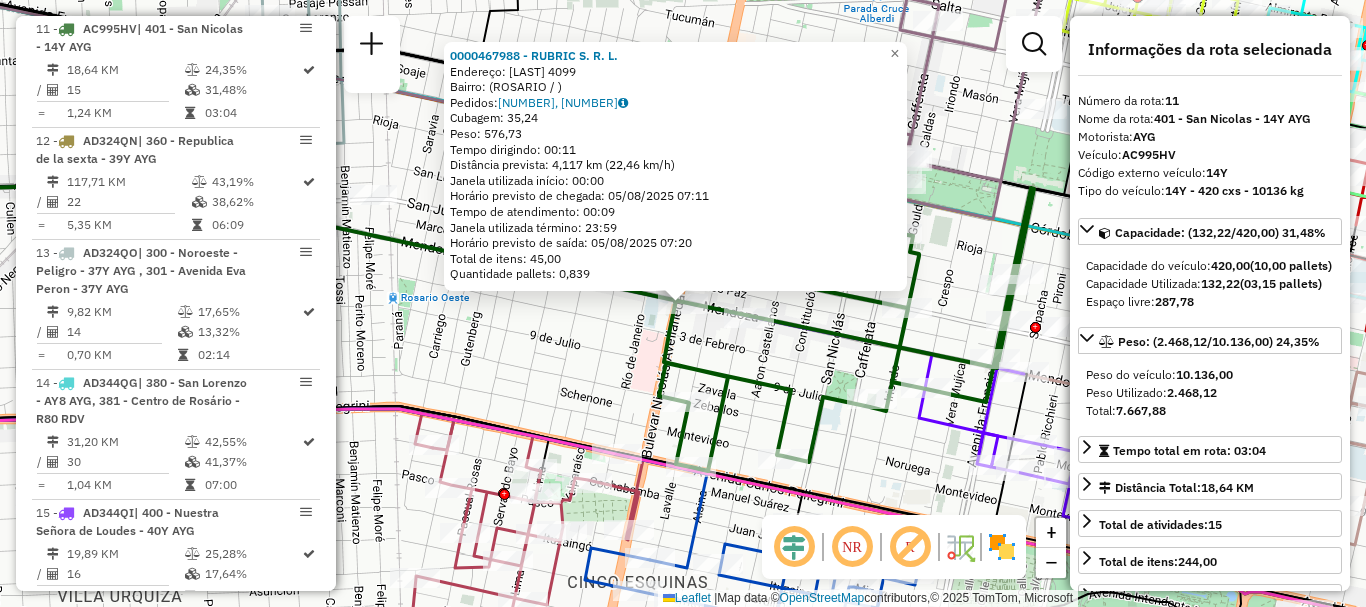 click on "0000467988 - RUBRIC S. R. L.  Endereço: MENDOZA 4099   Bairro:  (ROSARIO / )   Pedidos:  008635896, 008635897   Cubagem: 35,24  Peso: 576,73  Tempo dirigindo: 00:11   Distância prevista: 4,117 km (22,46 km/h)   Janela utilizada início: 00:00   Horário previsto de chegada: 05/08/2025 07:11   Tempo de atendimento: 00:09   Janela utilizada término: 23:59   Horário previsto de saída: 05/08/2025 07:20   Total de itens: 45,00   Quantidade pallets: 0,839  × Janela de atendimento Grade de atendimento Capacidade Transportadoras Veículos Cliente Pedidos  Rotas Selecione os dias de semana para filtrar as janelas de atendimento  Seg   Ter   Qua   Qui   Sex   Sáb   Dom  Informe o período da janela de atendimento: De: Até:  Filtrar exatamente a janela do cliente  Considerar janela de atendimento padrão  Selecione os dias de semana para filtrar as grades de atendimento  Seg   Ter   Qua   Qui   Sex   Sáb   Dom   Considerar clientes sem dia de atendimento cadastrado  Peso mínimo:   Peso máximo:   De:   Até:" 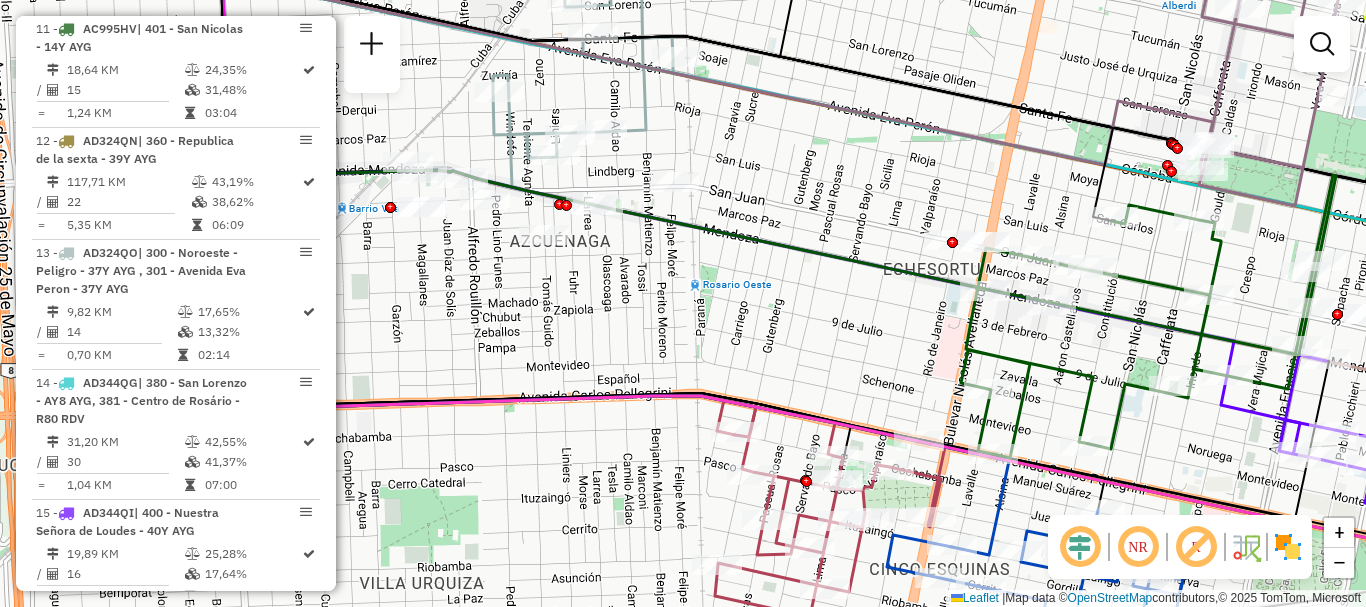 drag, startPoint x: 587, startPoint y: 348, endPoint x: 894, endPoint y: 335, distance: 307.27512 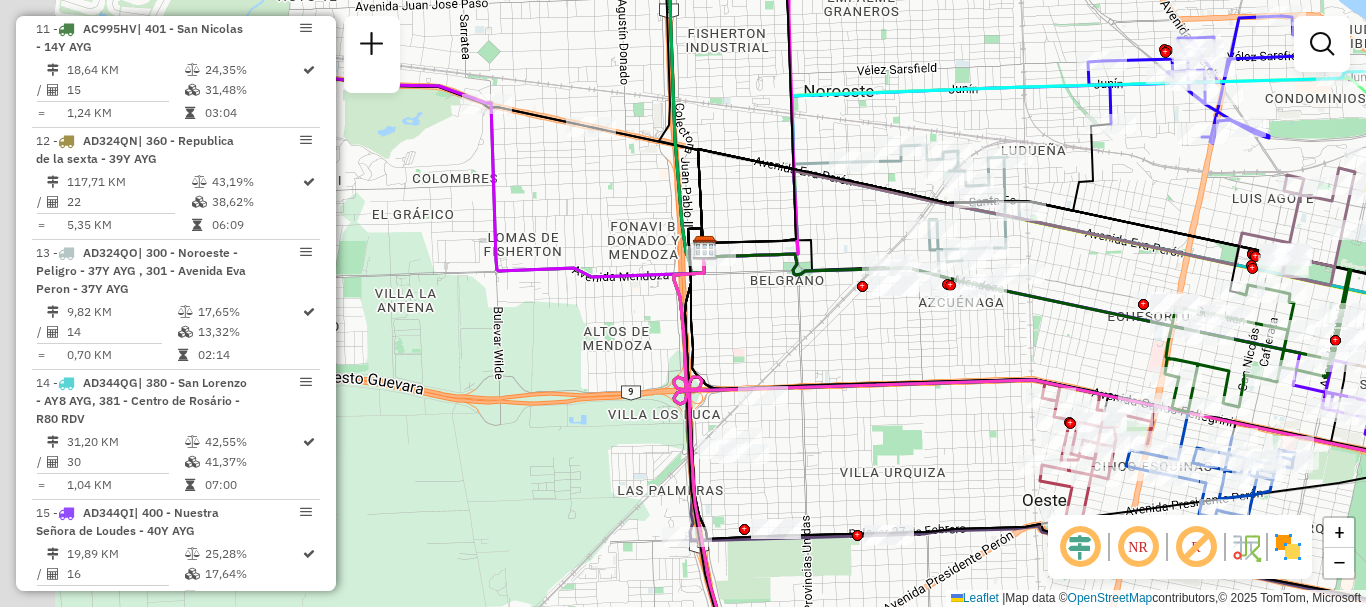 drag, startPoint x: 725, startPoint y: 352, endPoint x: 966, endPoint y: 365, distance: 241.35037 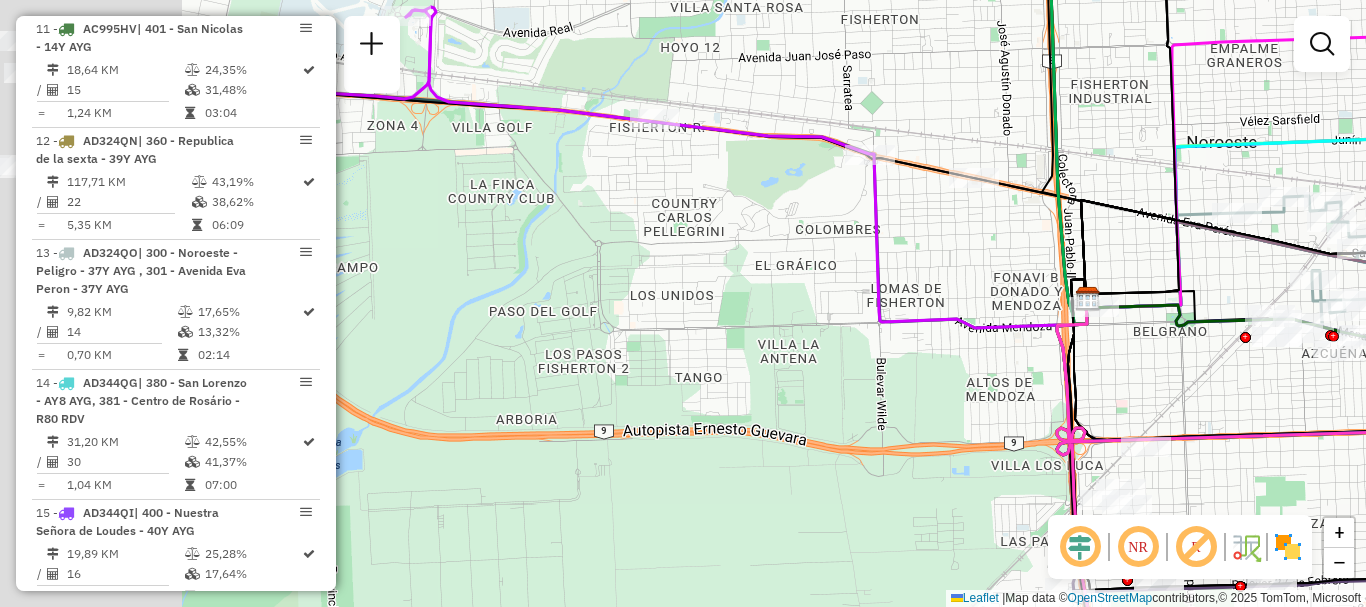 drag, startPoint x: 845, startPoint y: 358, endPoint x: 1228, endPoint y: 409, distance: 386.38065 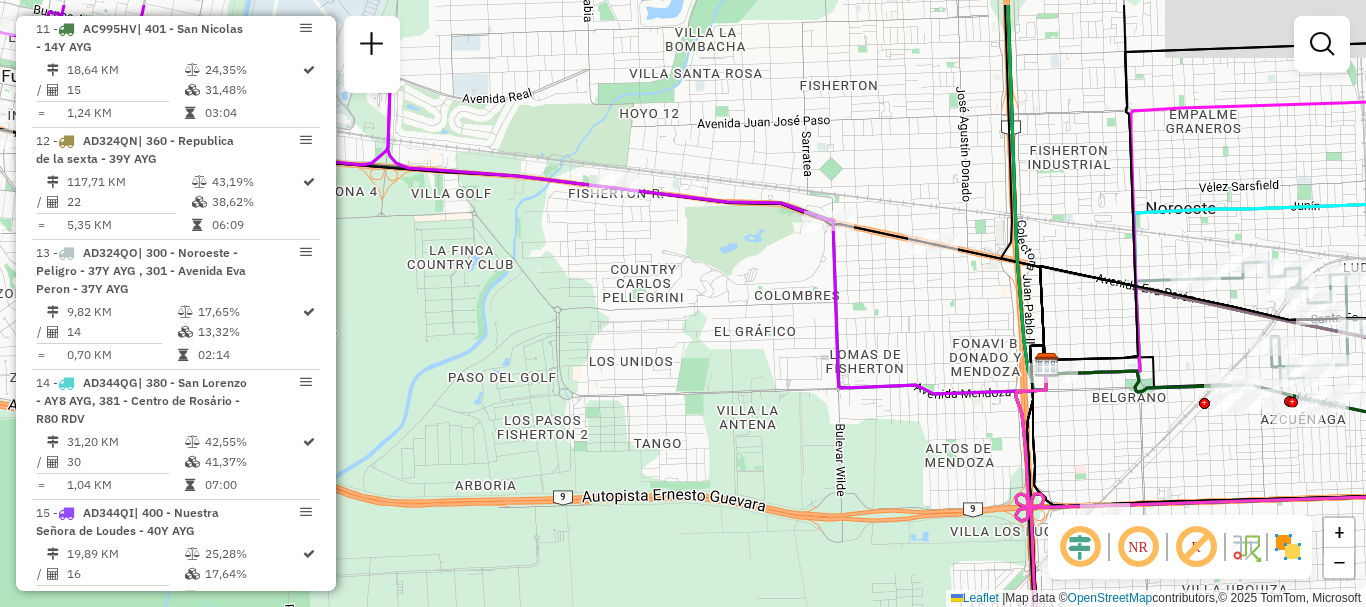 drag, startPoint x: 900, startPoint y: 360, endPoint x: 854, endPoint y: 421, distance: 76.40026 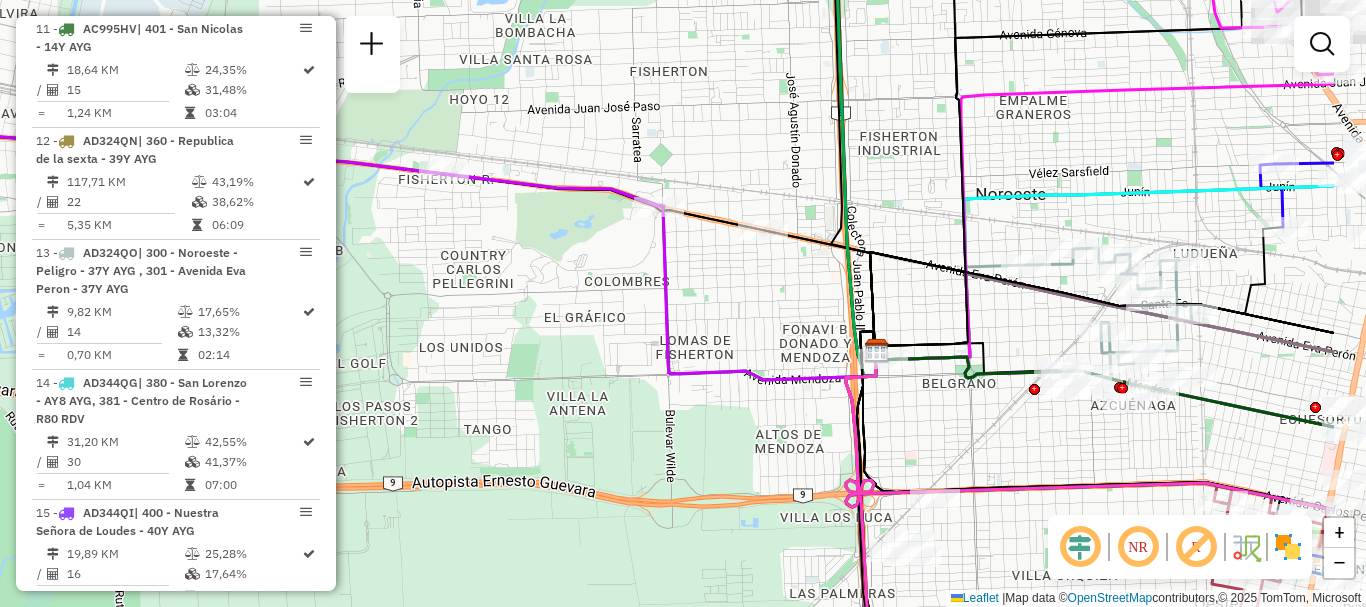 drag, startPoint x: 840, startPoint y: 412, endPoint x: 723, endPoint y: 377, distance: 122.12289 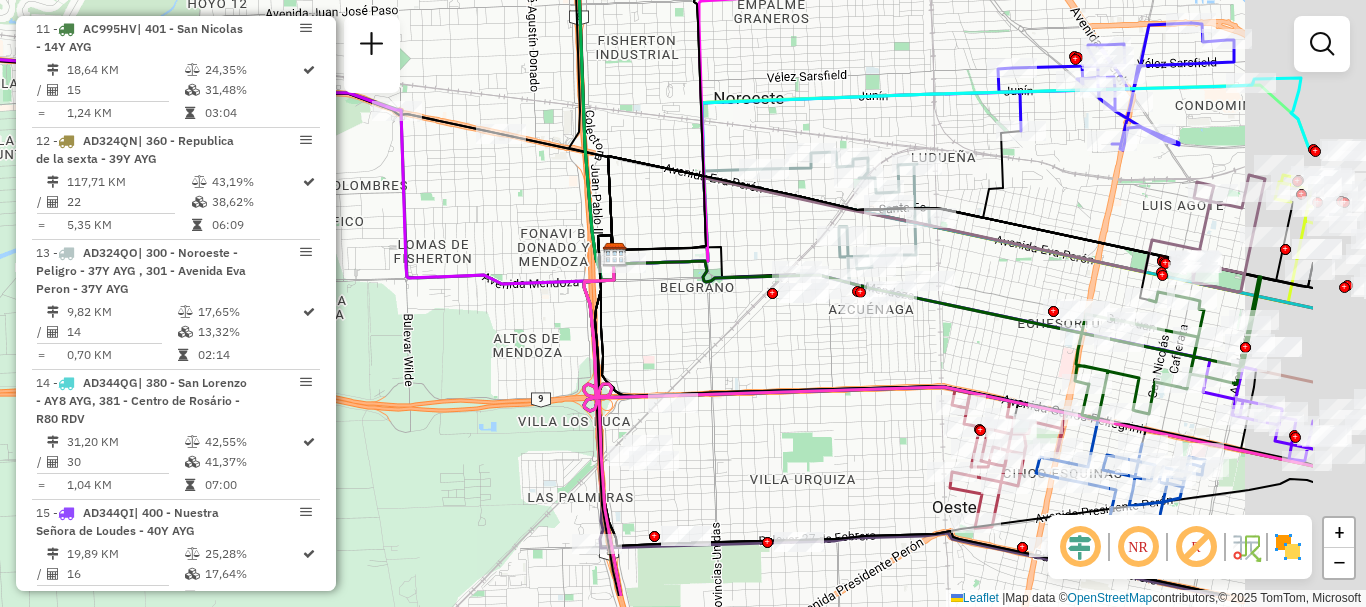 drag, startPoint x: 884, startPoint y: 422, endPoint x: 594, endPoint y: 299, distance: 315.00635 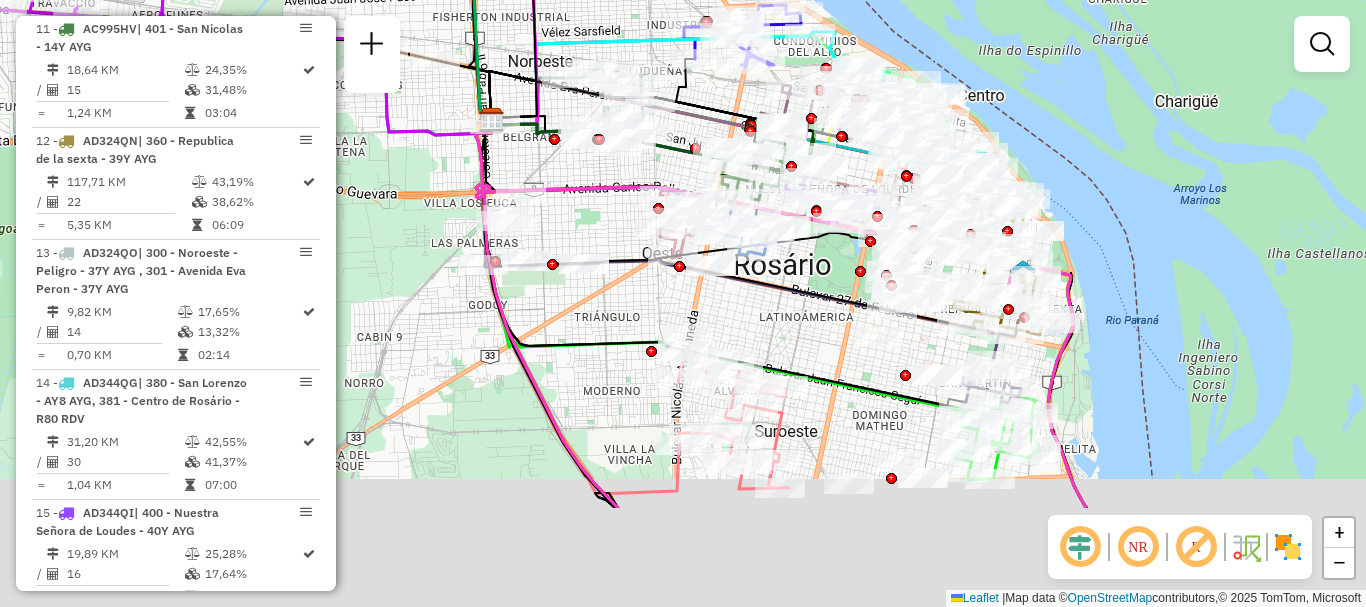 drag, startPoint x: 918, startPoint y: 459, endPoint x: 778, endPoint y: 251, distance: 250.72694 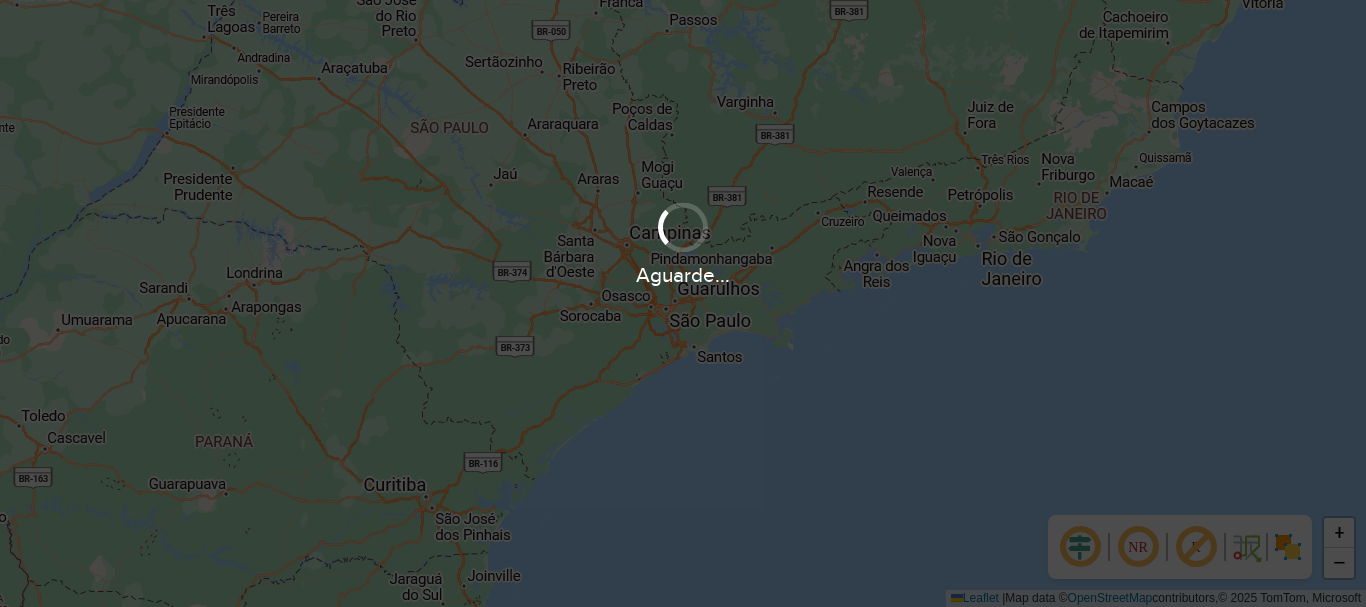 scroll, scrollTop: 0, scrollLeft: 0, axis: both 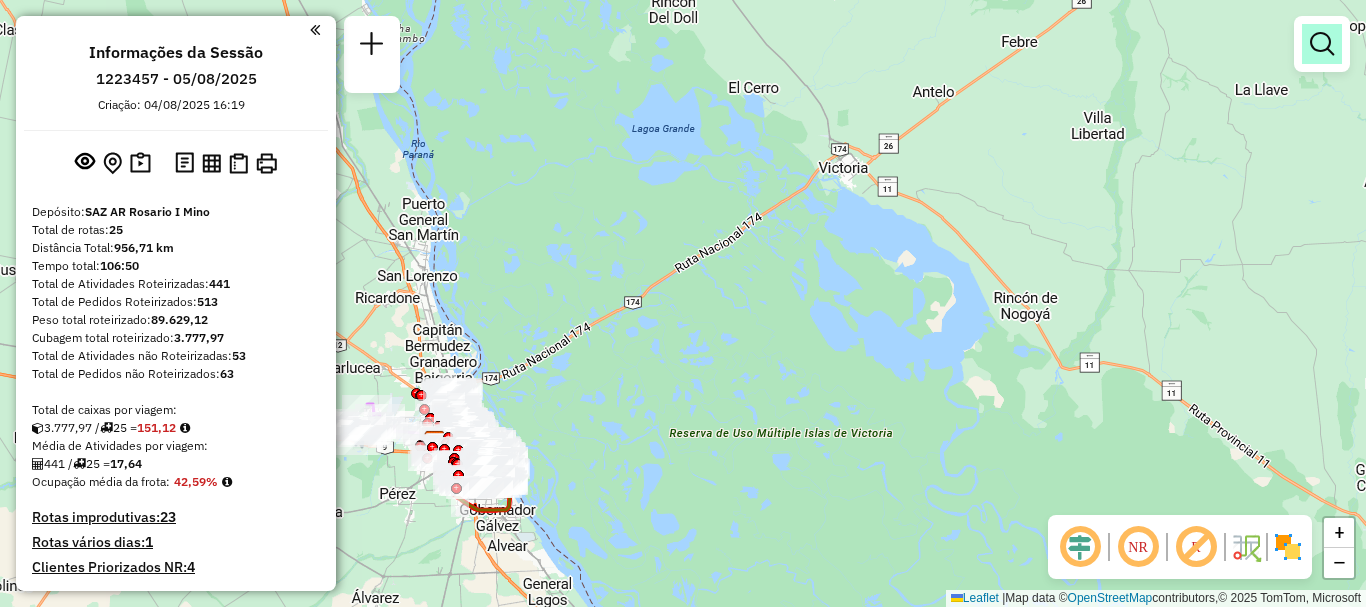 click at bounding box center [1322, 44] 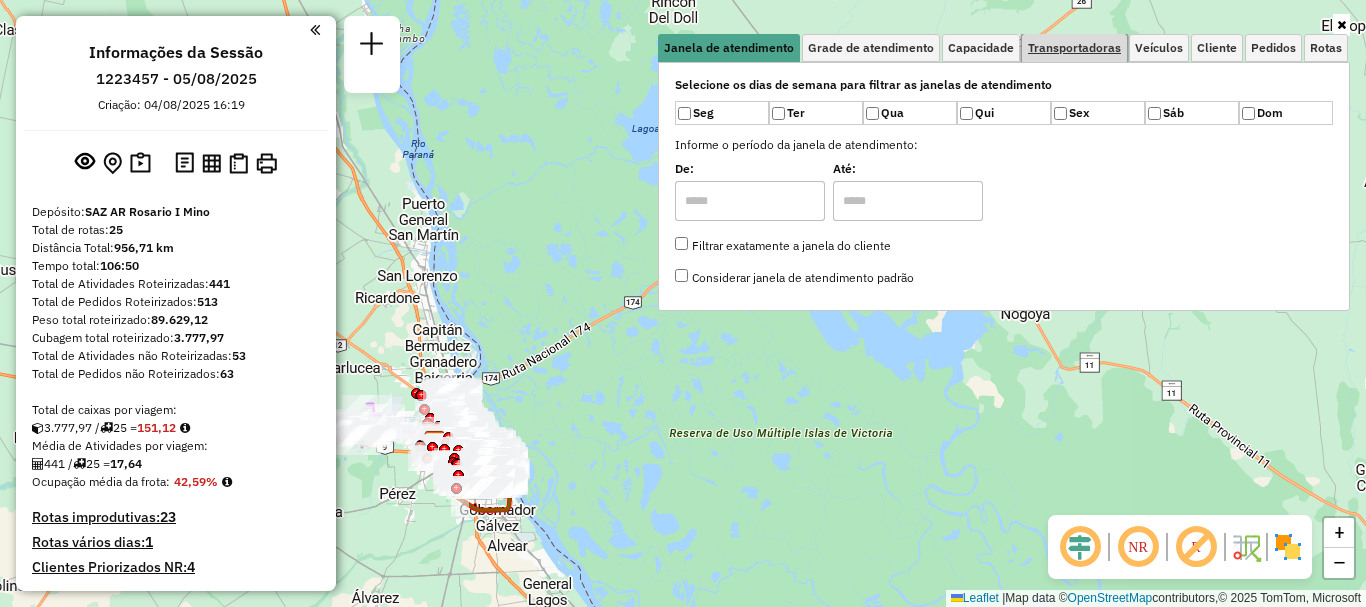 click on "Transportadoras" at bounding box center [1074, 48] 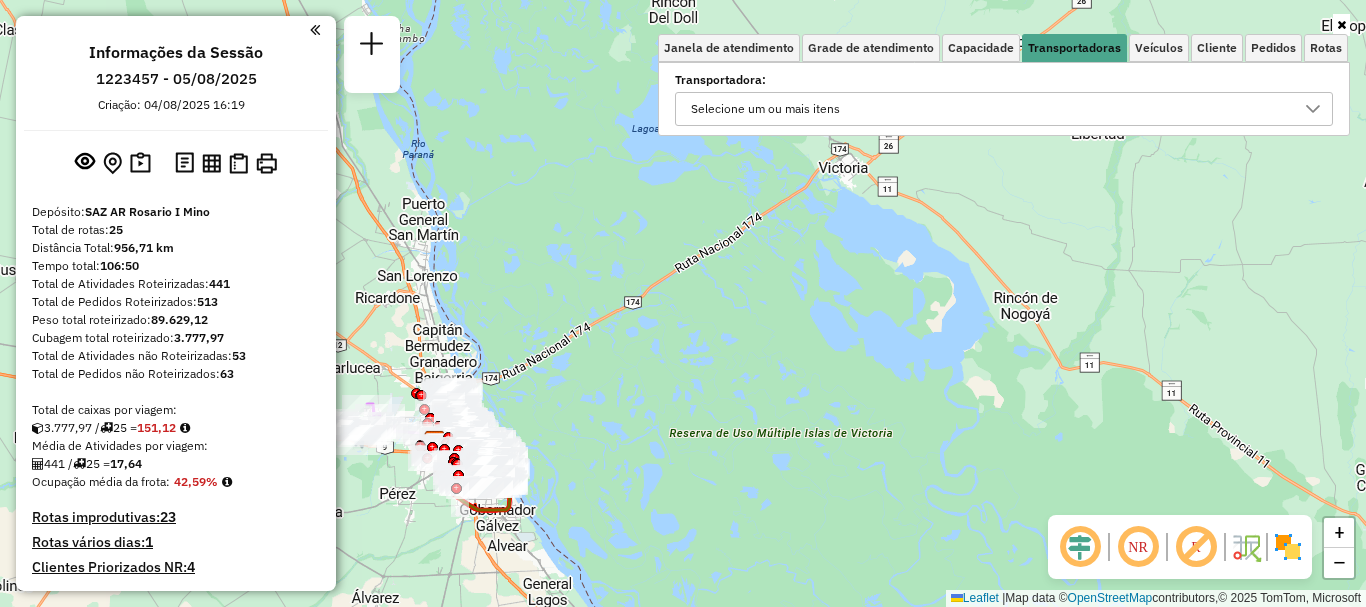 click 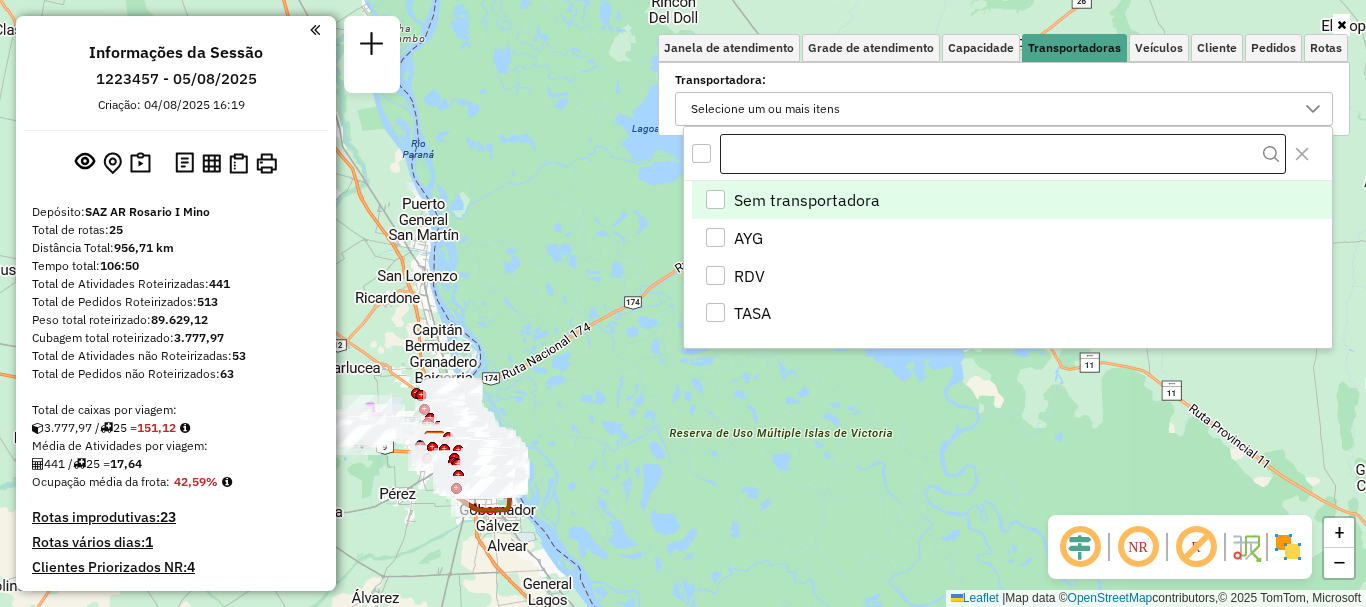 scroll, scrollTop: 12, scrollLeft: 69, axis: both 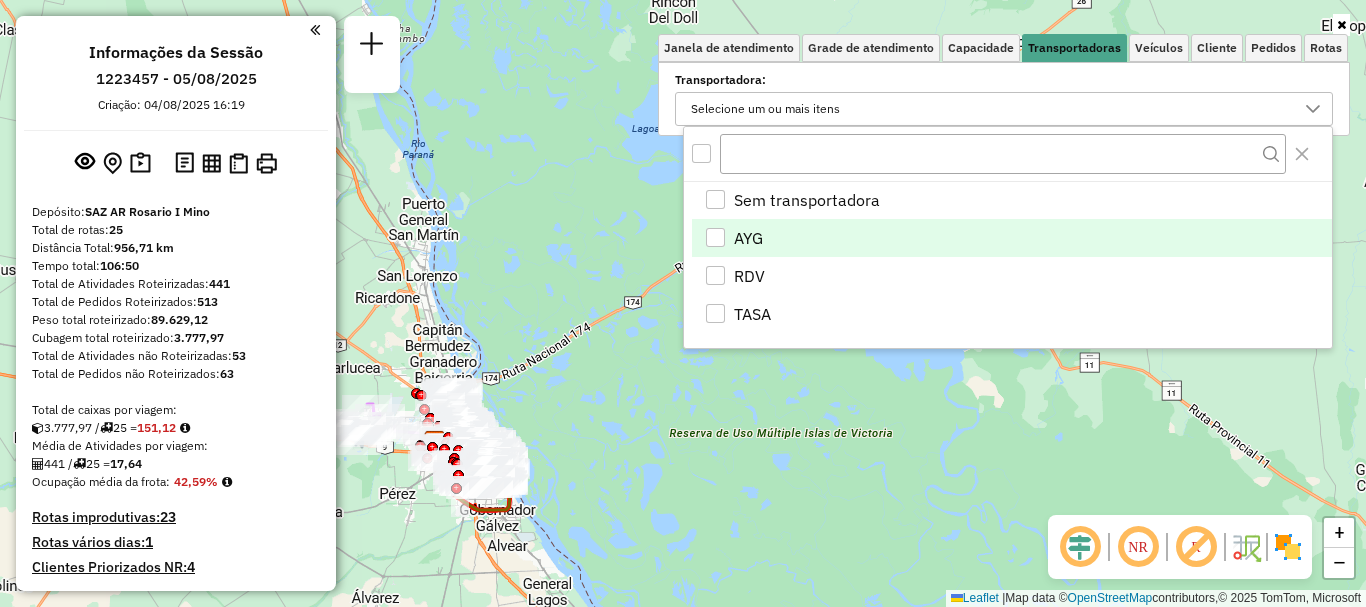 click at bounding box center (715, 237) 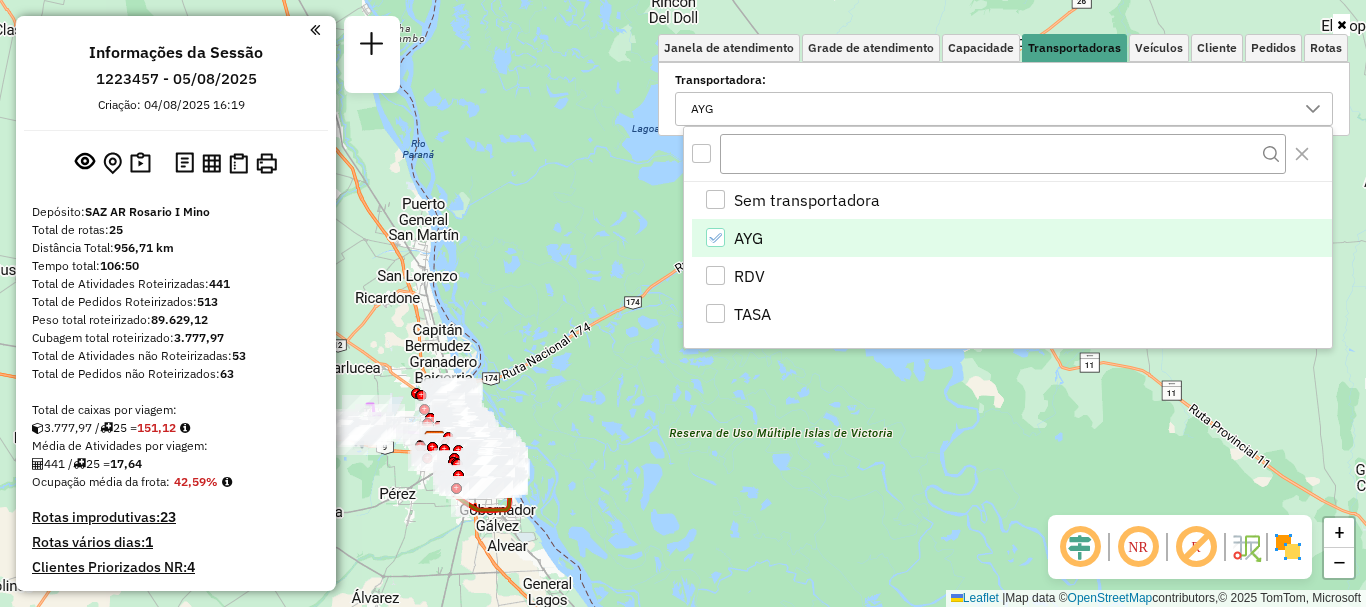 click on "Janela de atendimento Grade de atendimento Capacidade Transportadoras Veículos Cliente Pedidos  Rotas Selecione os dias de semana para filtrar as janelas de atendimento  Seg   Ter   Qua   Qui   Sex   Sáb   Dom  Informe o período da janela de atendimento: De: Até:  Filtrar exatamente a janela do cliente  Considerar janela de atendimento padrão  Selecione os dias de semana para filtrar as grades de atendimento  Seg   Ter   Qua   Qui   Sex   Sáb   Dom   Considerar clientes sem dia de atendimento cadastrado  Clientes fora do dia de atendimento selecionado Filtrar as atividades entre os valores definidos abaixo:  Peso mínimo:   Peso máximo:   Cubagem mínima:   Cubagem máxima:   De:   Até:  Filtrar as atividades entre o tempo de atendimento definido abaixo:  De:   Até:   Considerar capacidade total dos clientes não roteirizados Transportadora: AYG Tipo de veículo: Selecione um ou mais itens Veículo: Selecione um ou mais itens Motorista: Selecione um ou mais itens Nome: Tipo de cliente: Rótulo: Tipo:" 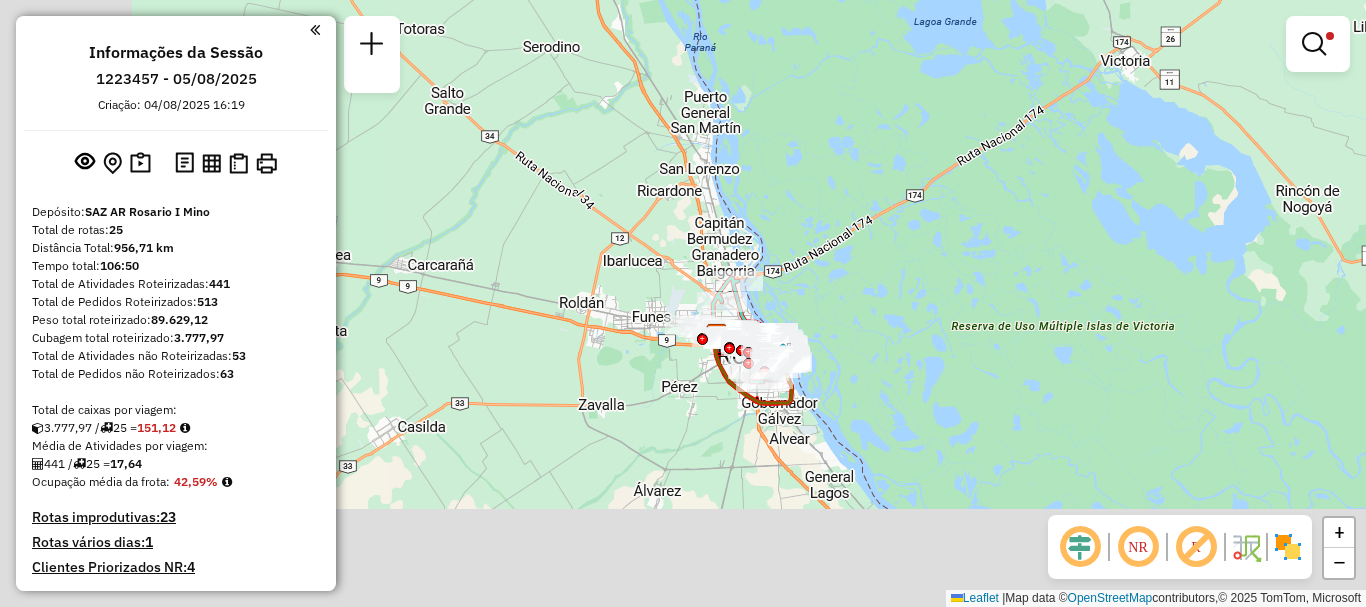 drag, startPoint x: 547, startPoint y: 462, endPoint x: 826, endPoint y: 355, distance: 298.81433 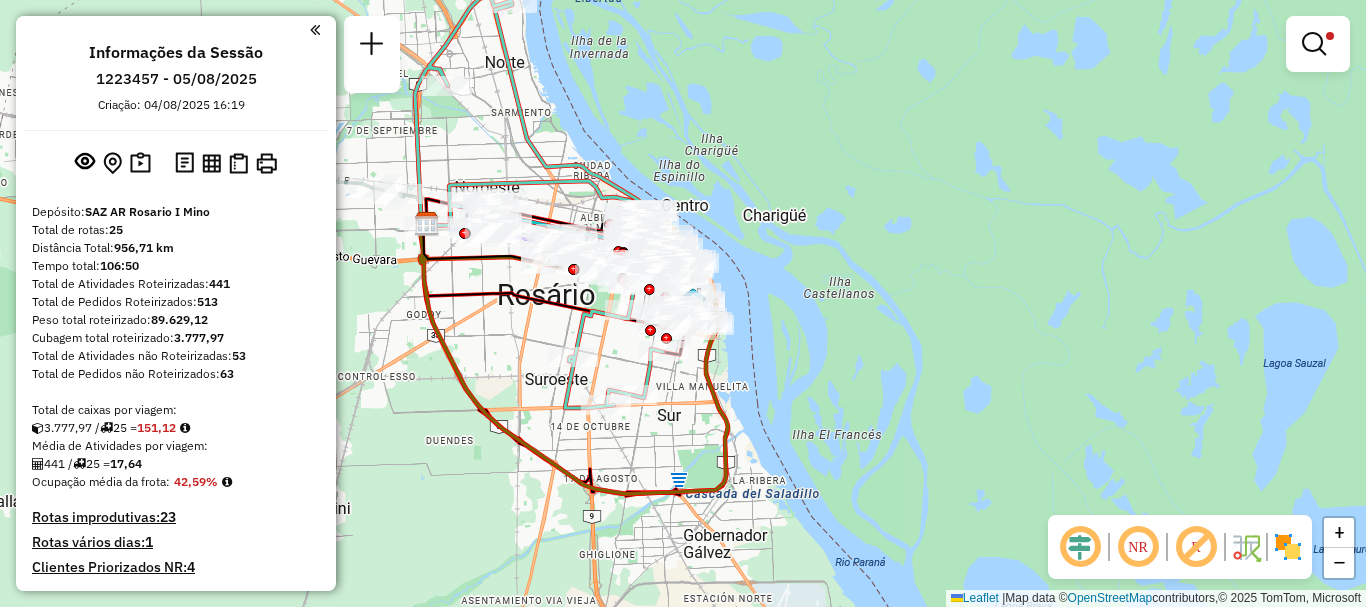 drag, startPoint x: 666, startPoint y: 319, endPoint x: 531, endPoint y: 301, distance: 136.19472 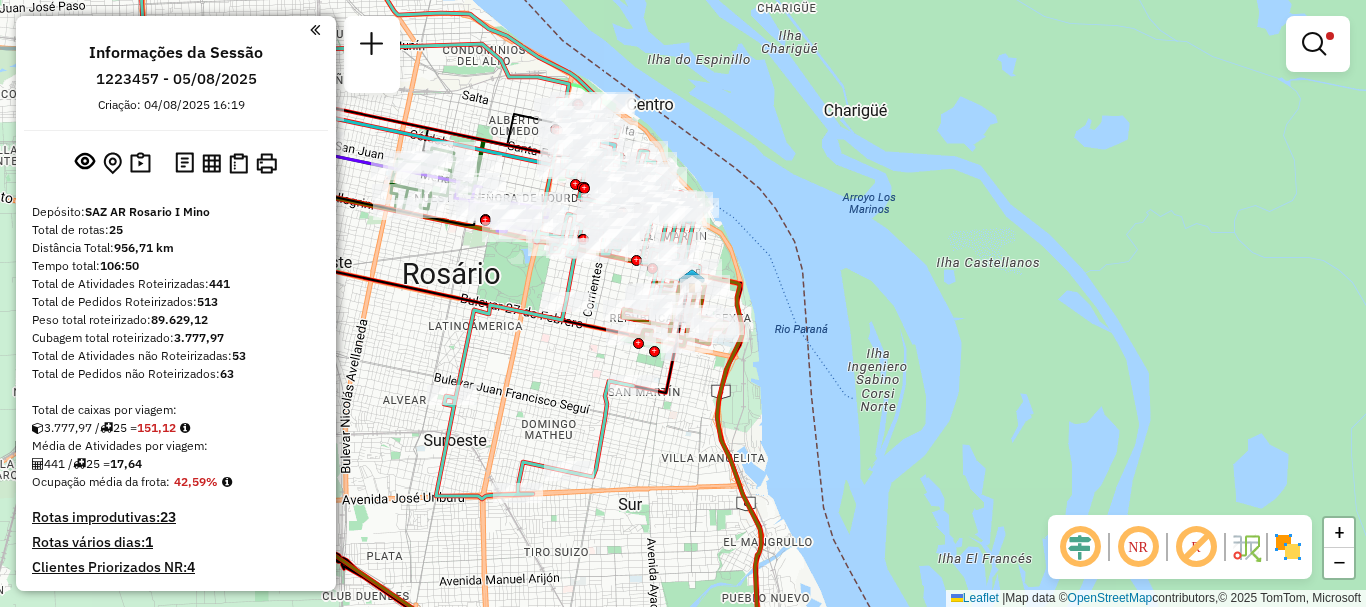 drag, startPoint x: 588, startPoint y: 372, endPoint x: 579, endPoint y: 428, distance: 56.718605 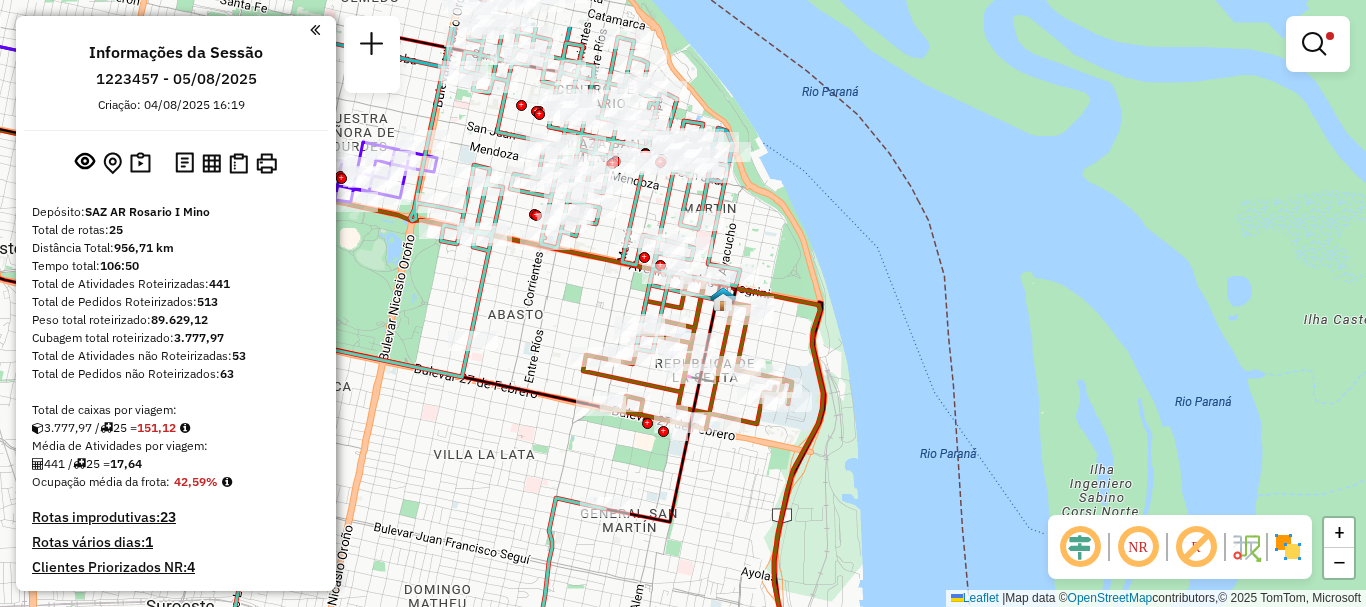 drag, startPoint x: 664, startPoint y: 336, endPoint x: 627, endPoint y: 424, distance: 95.462036 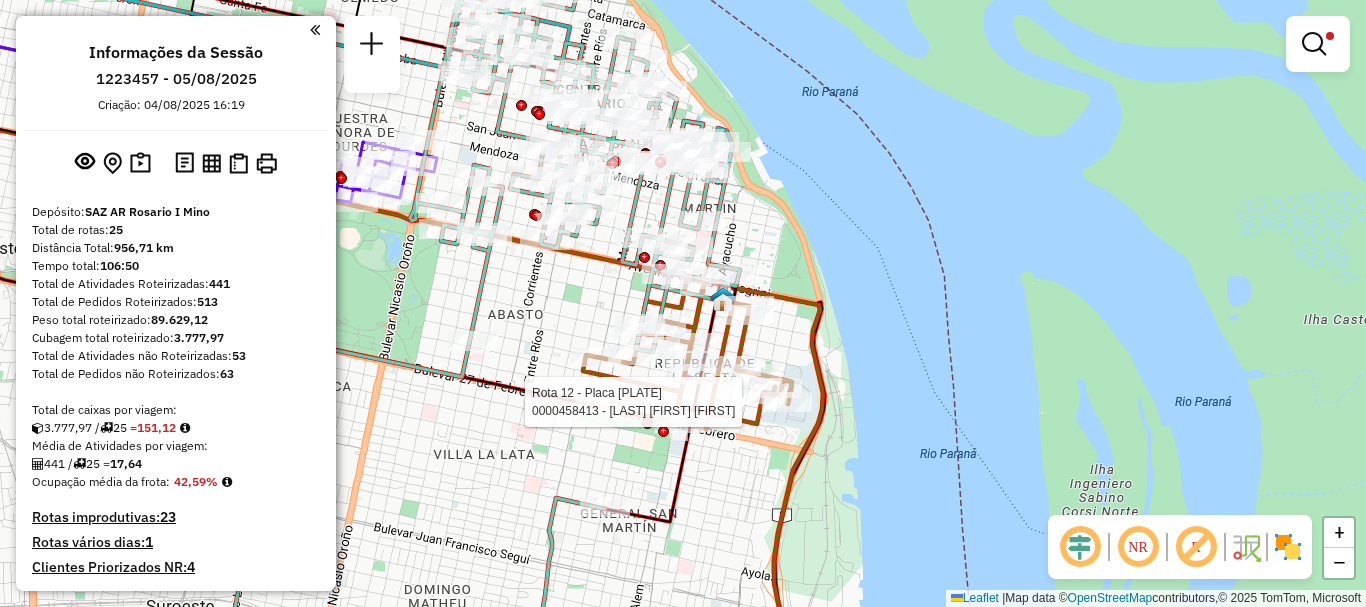 click 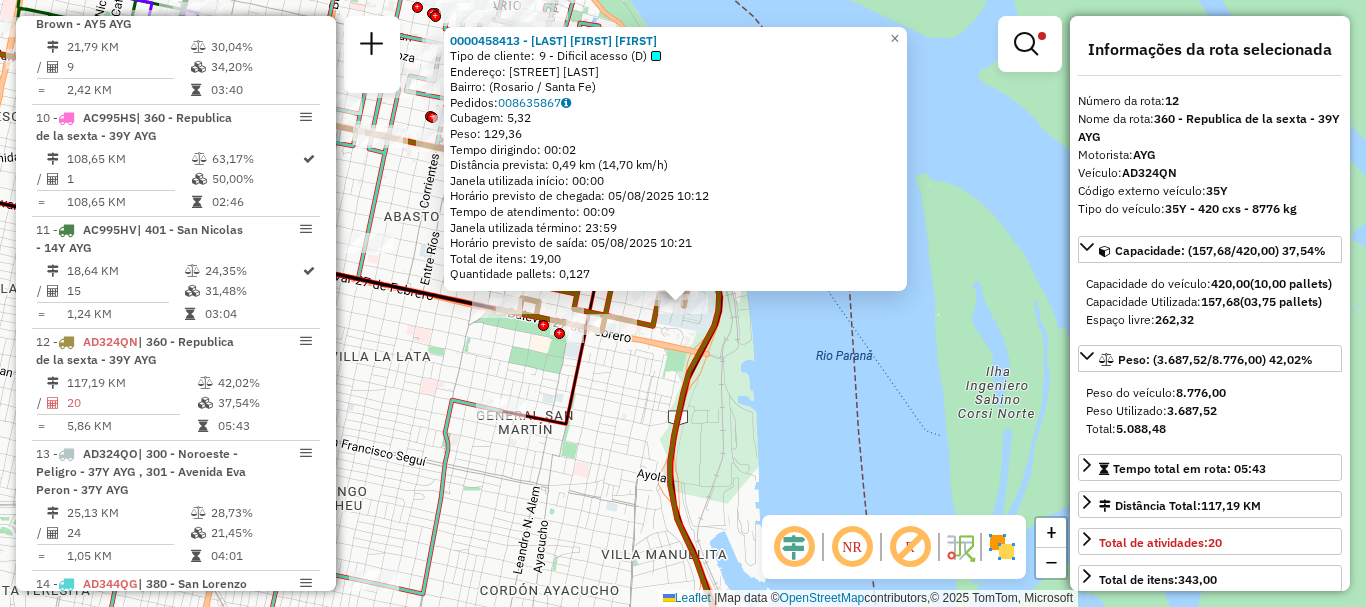 scroll, scrollTop: 1041, scrollLeft: 0, axis: vertical 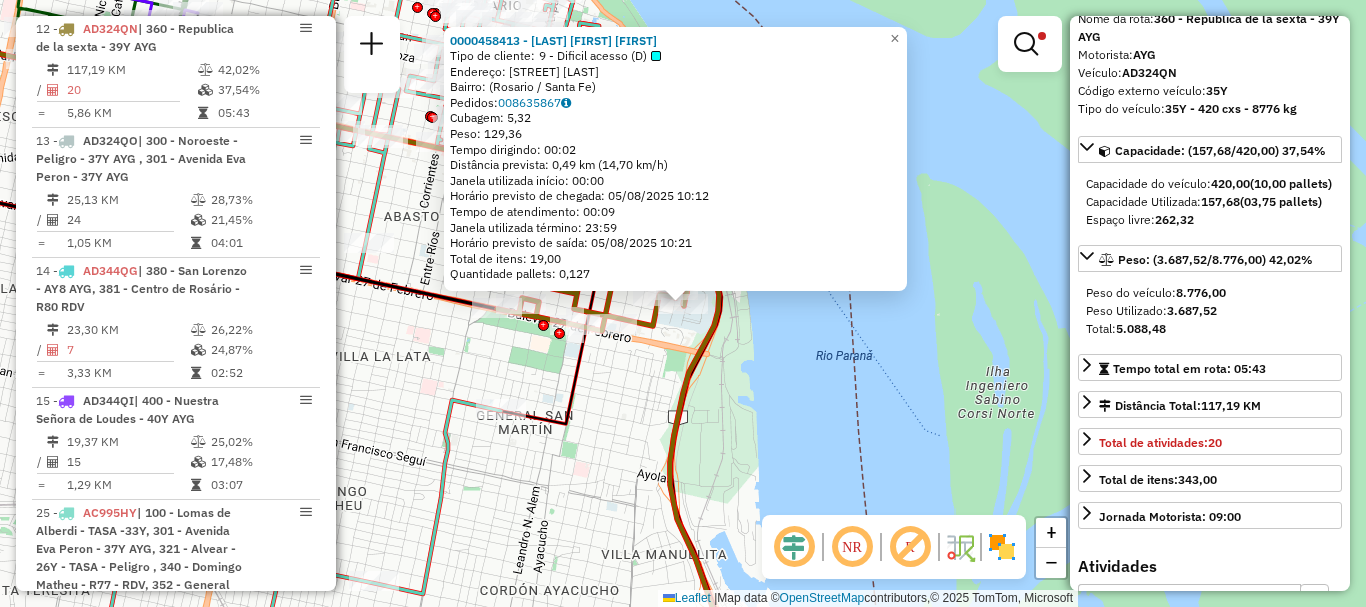 click on "0000458413 - VILLARINO MARISA BEATRIZ  Tipo de cliente:   9 - Dificil acesso (D)   Endereço: Calle Riobamba Bis,    Bairro:  (Rosario / Santa Fe)   Pedidos:  008635867   Cubagem: 5,32  Peso: 129,36  Tempo dirigindo: 00:02   Distância prevista: 0,49 km (14,70 km/h)   Janela utilizada início: 00:00   Horário previsto de chegada: 05/08/2025 10:12   Tempo de atendimento: 00:09   Janela utilizada término: 23:59   Horário previsto de saída: 05/08/2025 10:21   Total de itens: 19,00   Quantidade pallets: 0,127  × Limpar filtros Janela de atendimento Grade de atendimento Capacidade Transportadoras Veículos Cliente Pedidos  Rotas Selecione os dias de semana para filtrar as janelas de atendimento  Seg   Ter   Qua   Qui   Sex   Sáb   Dom  Informe o período da janela de atendimento: De: Até:  Filtrar exatamente a janela do cliente  Considerar janela de atendimento padrão  Selecione os dias de semana para filtrar as grades de atendimento  Seg   Ter   Qua   Qui   Sex   Sáb   Dom   Peso mínimo:   De:   Até:" 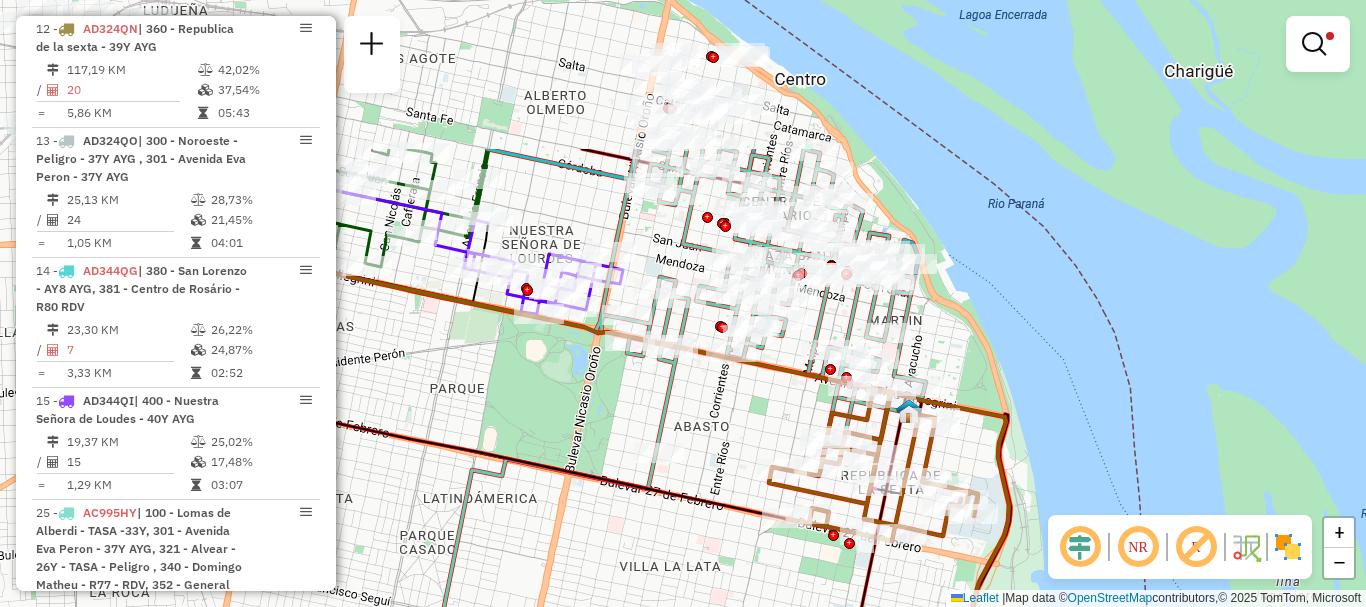 click on "Aplicando filtros  Pop-up bloqueado!  Seu navegador bloqueou automáticamente a abertura de uma nova janela.   Acesse as configurações e adicione o endereço do sistema a lista de permissão.   Fechar  Informações da Sessão 1223457 - 05/08/2025  Criação: 04/08/2025 16:19   Depósito:  SAZ AR Rosario I Mino  Total de rotas:  25  Distância Total:  956,71 km  Tempo total:  106:50  Total de Atividades Roteirizadas:  441  Total de Pedidos Roteirizados:  513  Peso total roteirizado:  89.629,12  Cubagem total roteirizado:  3.777,97  Total de Atividades não Roteirizadas:  53  Total de Pedidos não Roteirizados:  63 Total de caixas por viagem:  3.777,97 /   25 =  151,12 Média de Atividades por viagem:  441 /   25 =  17,64 Ocupação média da frota:  42,59%   Rotas improdutivas:  23  Rotas vários dias:  1  Clientes Priorizados NR:  4  Transportadoras  Rotas  Recargas: 0   Ver rotas   Ver veículos   9 -       AC732VL   | 391 - Almirante Brown - AY5 AYG  21,79 KM   30,04%  /  9   34,20%     = /" at bounding box center [683, 303] 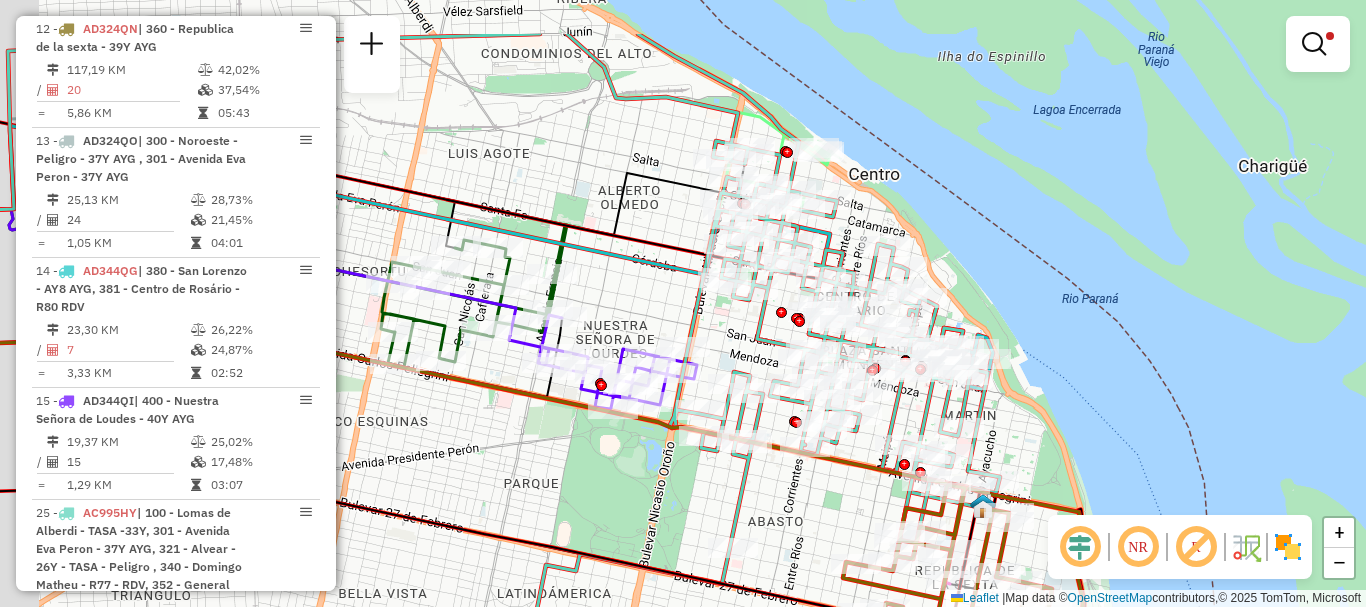 drag, startPoint x: 757, startPoint y: 524, endPoint x: 832, endPoint y: 619, distance: 121.037186 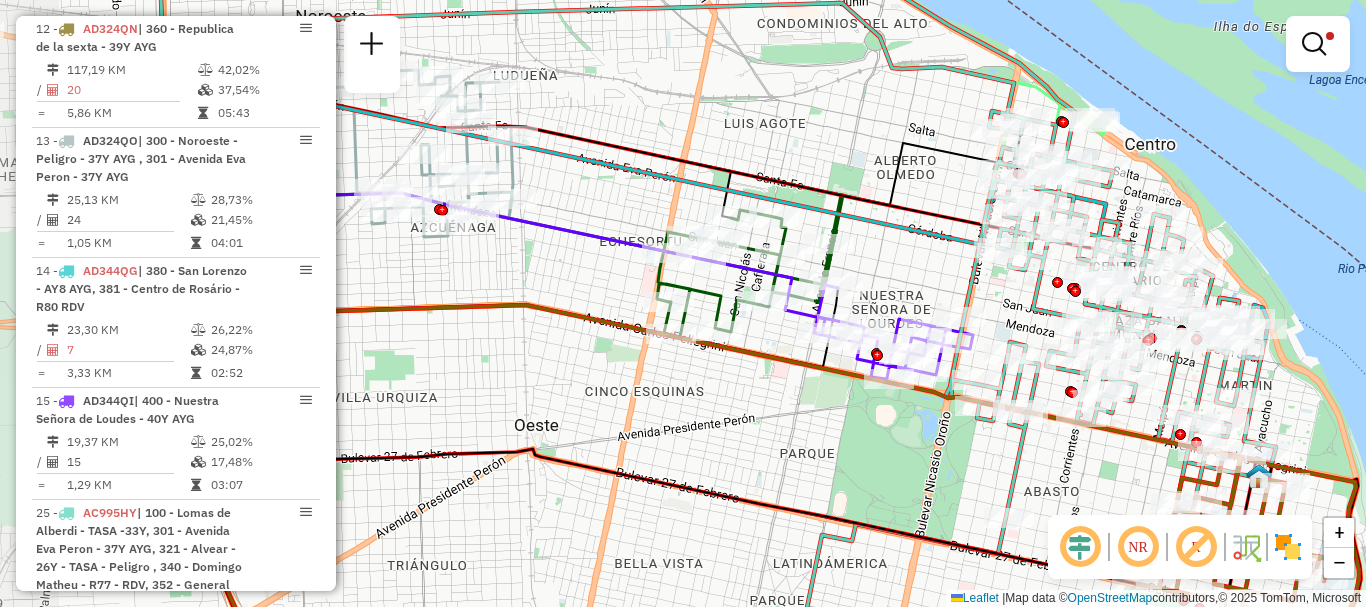drag, startPoint x: 433, startPoint y: 424, endPoint x: 708, endPoint y: 394, distance: 276.63153 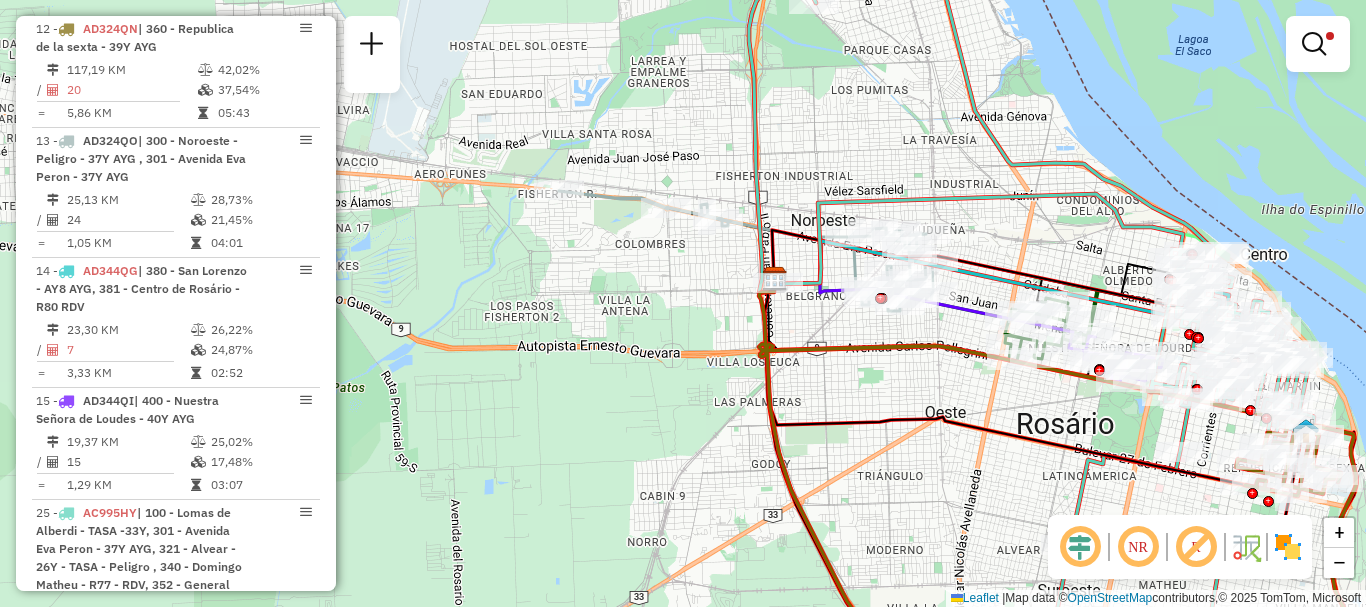 drag, startPoint x: 503, startPoint y: 337, endPoint x: 875, endPoint y: 336, distance: 372.00134 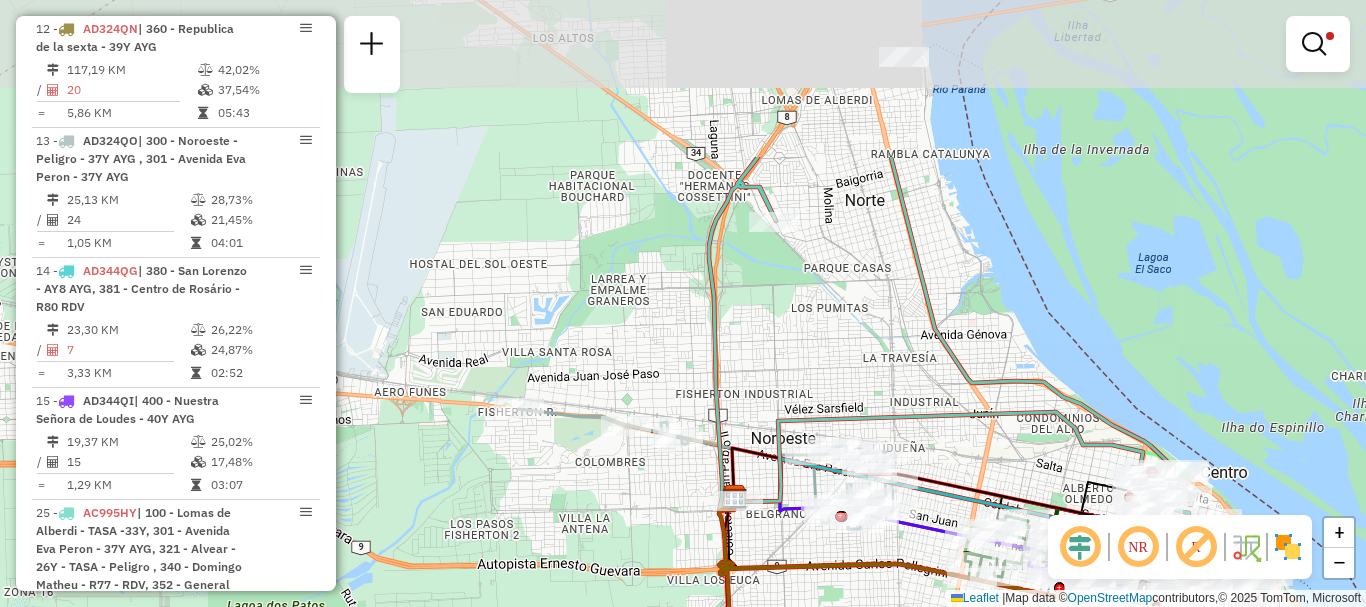 drag, startPoint x: 875, startPoint y: 140, endPoint x: 835, endPoint y: 358, distance: 221.63934 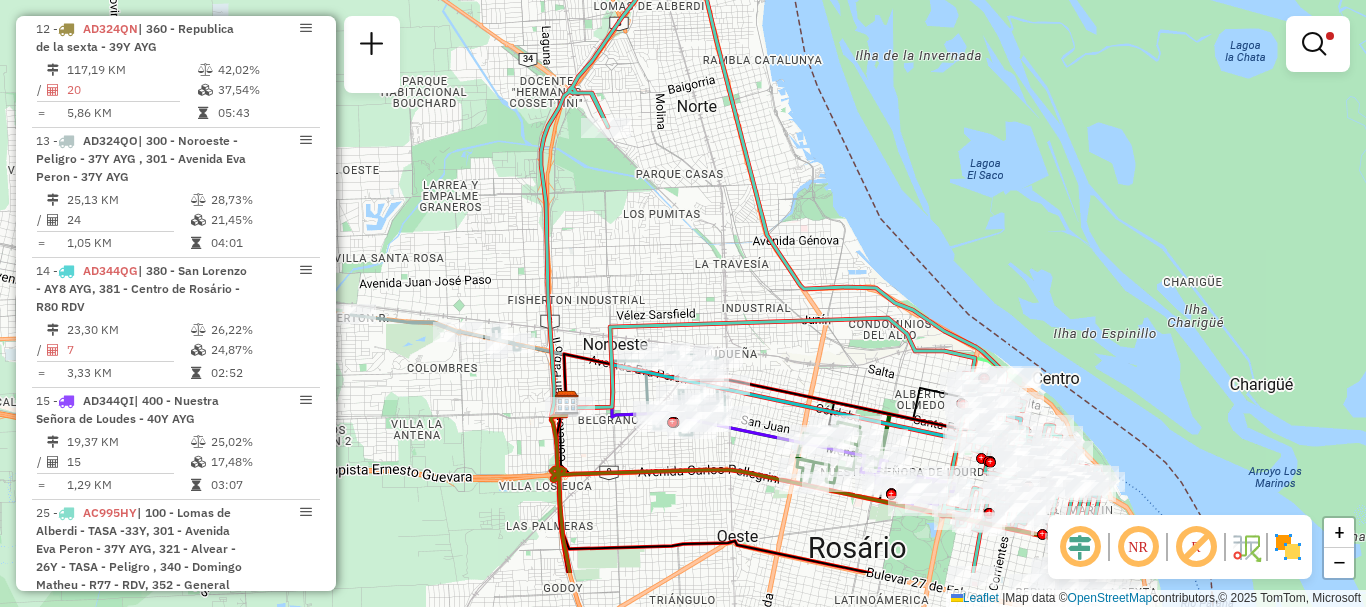 drag, startPoint x: 853, startPoint y: 307, endPoint x: 669, endPoint y: 197, distance: 214.3735 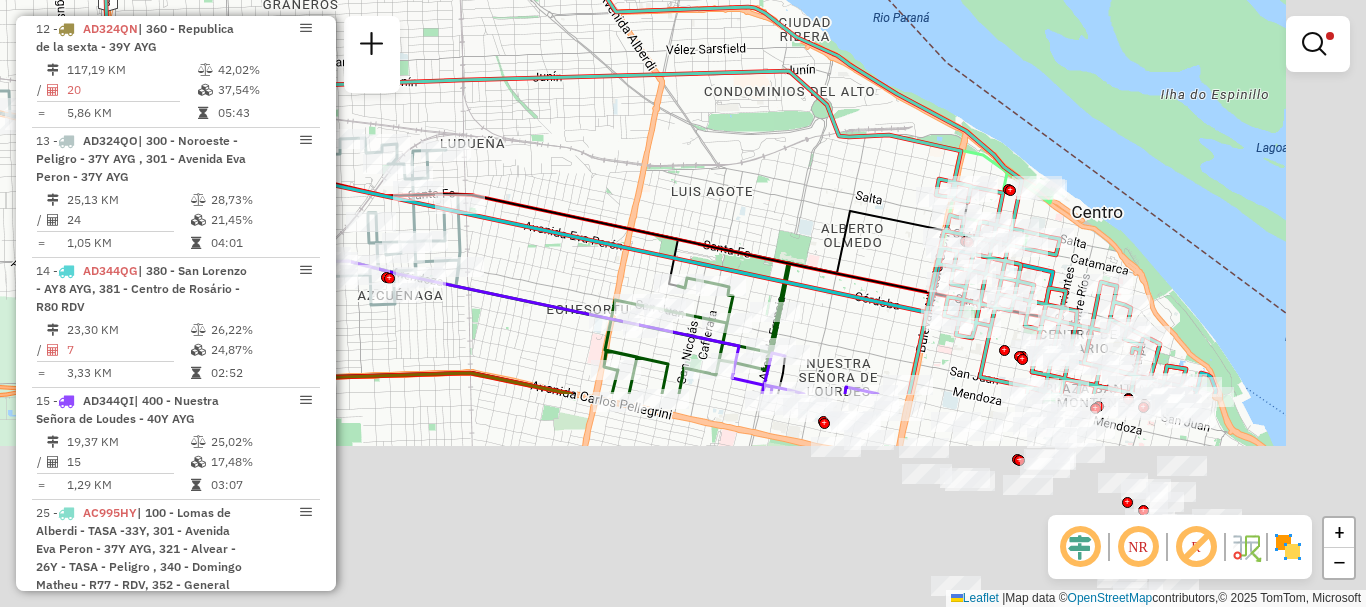 drag, startPoint x: 726, startPoint y: 341, endPoint x: 580, endPoint y: 101, distance: 280.91992 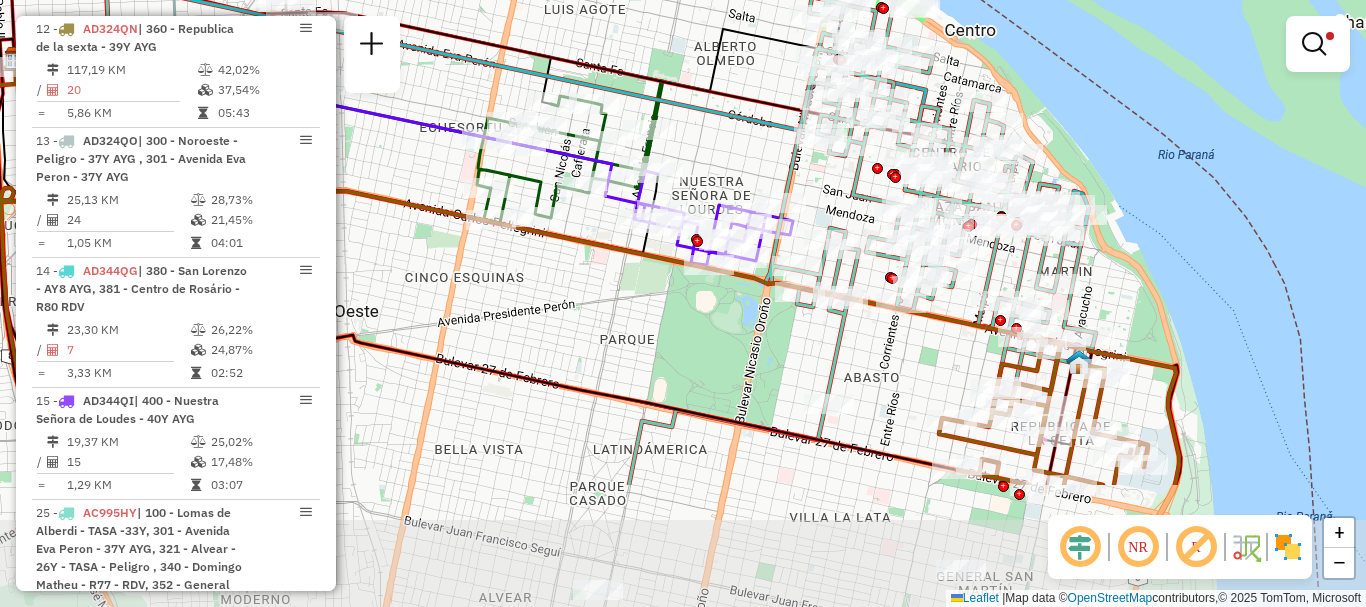 drag, startPoint x: 771, startPoint y: 197, endPoint x: 725, endPoint y: 141, distance: 72.47068 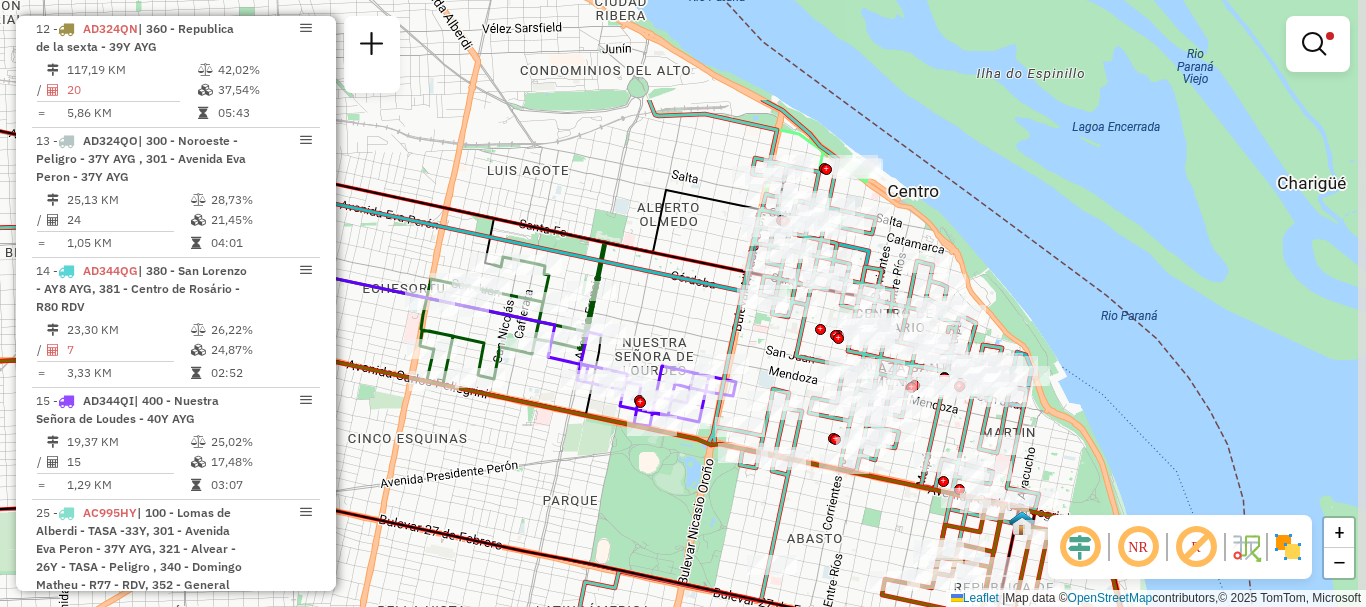 drag, startPoint x: 847, startPoint y: 260, endPoint x: 793, endPoint y: 421, distance: 169.8146 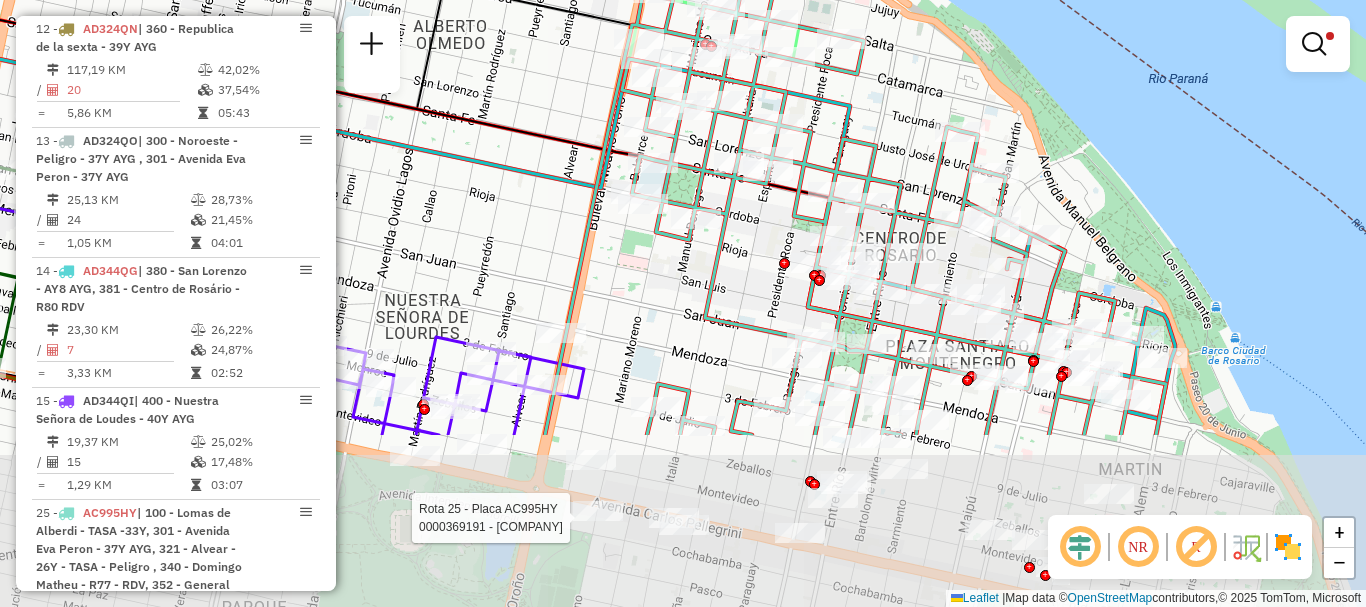drag, startPoint x: 700, startPoint y: 468, endPoint x: 672, endPoint y: 249, distance: 220.7827 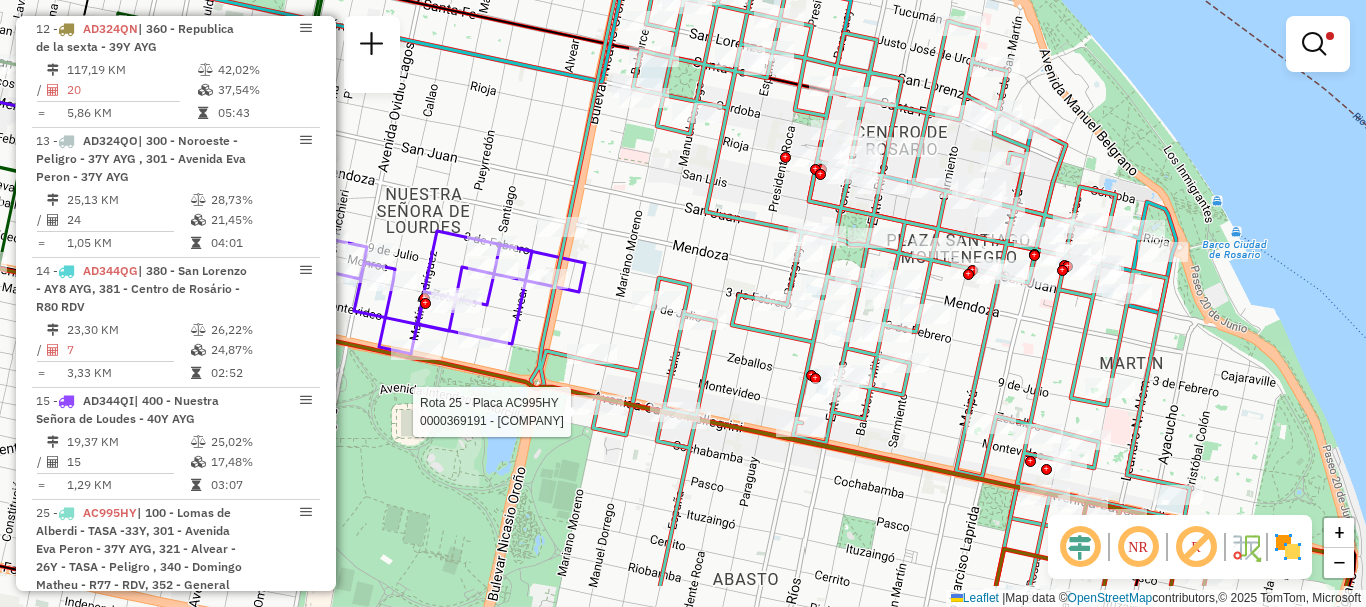 drag, startPoint x: 662, startPoint y: 312, endPoint x: 664, endPoint y: 231, distance: 81.02469 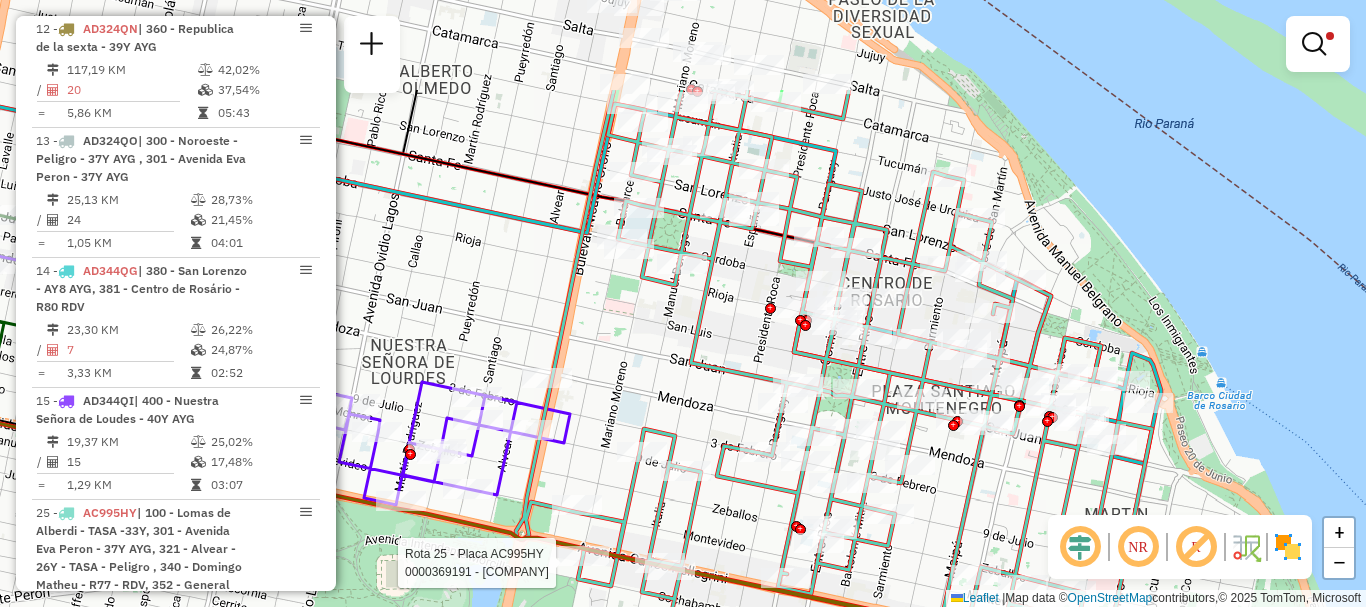 drag, startPoint x: 761, startPoint y: 173, endPoint x: 746, endPoint y: 326, distance: 153.73354 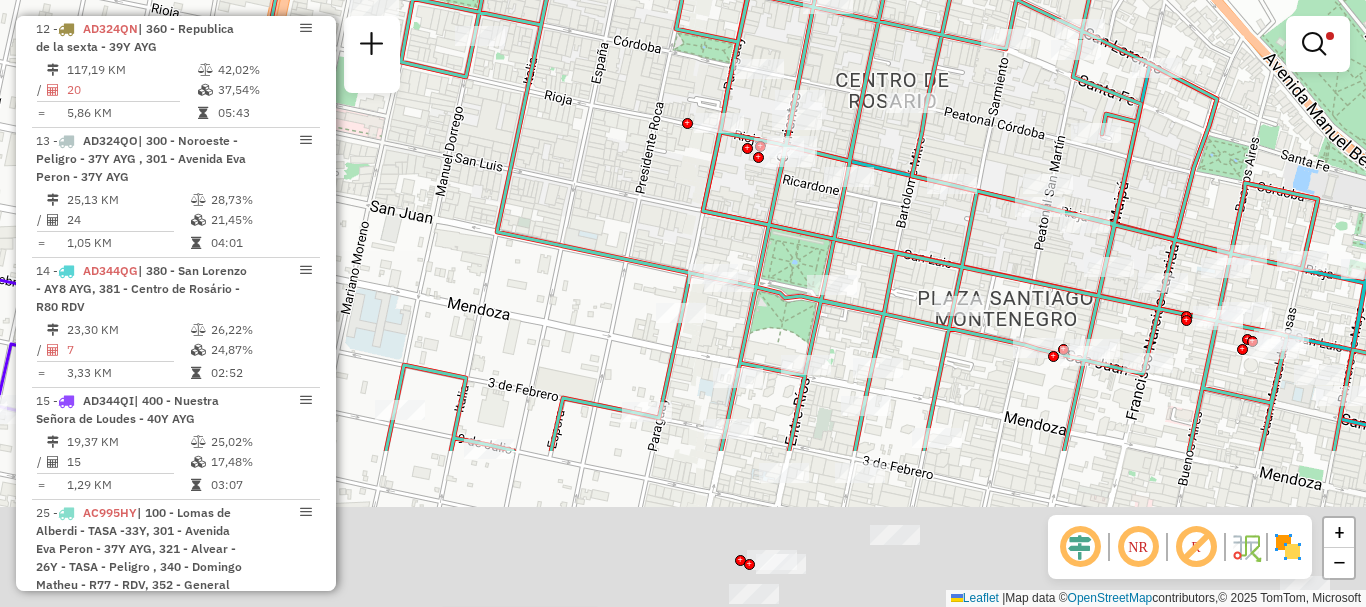 drag, startPoint x: 1062, startPoint y: 497, endPoint x: 993, endPoint y: 228, distance: 277.70847 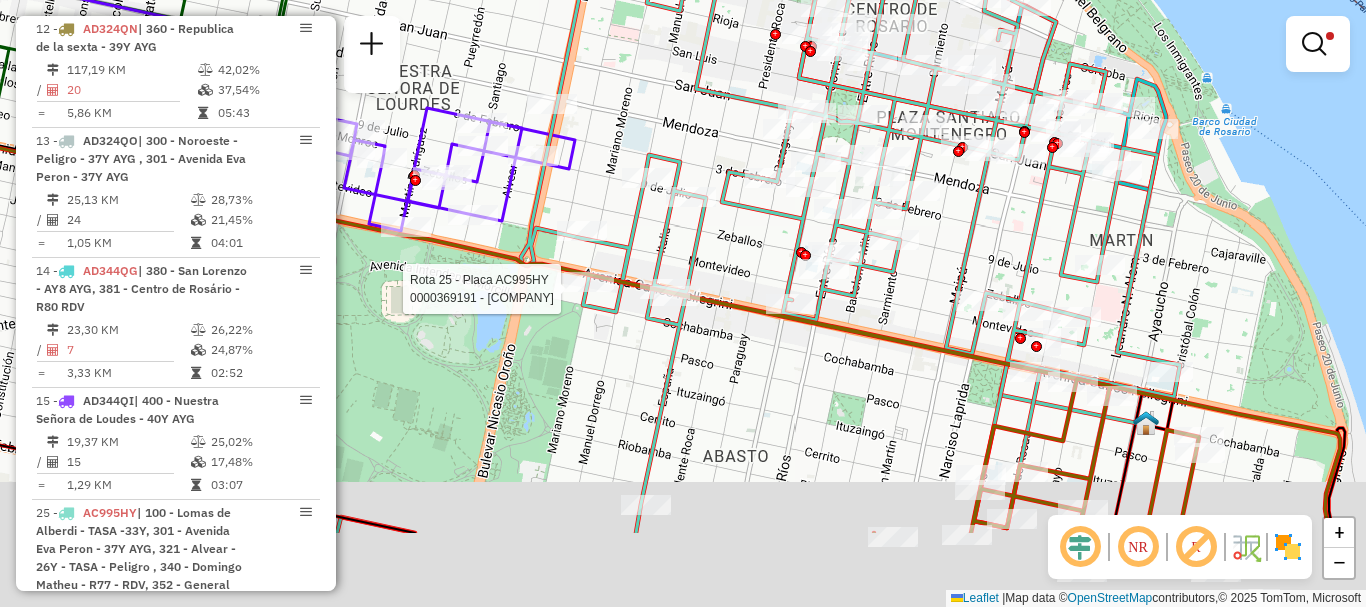 drag, startPoint x: 1057, startPoint y: 380, endPoint x: 1015, endPoint y: 223, distance: 162.52077 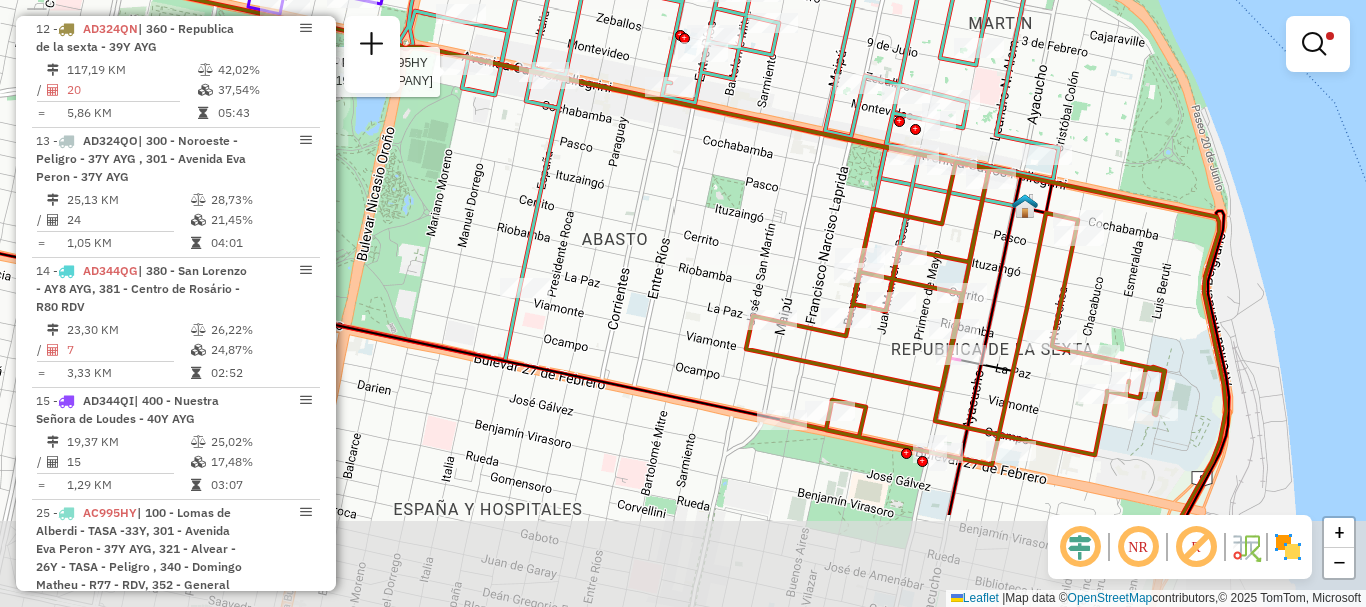 drag, startPoint x: 826, startPoint y: 332, endPoint x: 697, endPoint y: 133, distance: 237.15396 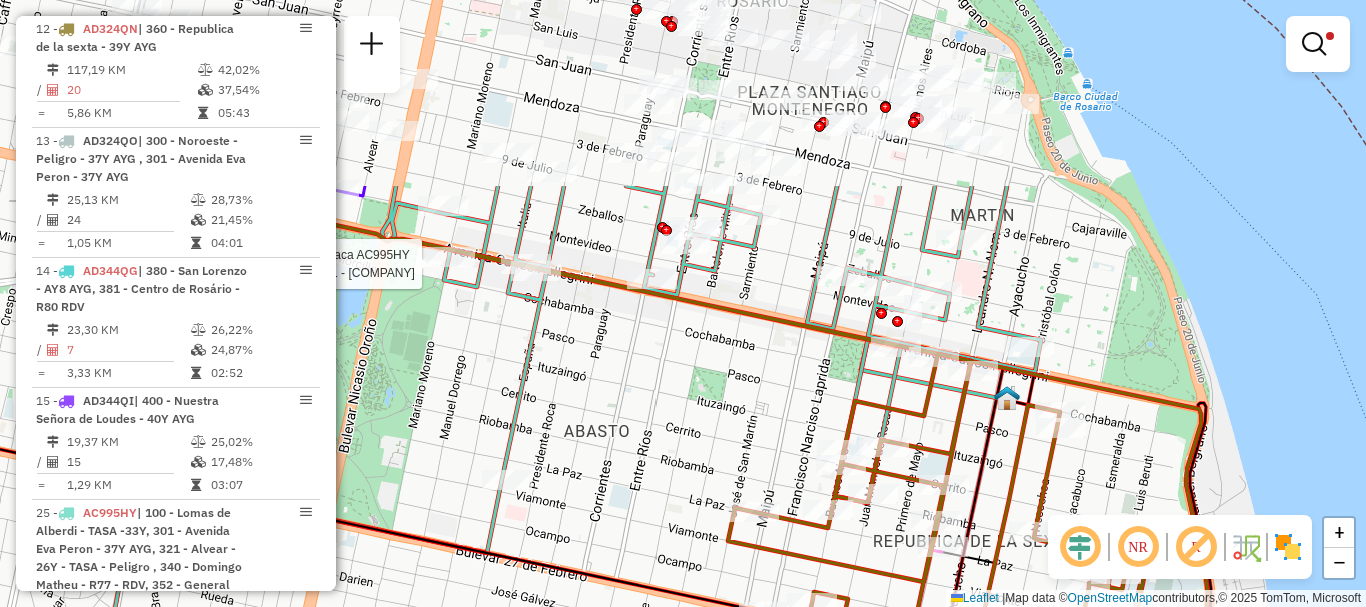 drag, startPoint x: 688, startPoint y: 226, endPoint x: 701, endPoint y: 473, distance: 247.34187 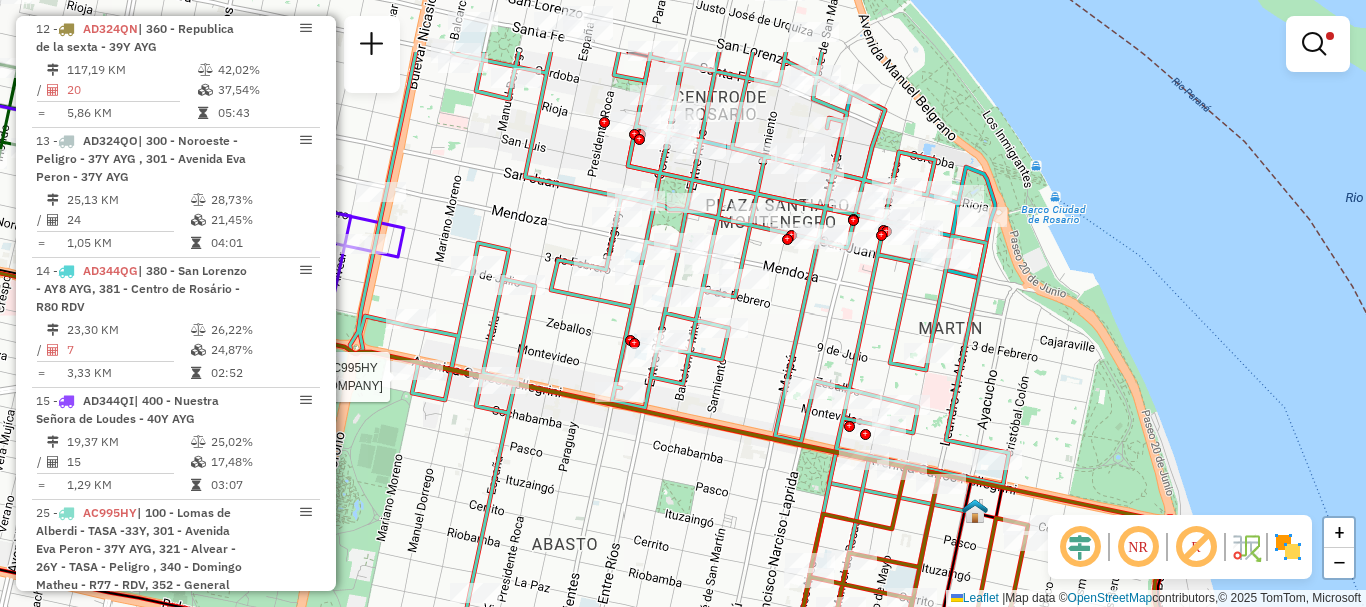 drag, startPoint x: 789, startPoint y: 283, endPoint x: 757, endPoint y: 397, distance: 118.40608 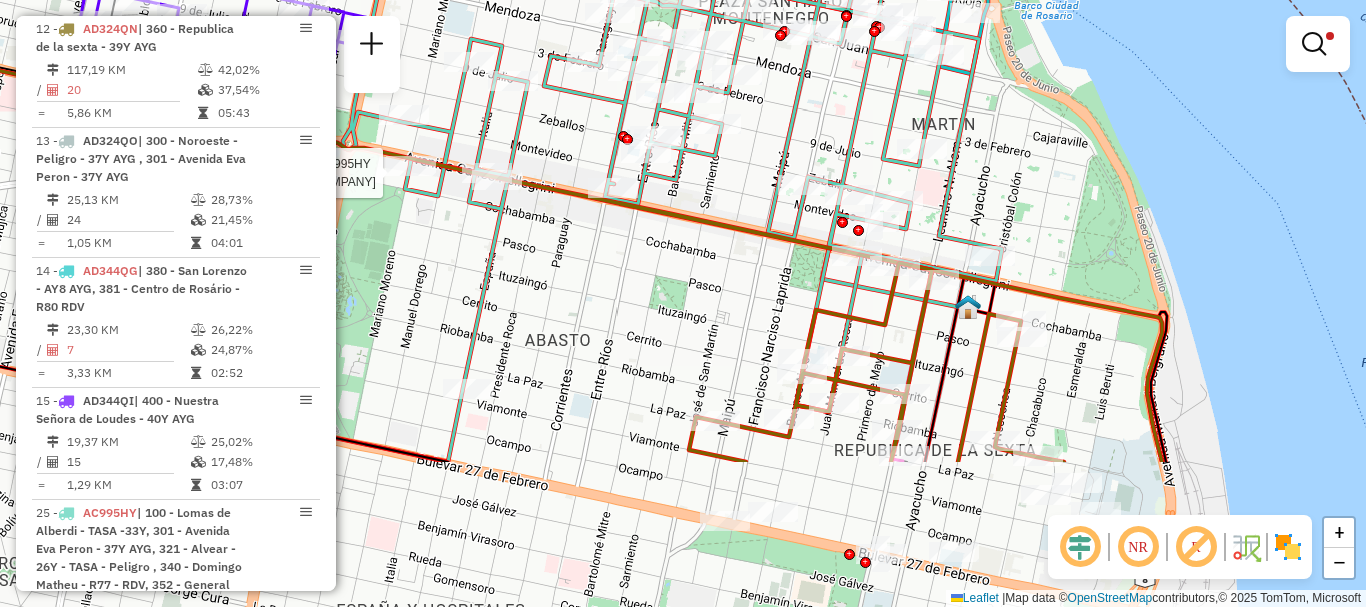 drag, startPoint x: 642, startPoint y: 525, endPoint x: 635, endPoint y: 327, distance: 198.1237 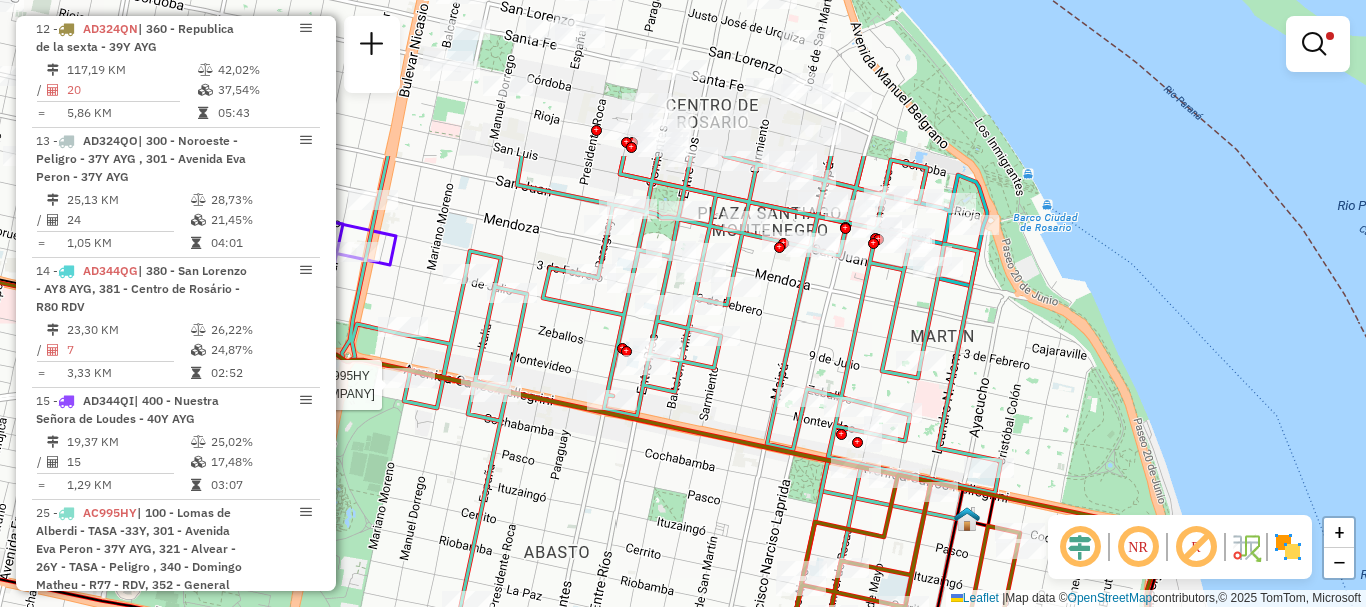 drag, startPoint x: 774, startPoint y: 436, endPoint x: 776, endPoint y: 510, distance: 74.02702 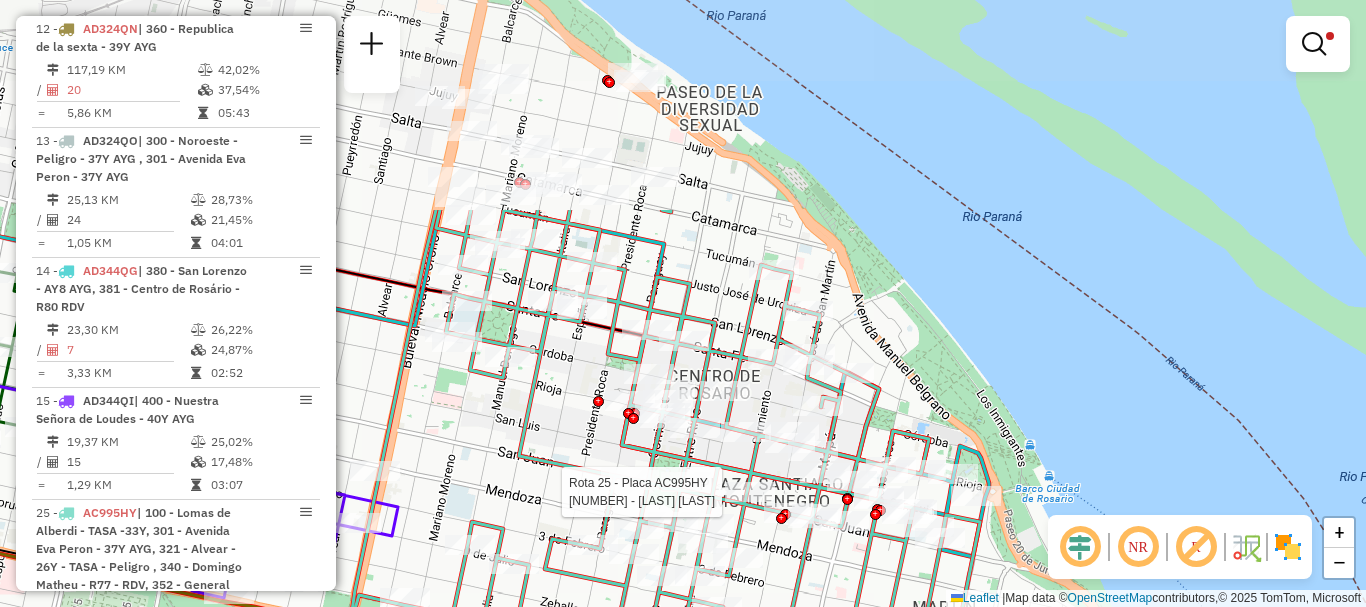 drag, startPoint x: 743, startPoint y: 327, endPoint x: 750, endPoint y: 503, distance: 176.13914 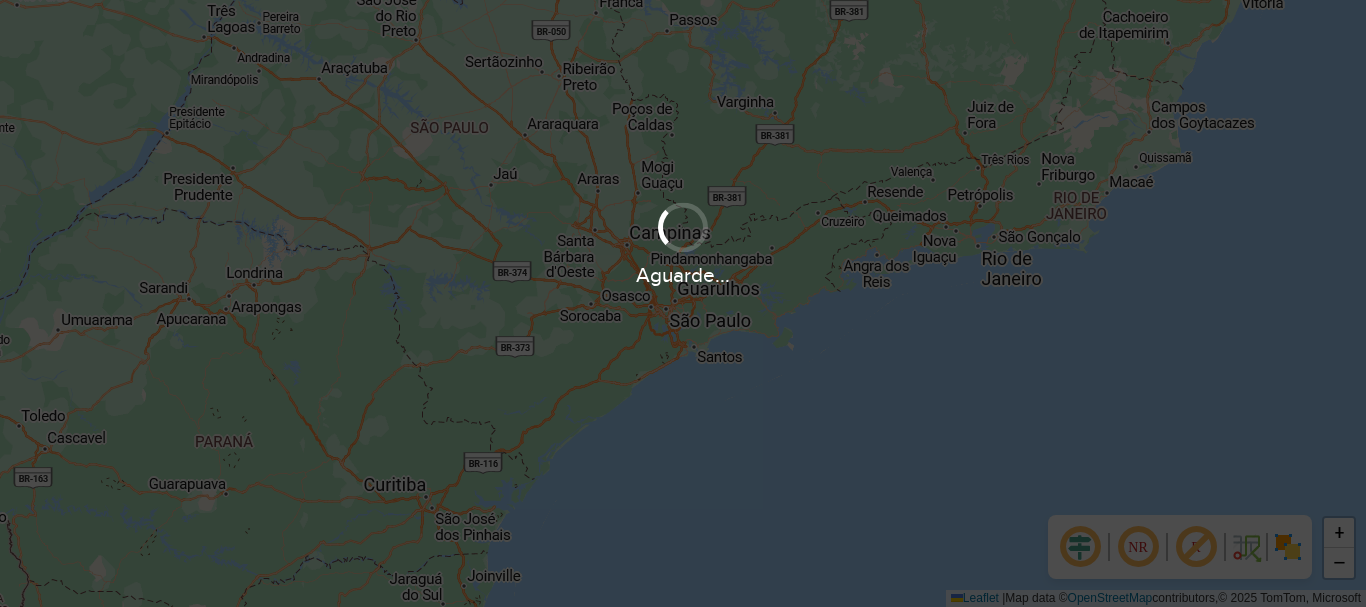scroll, scrollTop: 0, scrollLeft: 0, axis: both 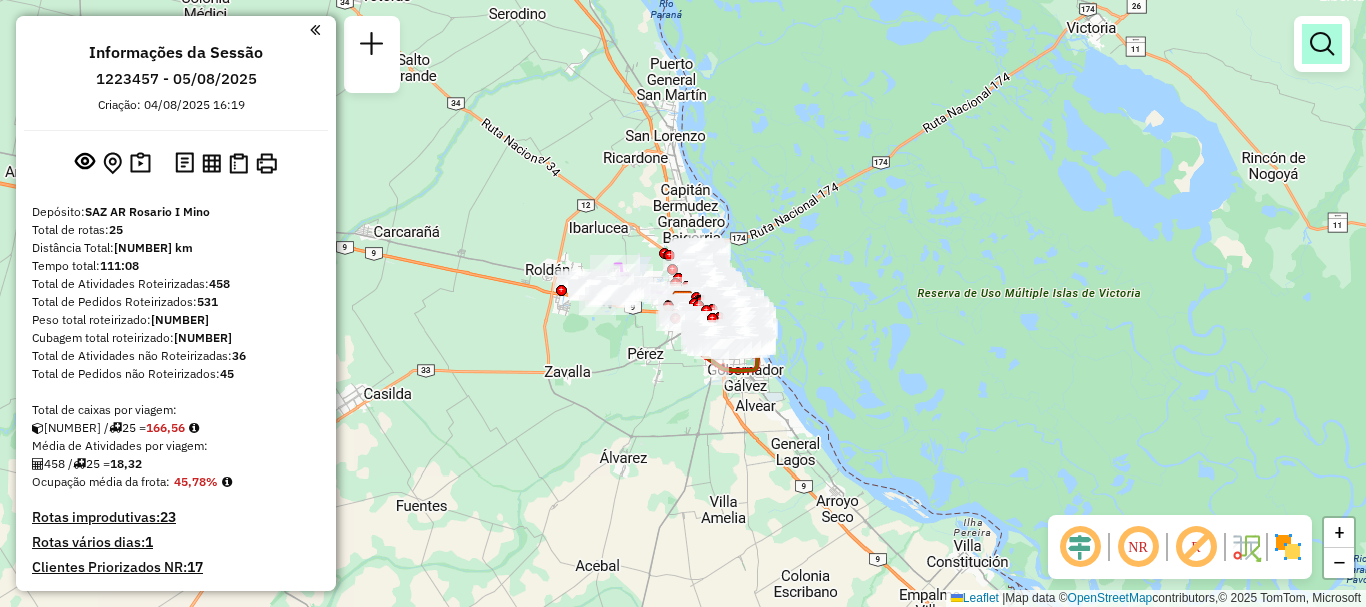 click at bounding box center (1322, 44) 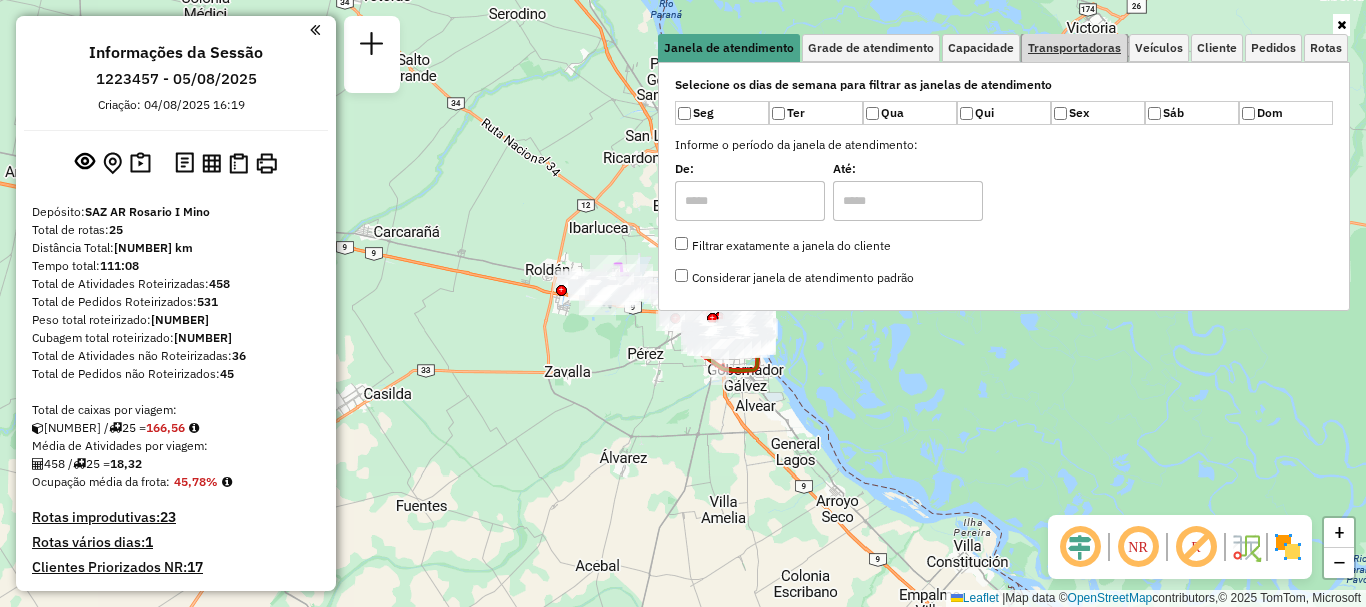 click on "Transportadoras" at bounding box center [1074, 48] 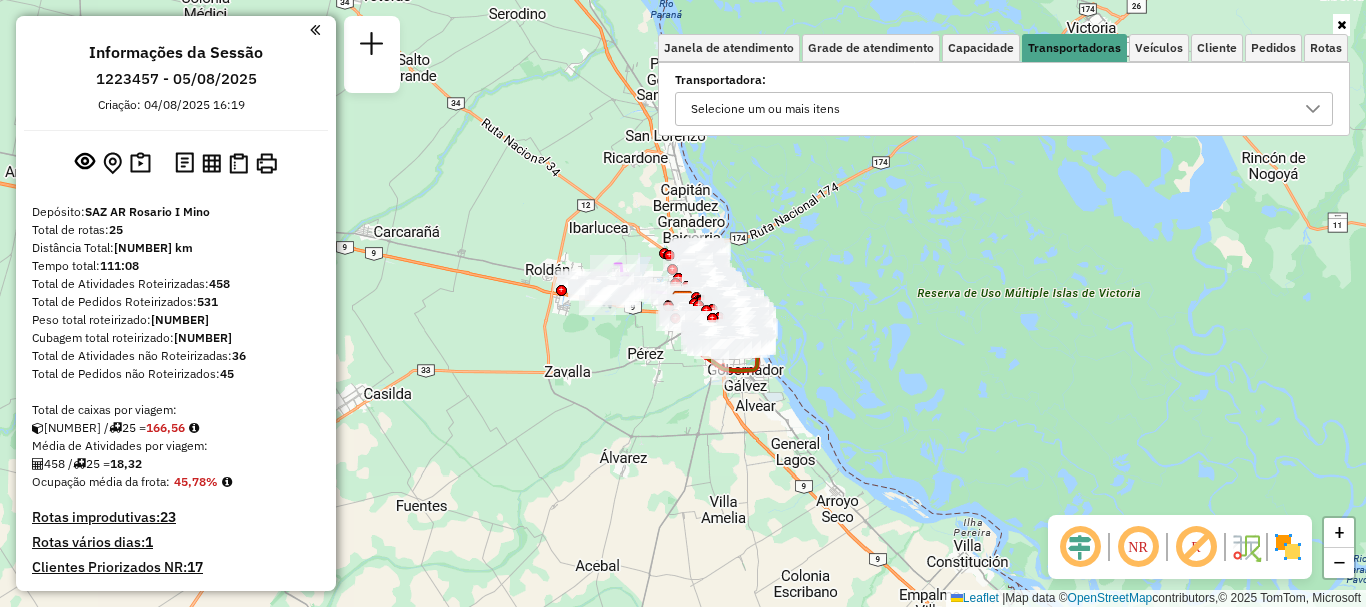 click 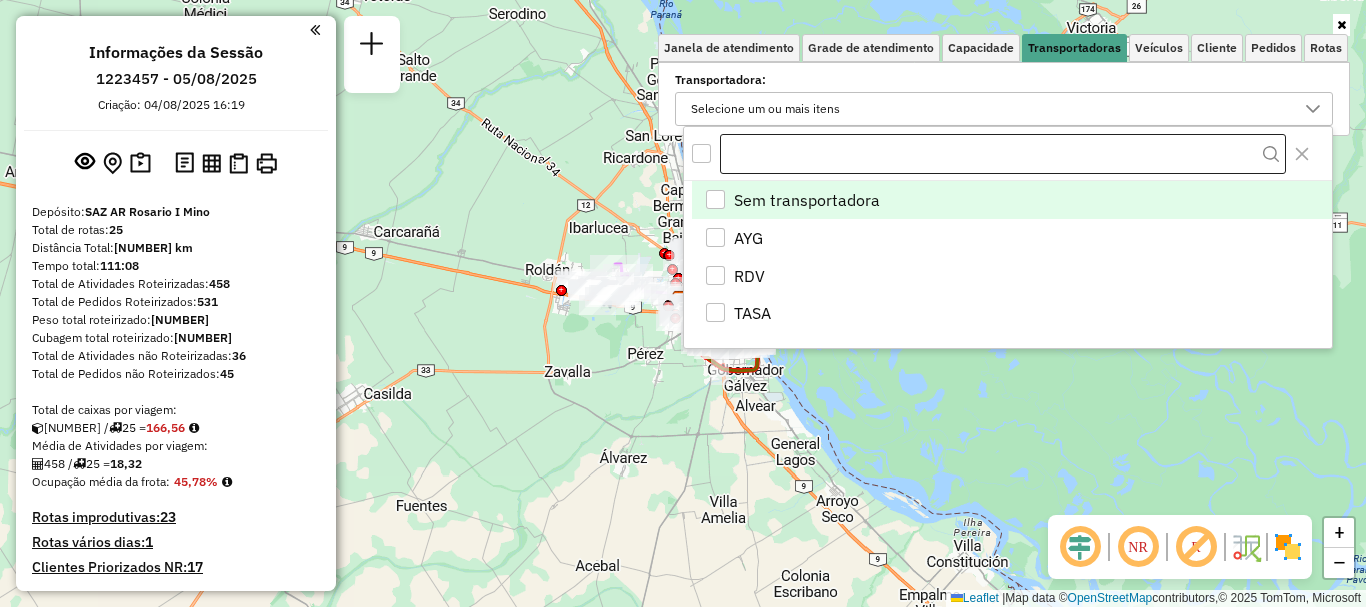 scroll, scrollTop: 12, scrollLeft: 69, axis: both 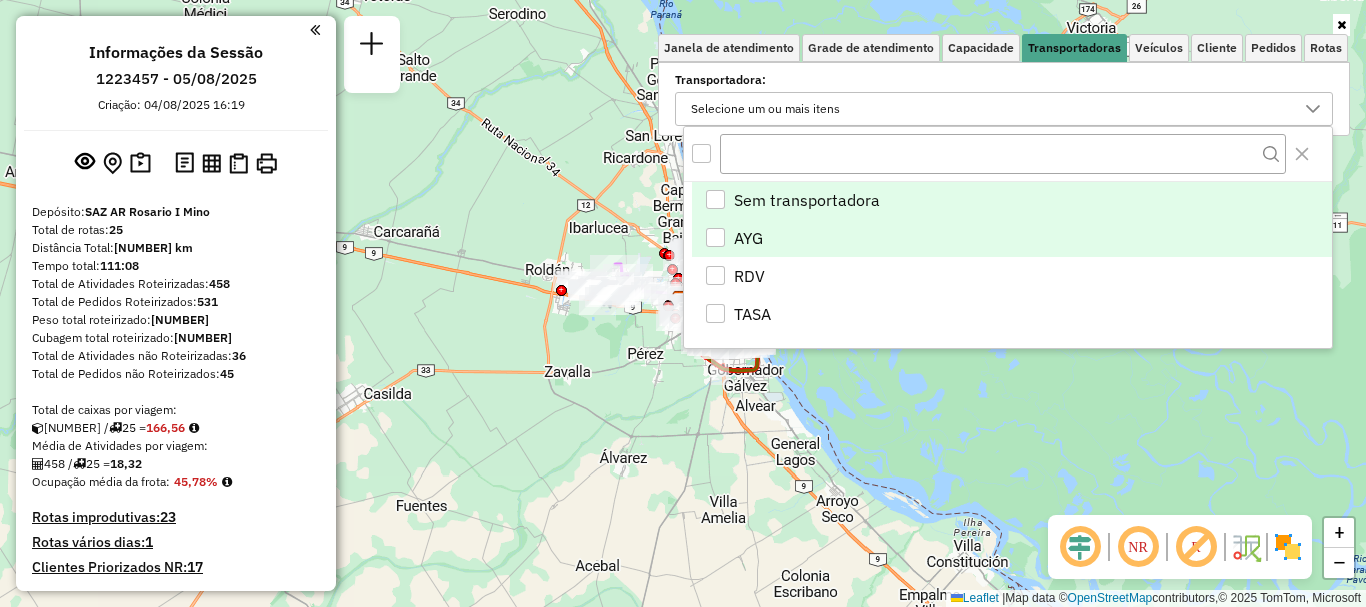 click at bounding box center (715, 237) 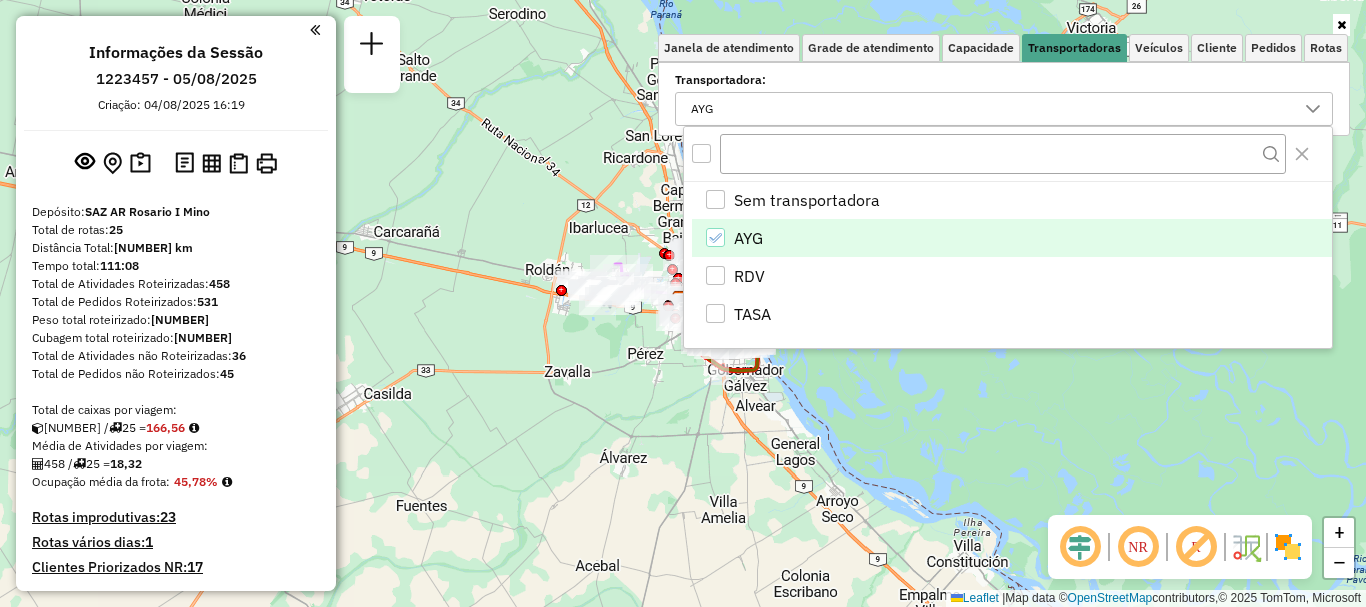 click on "Janela de atendimento Grade de atendimento Capacidade Transportadoras Veículos Cliente Pedidos  Rotas Selecione os dias de semana para filtrar as janelas de atendimento  Seg   Ter   Qua   Qui   Sex   Sáb   Dom  Informe o período da janela de atendimento: De: Até:  Filtrar exatamente a janela do cliente  Considerar janela de atendimento padrão  Selecione os dias de semana para filtrar as grades de atendimento  Seg   Ter   Qua   Qui   Sex   Sáb   Dom   Considerar clientes sem dia de atendimento cadastrado  Clientes fora do dia de atendimento selecionado Filtrar as atividades entre os valores definidos abaixo:  Peso mínimo:   Peso máximo:   Cubagem mínima:   Cubagem máxima:   De:   Até:  Filtrar as atividades entre o tempo de atendimento definido abaixo:  De:   Até:   Considerar capacidade total dos clientes não roteirizados Transportadora: AYG Tipo de veículo: Selecione um ou mais itens Veículo: Selecione um ou mais itens Motorista: Selecione um ou mais itens Nome: Tipo de cliente: Rótulo: Tipo:" 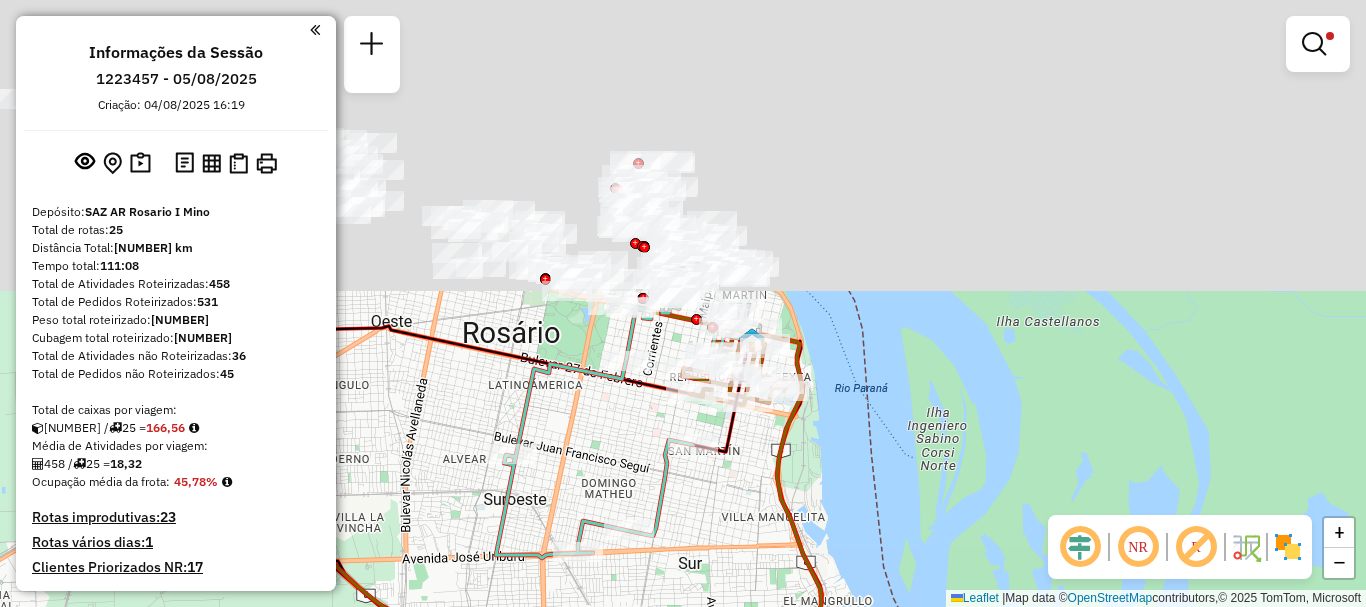 drag, startPoint x: 699, startPoint y: 223, endPoint x: 827, endPoint y: 562, distance: 362.36032 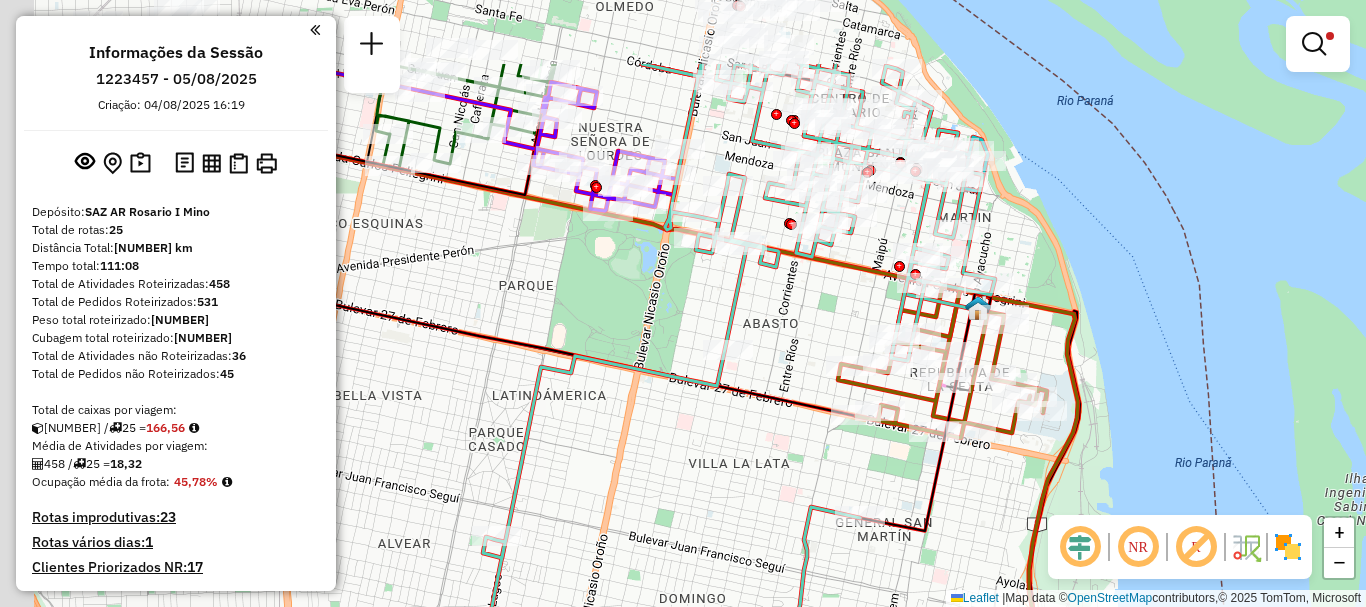 drag, startPoint x: 714, startPoint y: 437, endPoint x: 1124, endPoint y: 609, distance: 444.6167 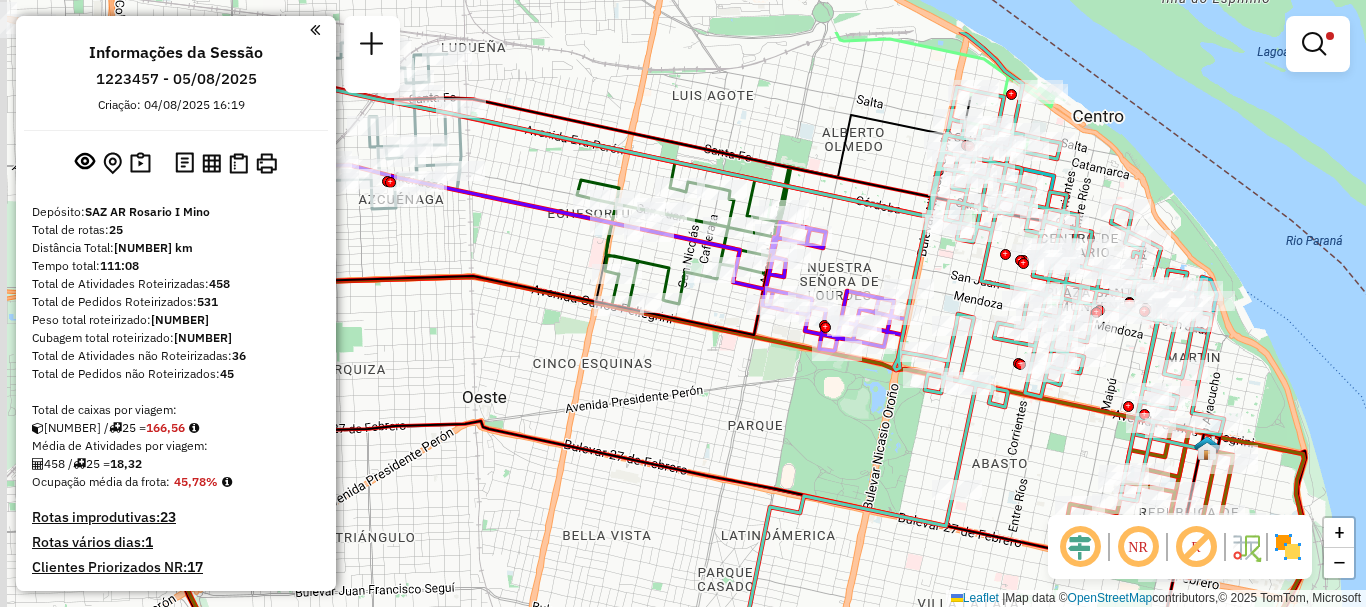 drag, startPoint x: 669, startPoint y: 390, endPoint x: 782, endPoint y: 449, distance: 127.47549 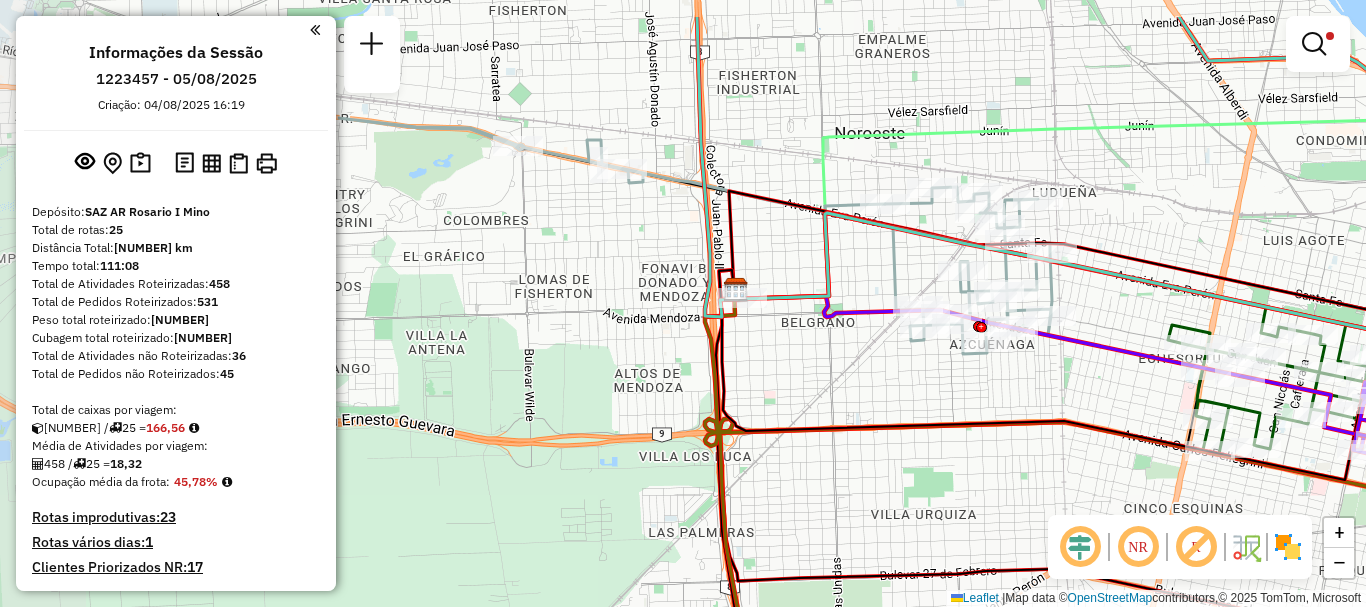 drag, startPoint x: 605, startPoint y: 448, endPoint x: 986, endPoint y: 494, distance: 383.76685 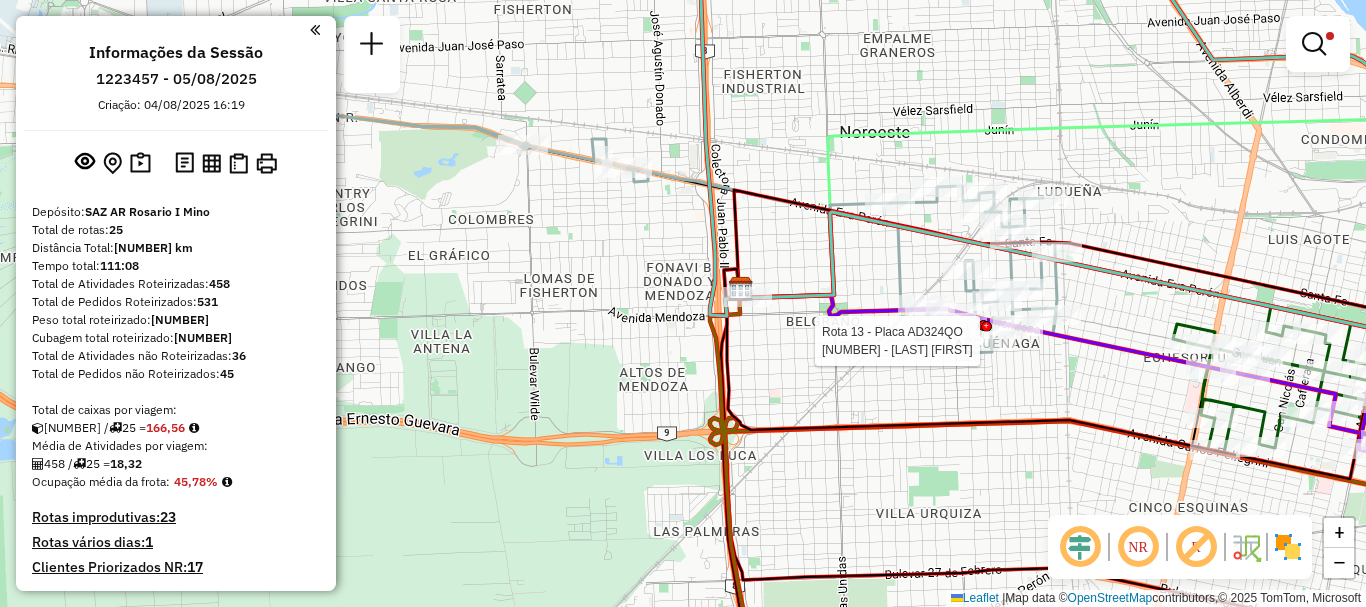 select on "**********" 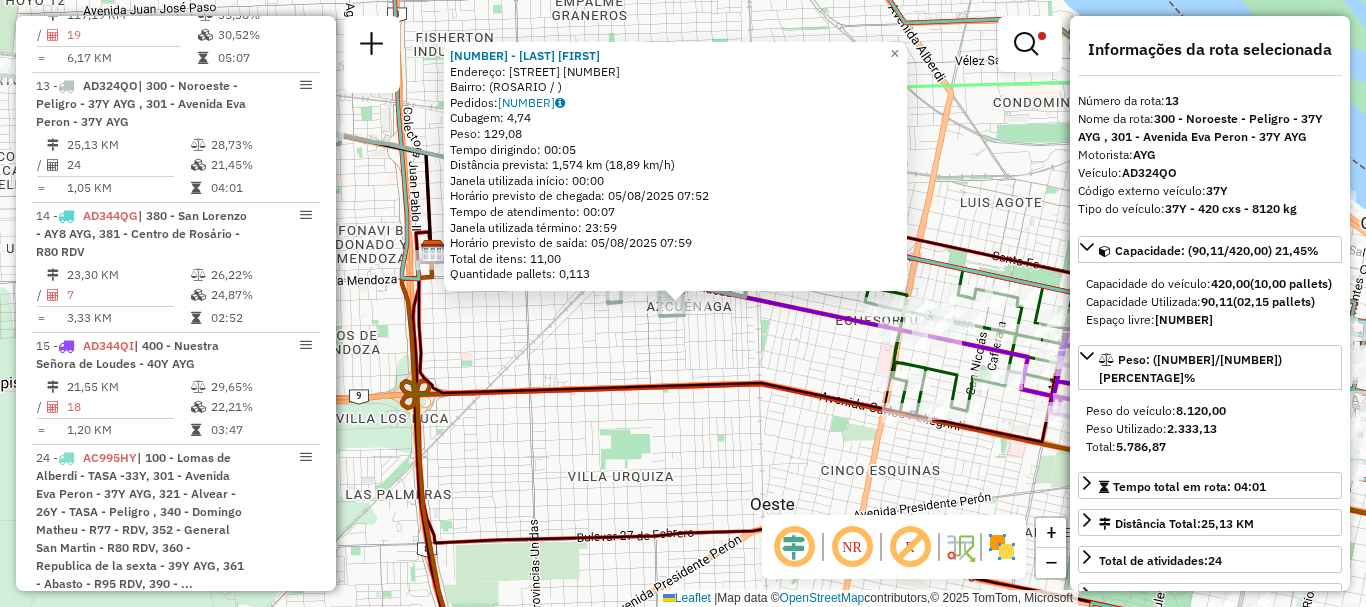scroll, scrollTop: 1153, scrollLeft: 0, axis: vertical 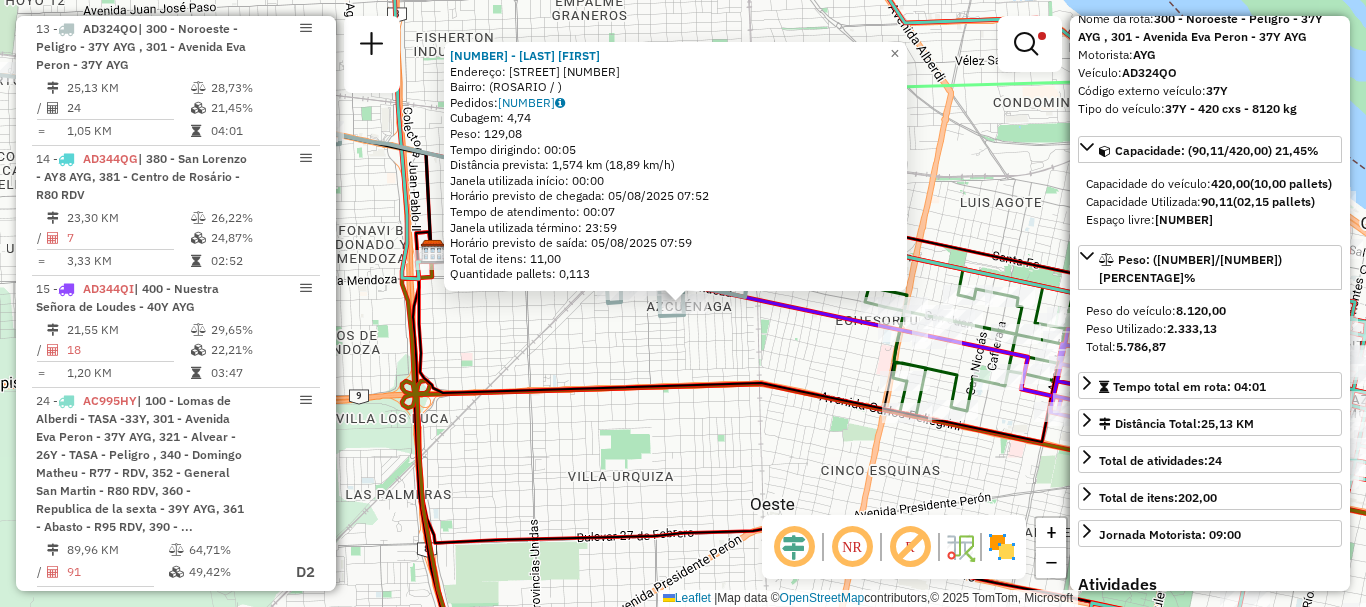 click on "0000382658 - LIGUORI ALIC  Endereço: GUIDO      1216   Bairro:  (ROSARIO / )   Pedidos:  008635569   Cubagem: 4,74  Peso: 129,08  Tempo dirigindo: 00:05   Distância prevista: 1,574 km (18,89 km/h)   Janela utilizada início: 00:00   Horário previsto de chegada: 05/08/2025 07:52   Tempo de atendimento: 00:07   Janela utilizada término: 23:59   Horário previsto de saída: 05/08/2025 07:59   Total de itens: 11,00   Quantidade pallets: 0,113  × Limpar filtros Janela de atendimento Grade de atendimento Capacidade Transportadoras Veículos Cliente Pedidos  Rotas Selecione os dias de semana para filtrar as janelas de atendimento  Seg   Ter   Qua   Qui   Sex   Sáb   Dom  Informe o período da janela de atendimento: De: Até:  Filtrar exatamente a janela do cliente  Considerar janela de atendimento padrão  Selecione os dias de semana para filtrar as grades de atendimento  Seg   Ter   Qua   Qui   Sex   Sáb   Dom   Considerar clientes sem dia de atendimento cadastrado  Peso mínimo:   Peso máximo:   De:   De:" 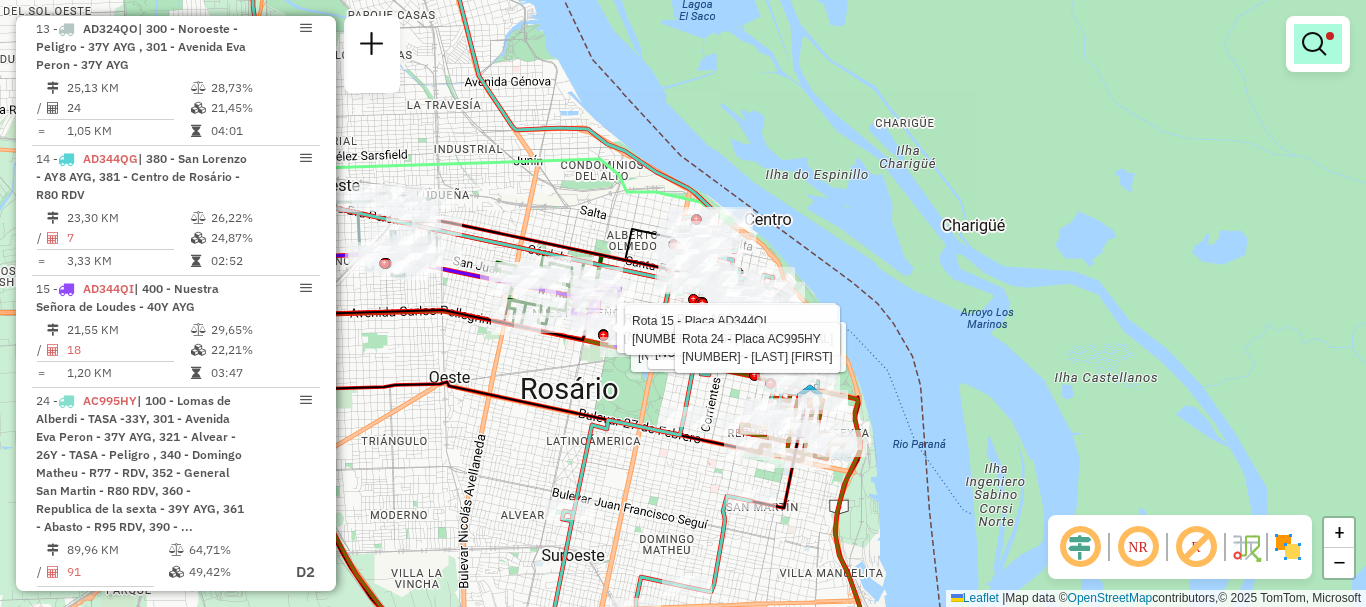click at bounding box center (1314, 44) 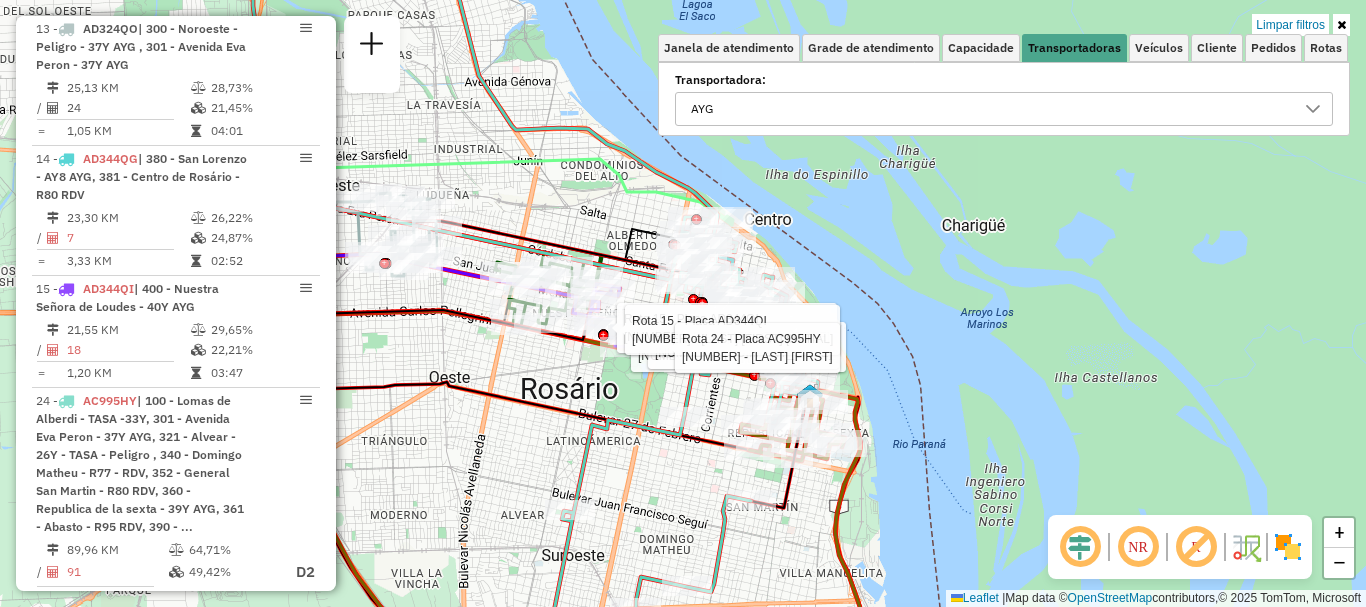 click 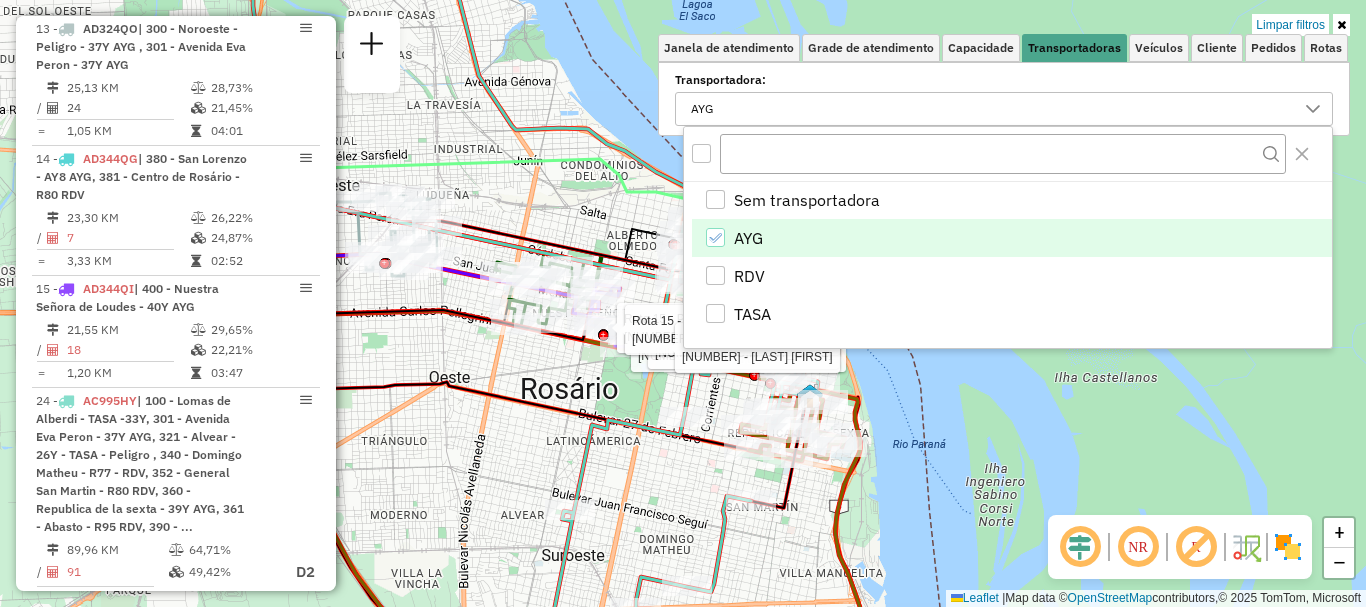 click at bounding box center (715, 237) 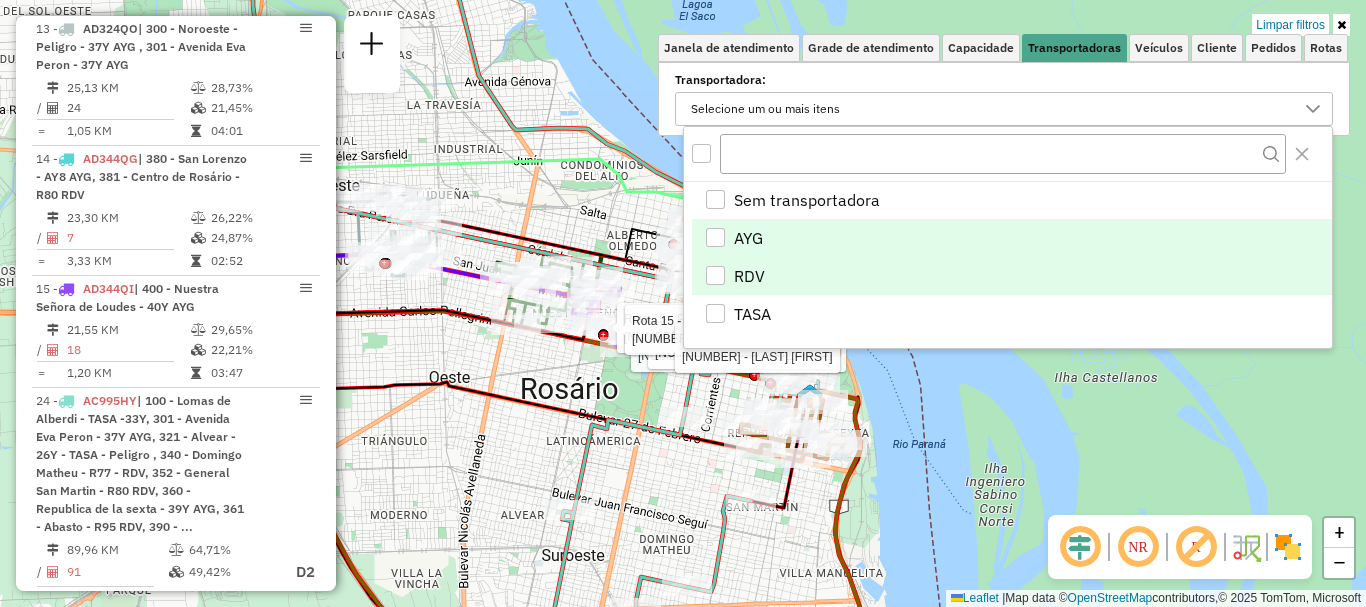 click at bounding box center [715, 275] 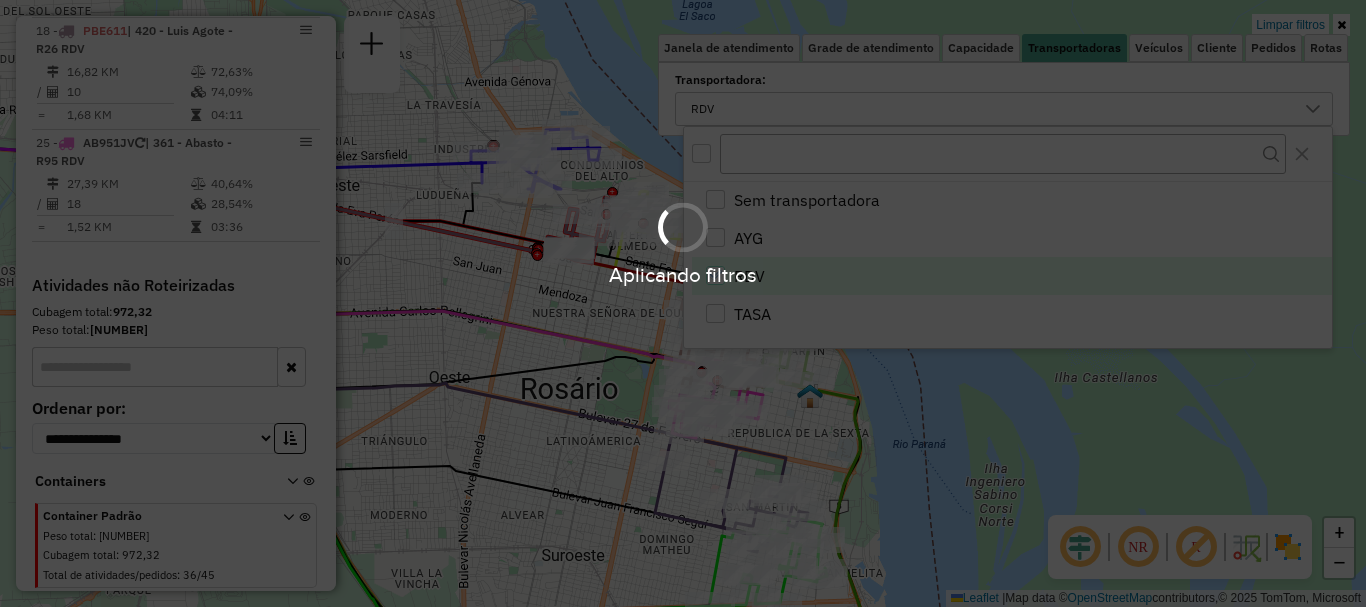 scroll, scrollTop: 1135, scrollLeft: 0, axis: vertical 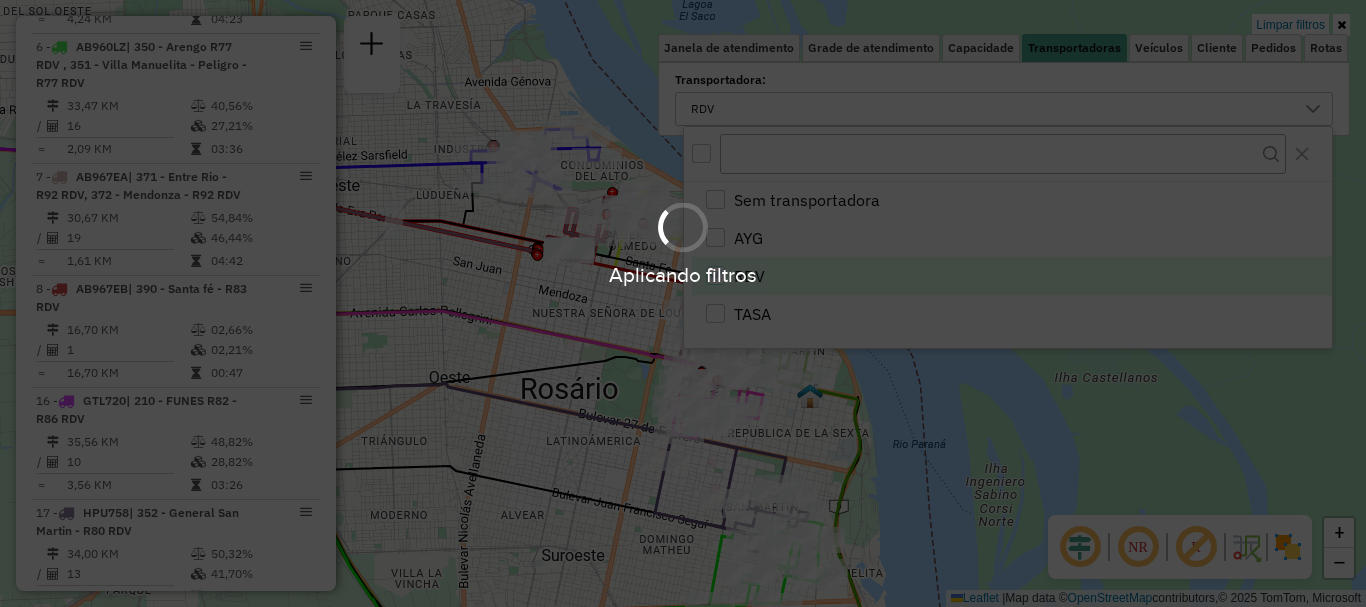 click on "Aplicando filtros" at bounding box center [683, 303] 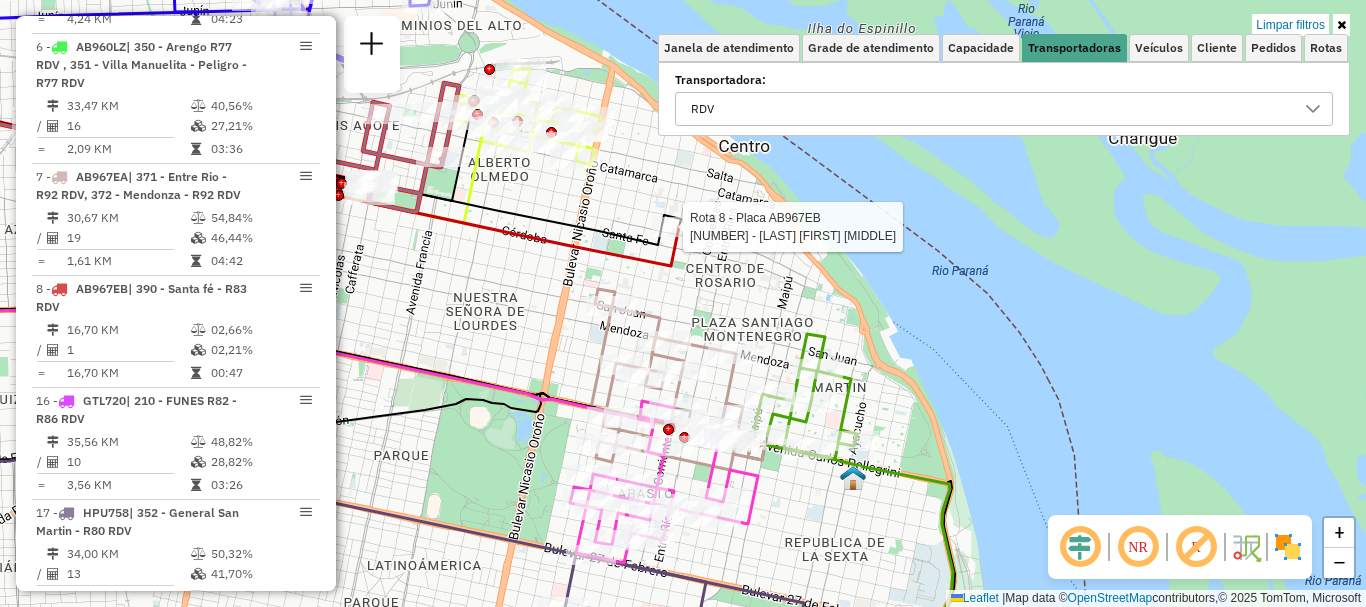 click 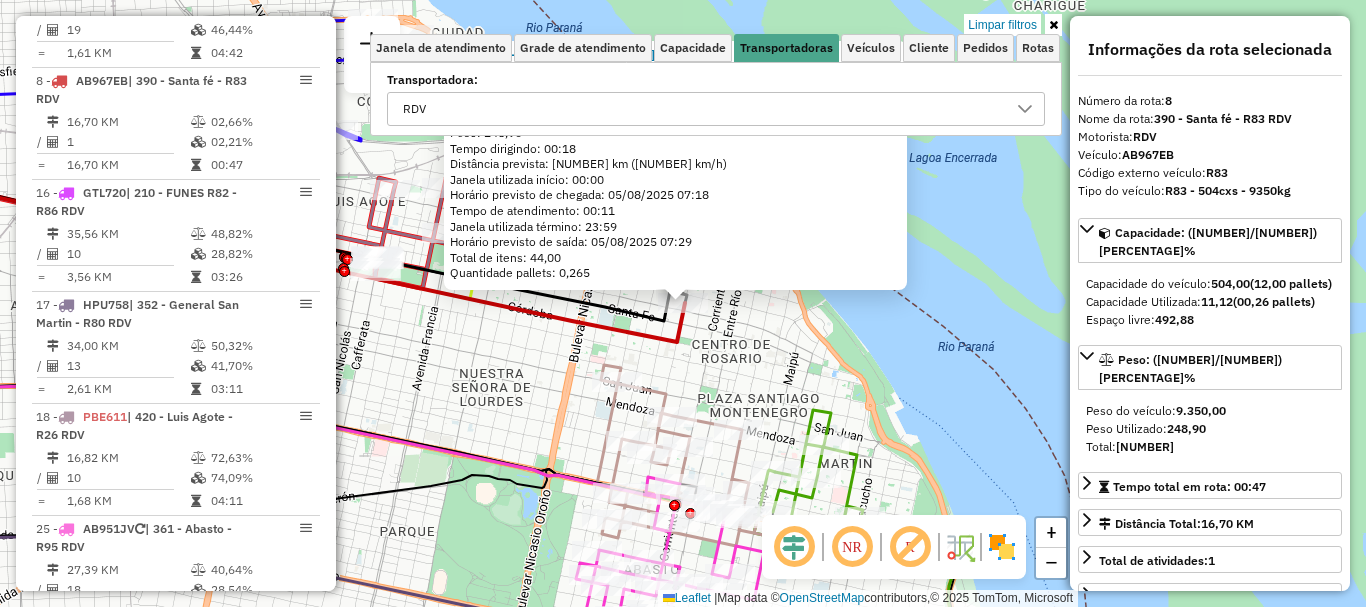scroll, scrollTop: 1395, scrollLeft: 0, axis: vertical 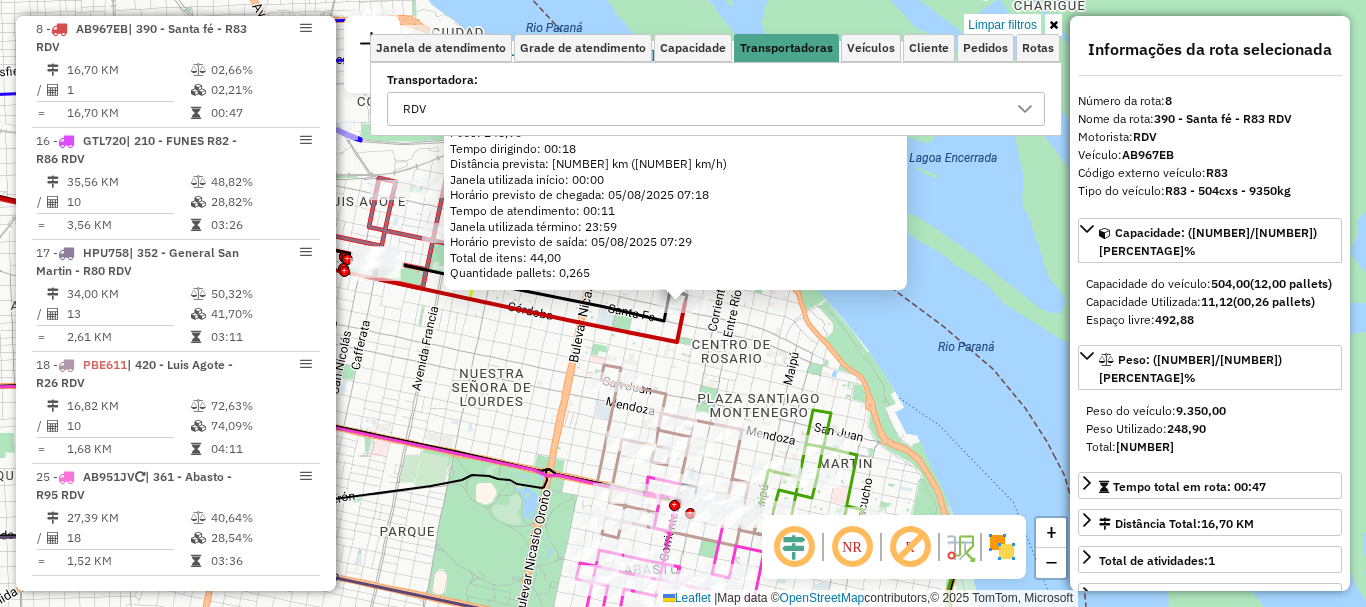 click on "Rota 8 - Placa AB967EB  0000534337 - ELIAS YAMIL GABRIEL 0000534337 - ELIAS YAMIL GABRIEL  Endereço: ROCA 552   Bairro:  (ROSARIO / )   Pedidos:  008635945   Cubagem: 11,13  Peso: 248,90  Tempo dirigindo: 00:18   Distância prevista: 8,313 km (27,71 km/h)   Janela utilizada início: 00:00   Horário previsto de chegada: 05/08/2025 07:18   Tempo de atendimento: 00:11   Janela utilizada término: 23:59   Horário previsto de saída: 05/08/2025 07:29   Total de itens: 44,00   Quantidade pallets: 0,265  × Limpar filtros Janela de atendimento Grade de atendimento Capacidade Transportadoras Veículos Cliente Pedidos  Rotas Selecione os dias de semana para filtrar as janelas de atendimento  Seg   Ter   Qua   Qui   Sex   Sáb   Dom  Informe o período da janela de atendimento: De: Até:  Filtrar exatamente a janela do cliente  Considerar janela de atendimento padrão  Selecione os dias de semana para filtrar as grades de atendimento  Seg   Ter   Qua   Qui   Sex   Sáb   Dom   Peso mínimo:   Peso máximo:   De:  +" 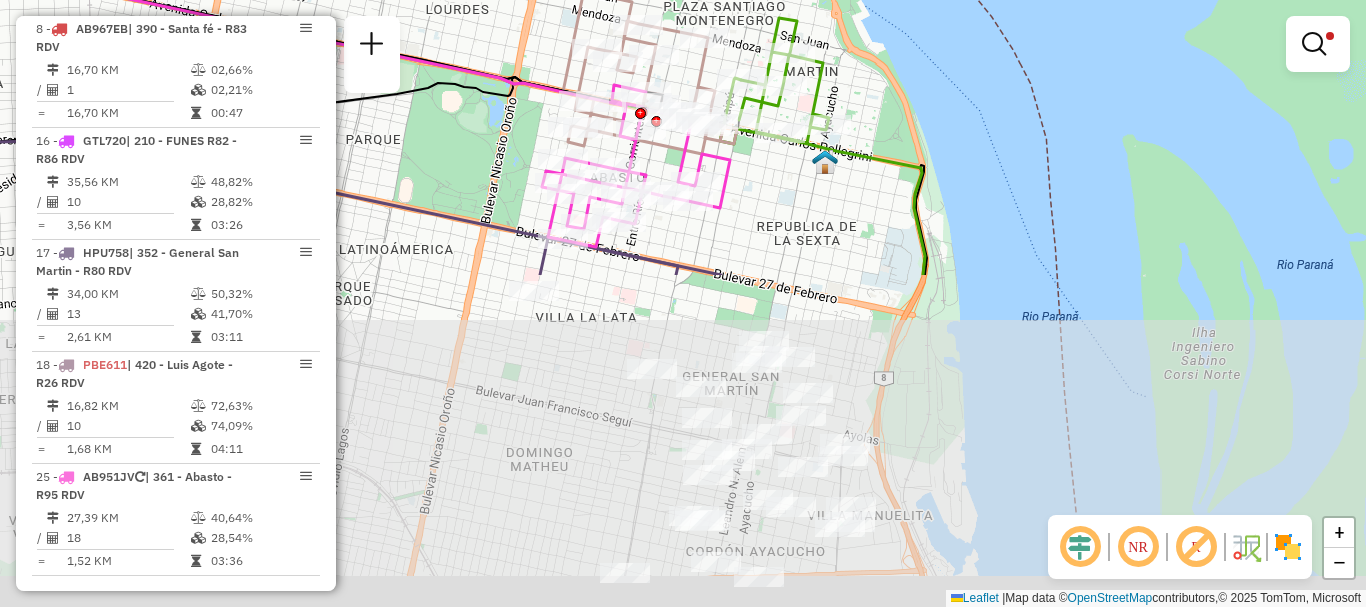 drag, startPoint x: 734, startPoint y: 384, endPoint x: 700, endPoint y: -8, distance: 393.47174 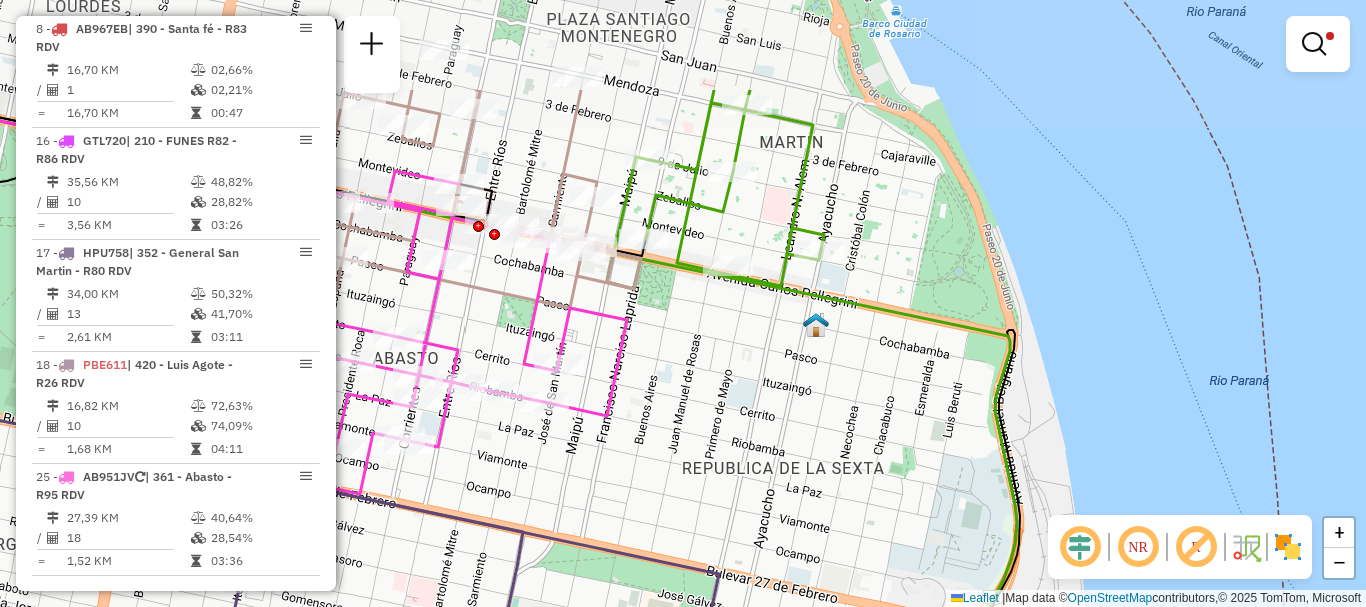 drag, startPoint x: 768, startPoint y: 253, endPoint x: 766, endPoint y: 304, distance: 51.0392 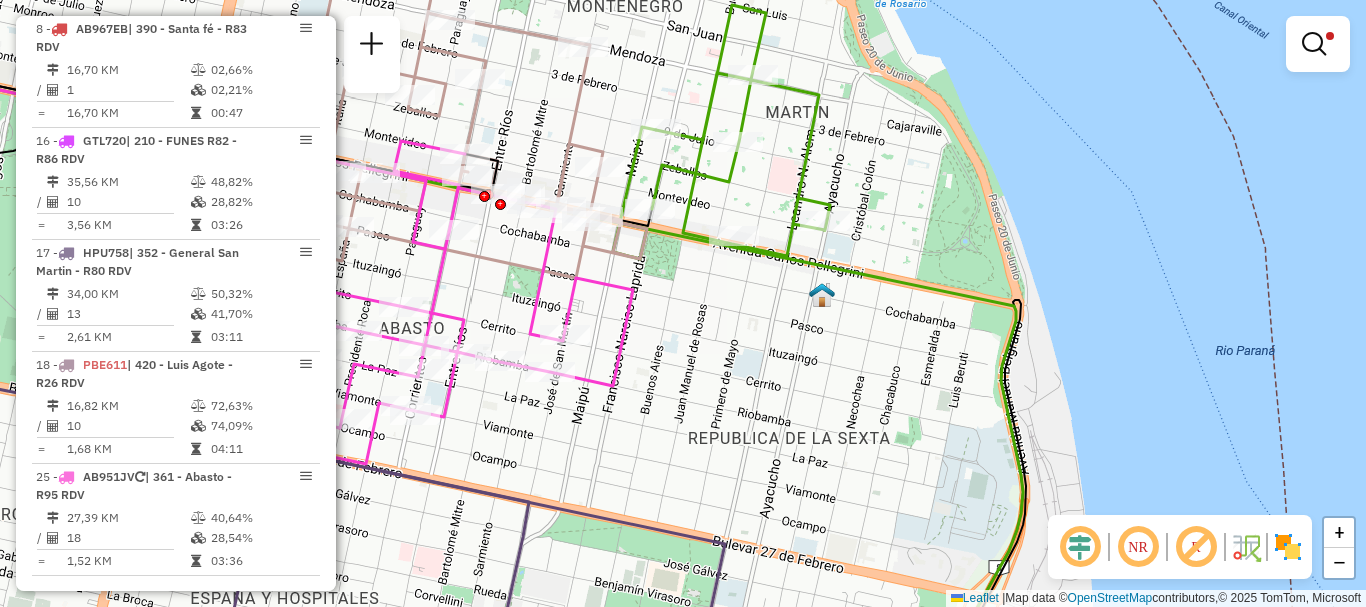 drag, startPoint x: 726, startPoint y: 323, endPoint x: 732, endPoint y: 293, distance: 30.594116 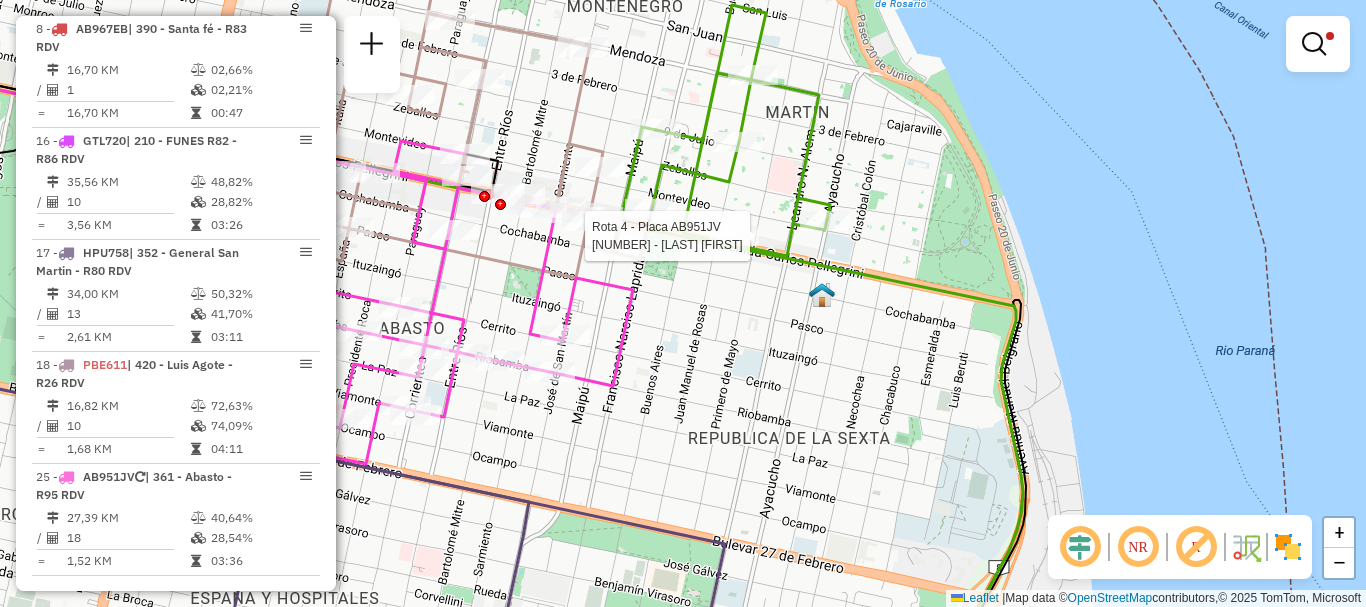 select on "**********" 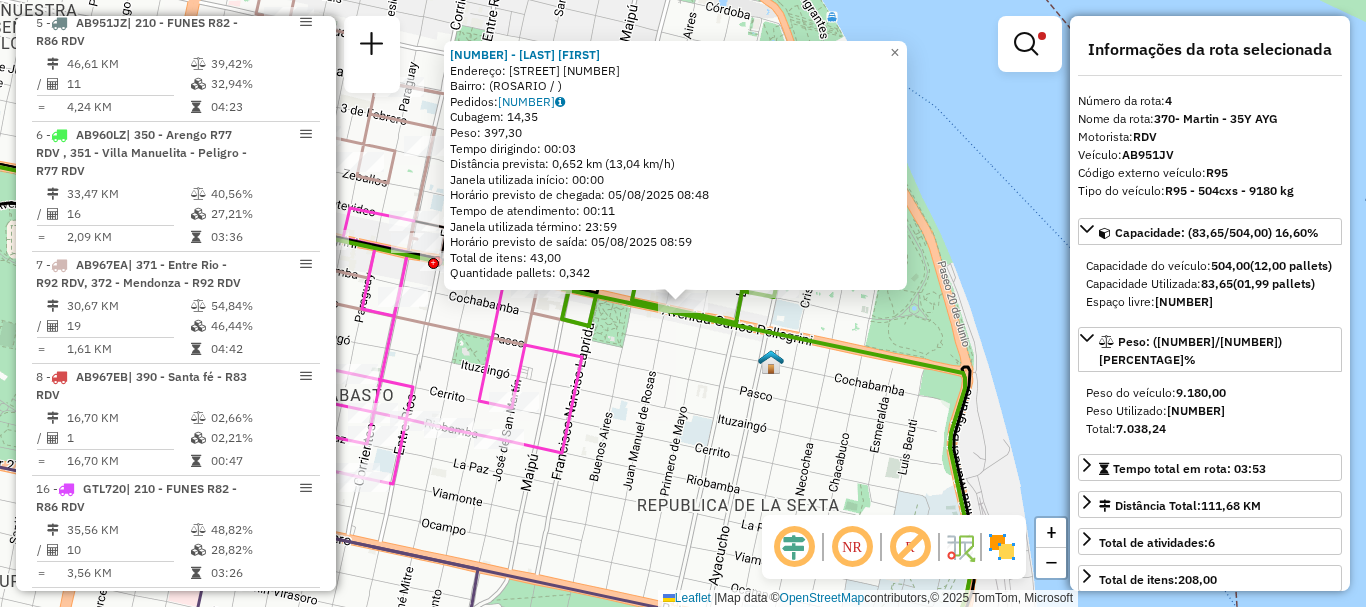 scroll, scrollTop: 929, scrollLeft: 0, axis: vertical 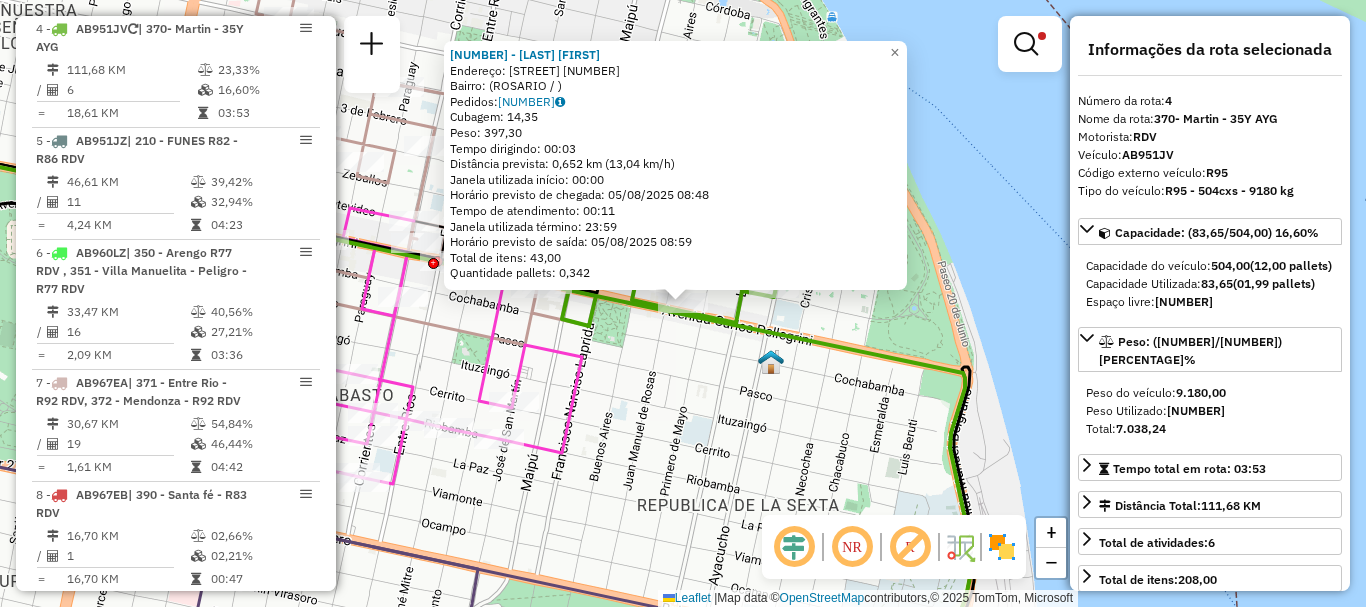 click 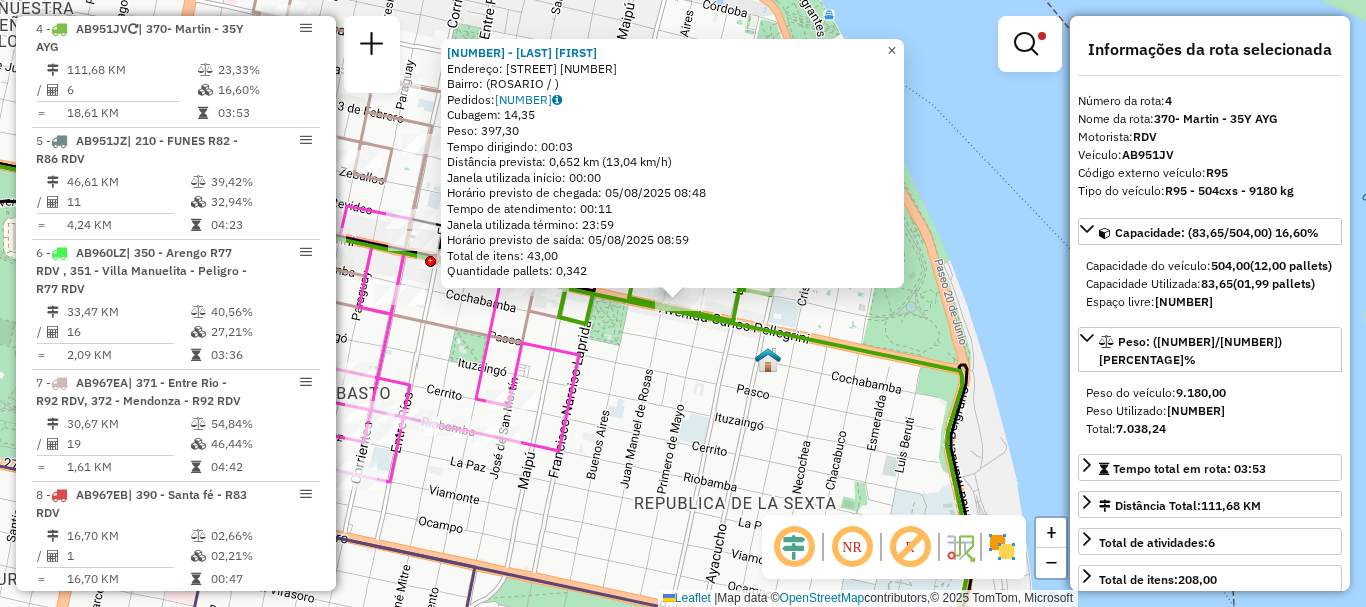 click on "×" 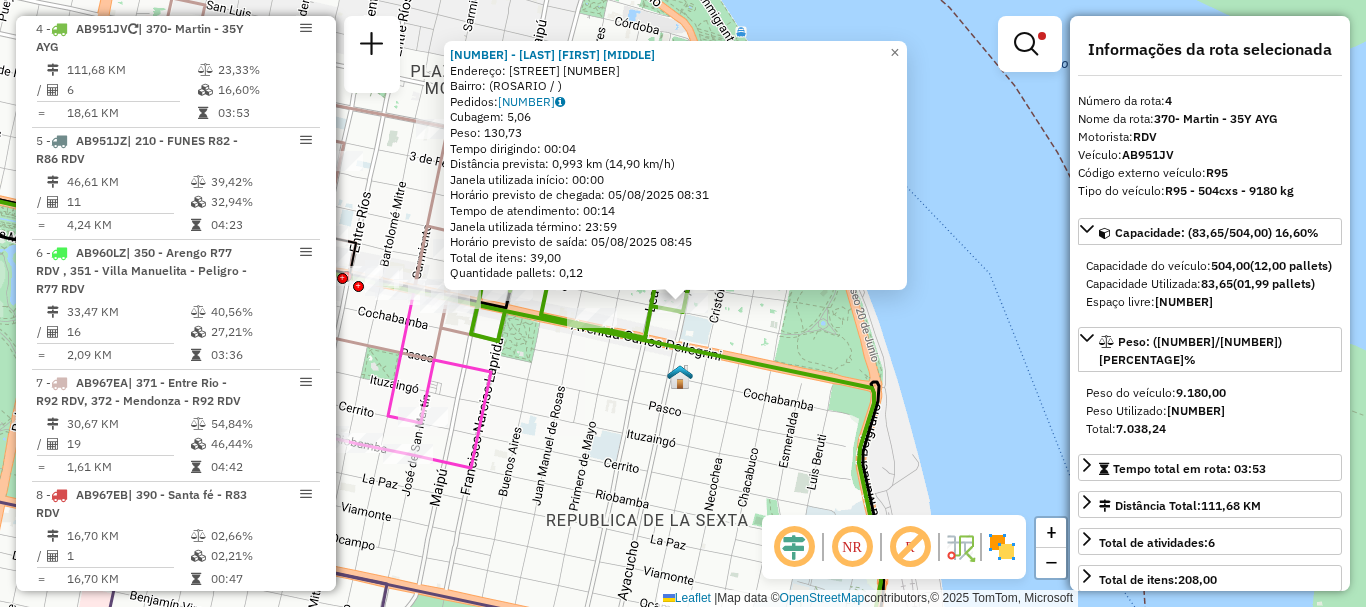 scroll, scrollTop: 100, scrollLeft: 0, axis: vertical 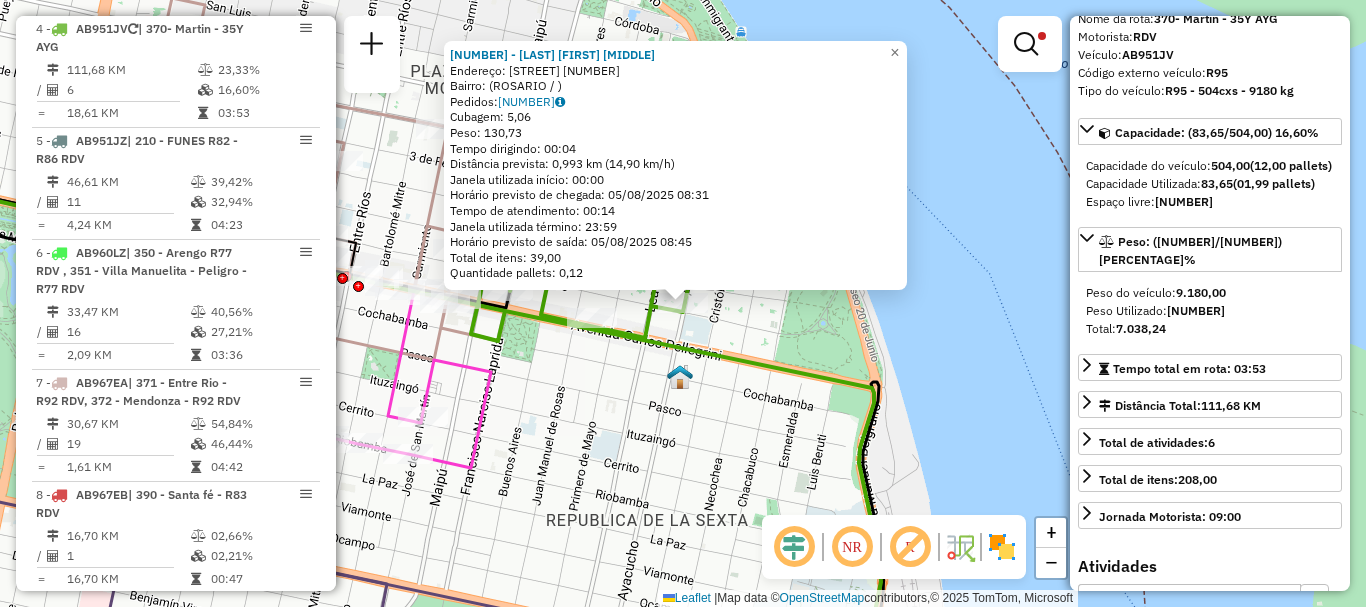 click on "0000326458 - TRIGUERO ALEJANDRO MARIO  Endereço: 9 DE JULIO    80   Bairro:  (ROSARIO / )   Pedidos:  008635757   Cubagem: 5,06  Peso: 130,73  Tempo dirigindo: 00:04   Distância prevista: 0,993 km (14,90 km/h)   Janela utilizada início: 00:00   Horário previsto de chegada: 05/08/2025 08:31   Tempo de atendimento: 00:14   Janela utilizada término: 23:59   Horário previsto de saída: 05/08/2025 08:45   Total de itens: 39,00   Quantidade pallets: 0,12  × Limpar filtros Janela de atendimento Grade de atendimento Capacidade Transportadoras Veículos Cliente Pedidos  Rotas Selecione os dias de semana para filtrar as janelas de atendimento  Seg   Ter   Qua   Qui   Sex   Sáb   Dom  Informe o período da janela de atendimento: De: Até:  Filtrar exatamente a janela do cliente  Considerar janela de atendimento padrão  Selecione os dias de semana para filtrar as grades de atendimento  Seg   Ter   Qua   Qui   Sex   Sáb   Dom   Considerar clientes sem dia de atendimento cadastrado  Peso mínimo:   Peso máximo:" 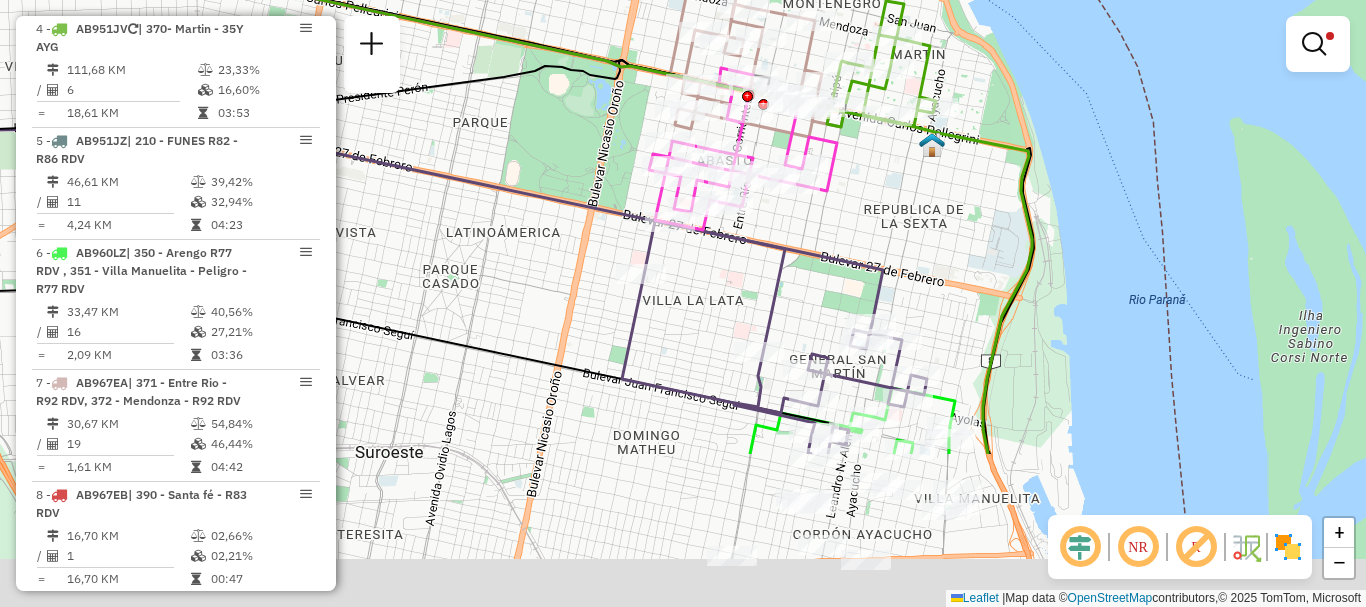 drag, startPoint x: 784, startPoint y: 412, endPoint x: 920, endPoint y: 186, distance: 263.76505 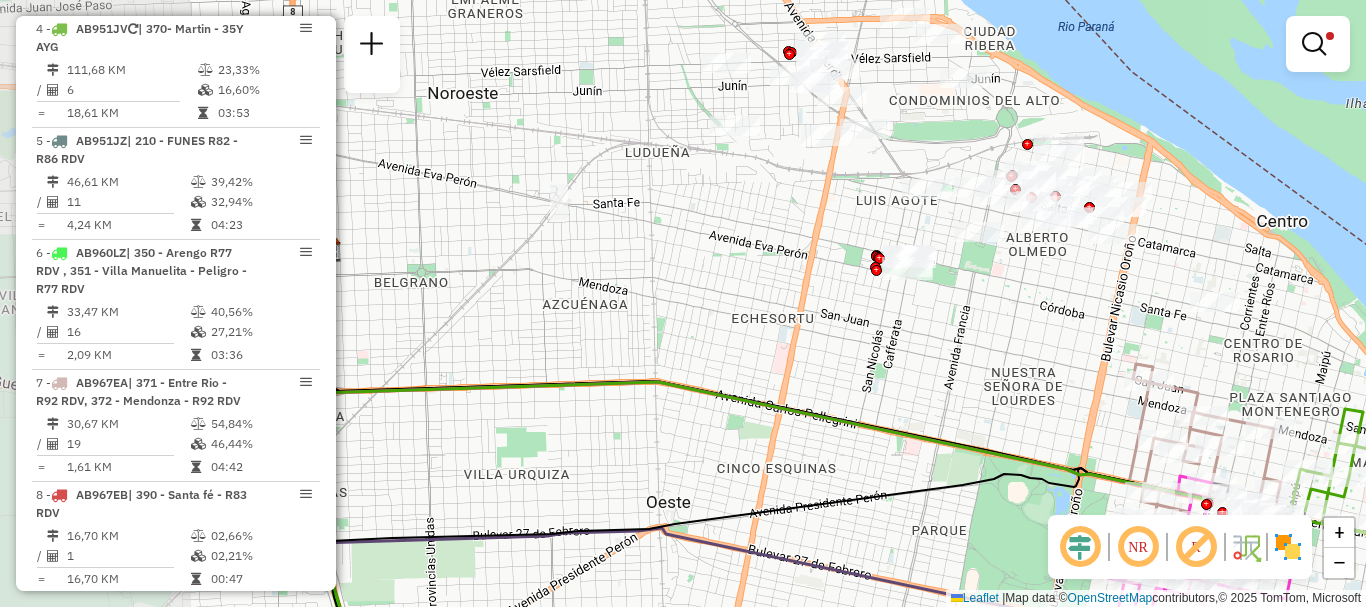 drag, startPoint x: 917, startPoint y: 260, endPoint x: 1365, endPoint y: 646, distance: 591.3544 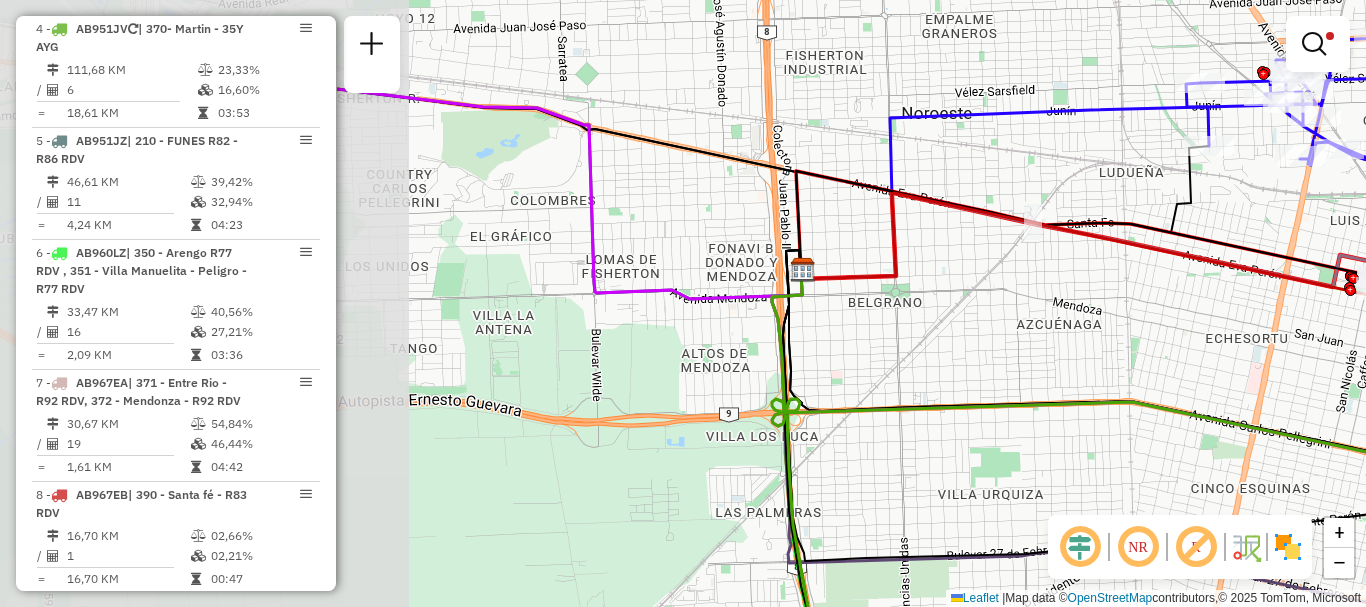 drag, startPoint x: 891, startPoint y: 404, endPoint x: 1365, endPoint y: 424, distance: 474.42175 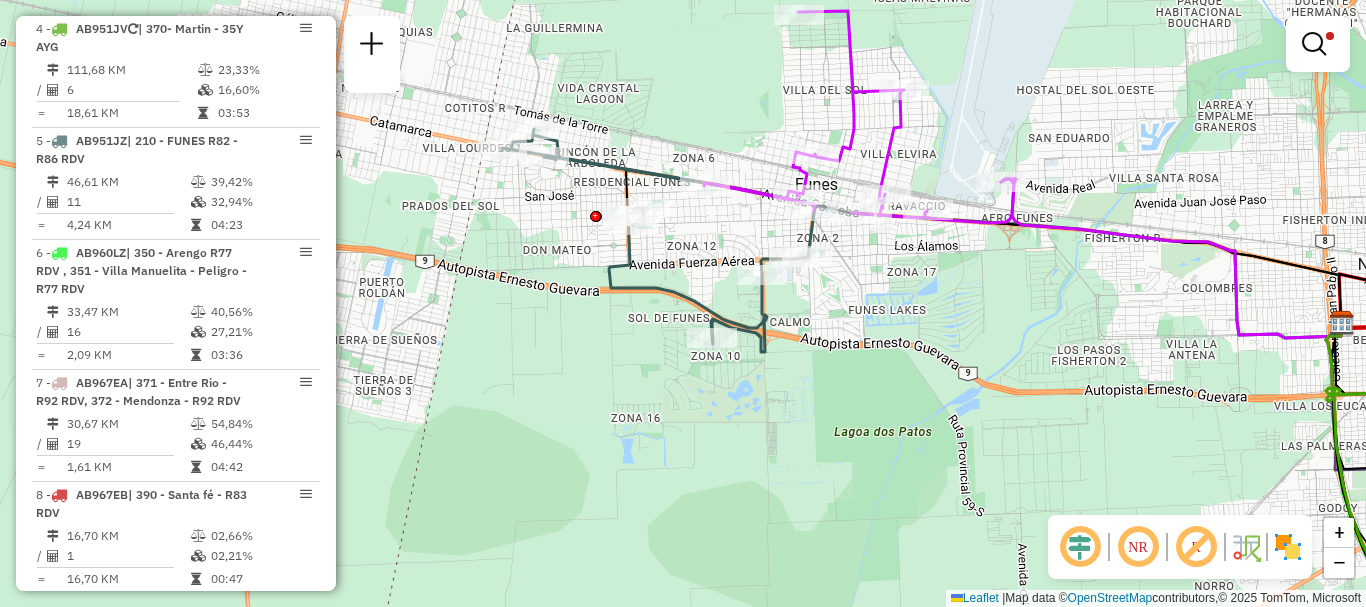 drag, startPoint x: 636, startPoint y: 367, endPoint x: 1198, endPoint y: 370, distance: 562.008 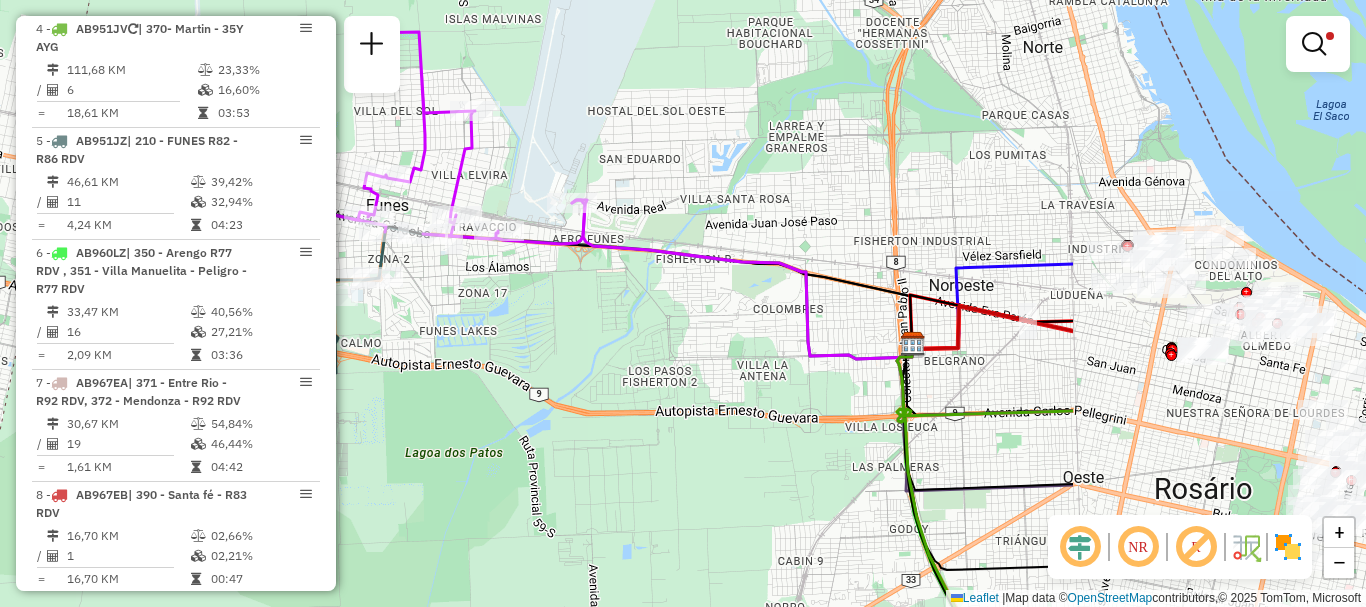 drag, startPoint x: 943, startPoint y: 190, endPoint x: 711, endPoint y: 211, distance: 232.94849 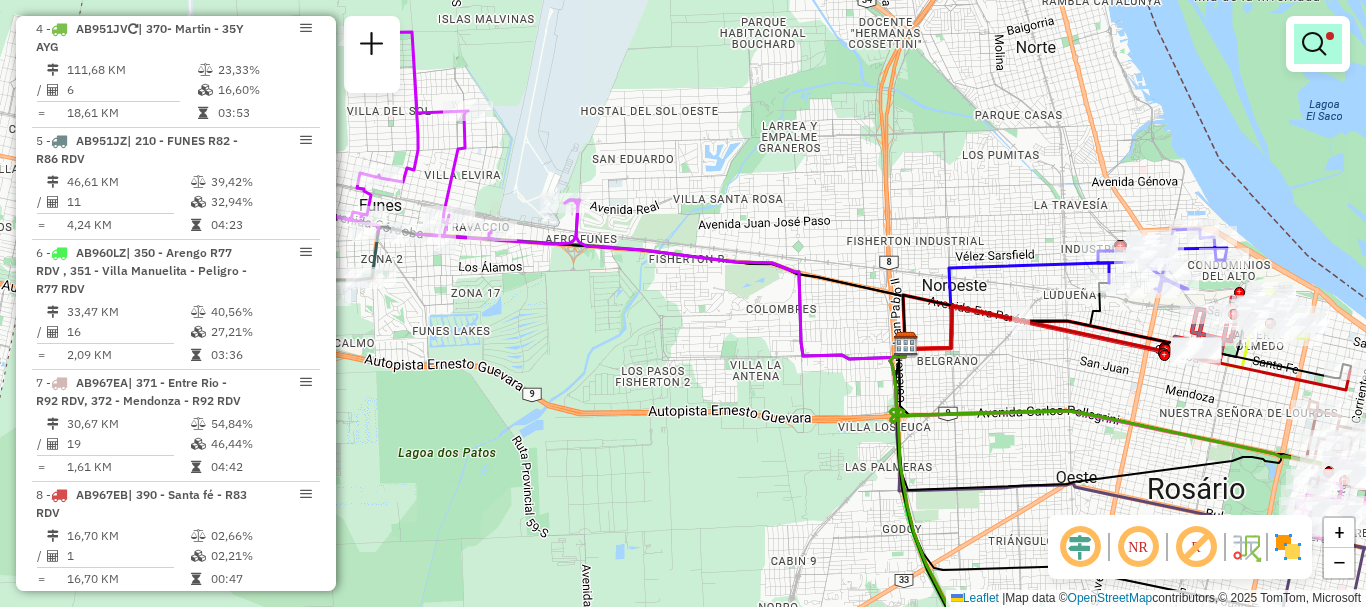 click at bounding box center (1314, 44) 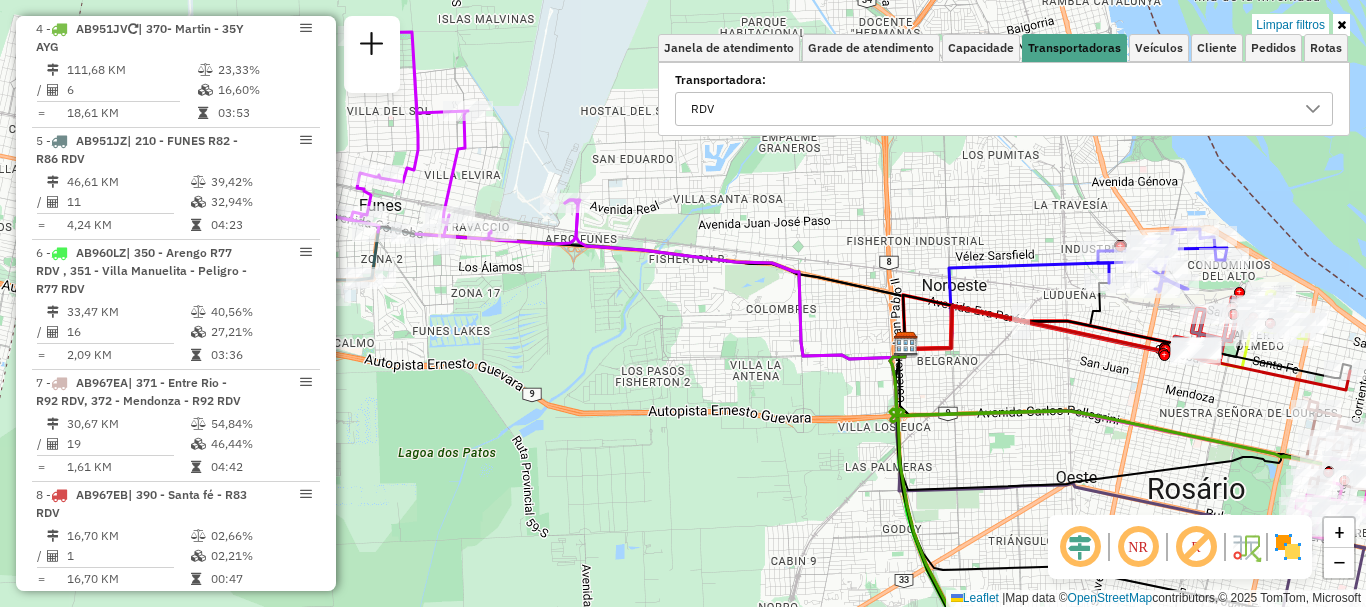 click 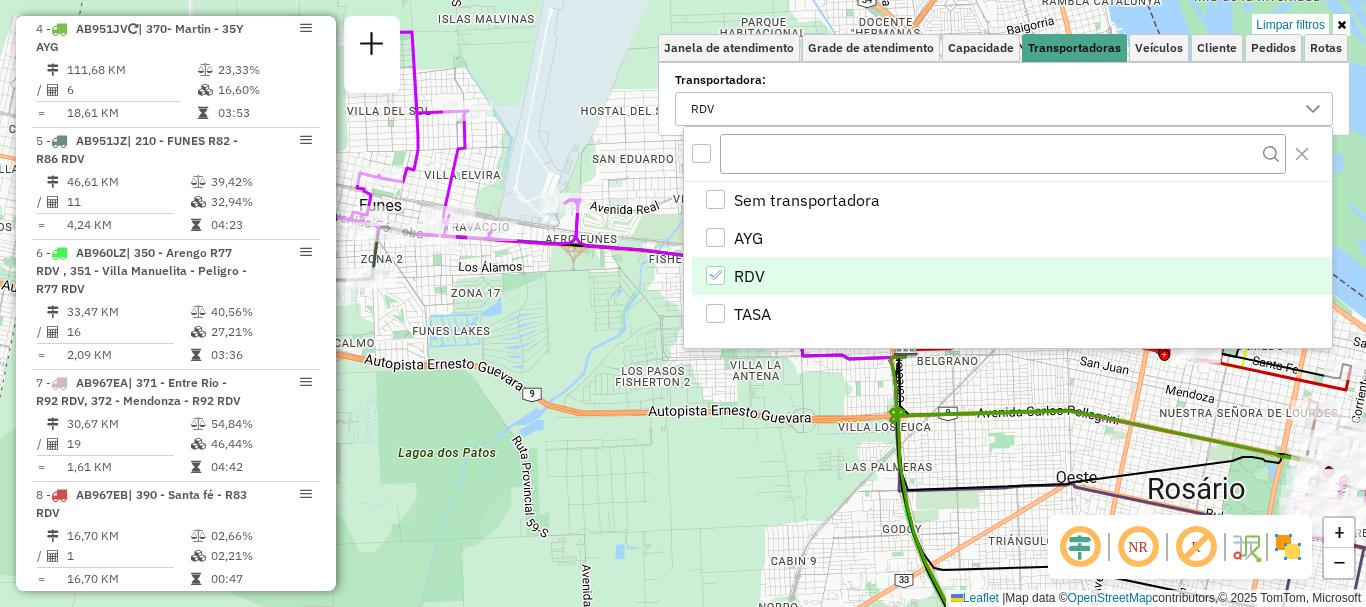 click at bounding box center (715, 275) 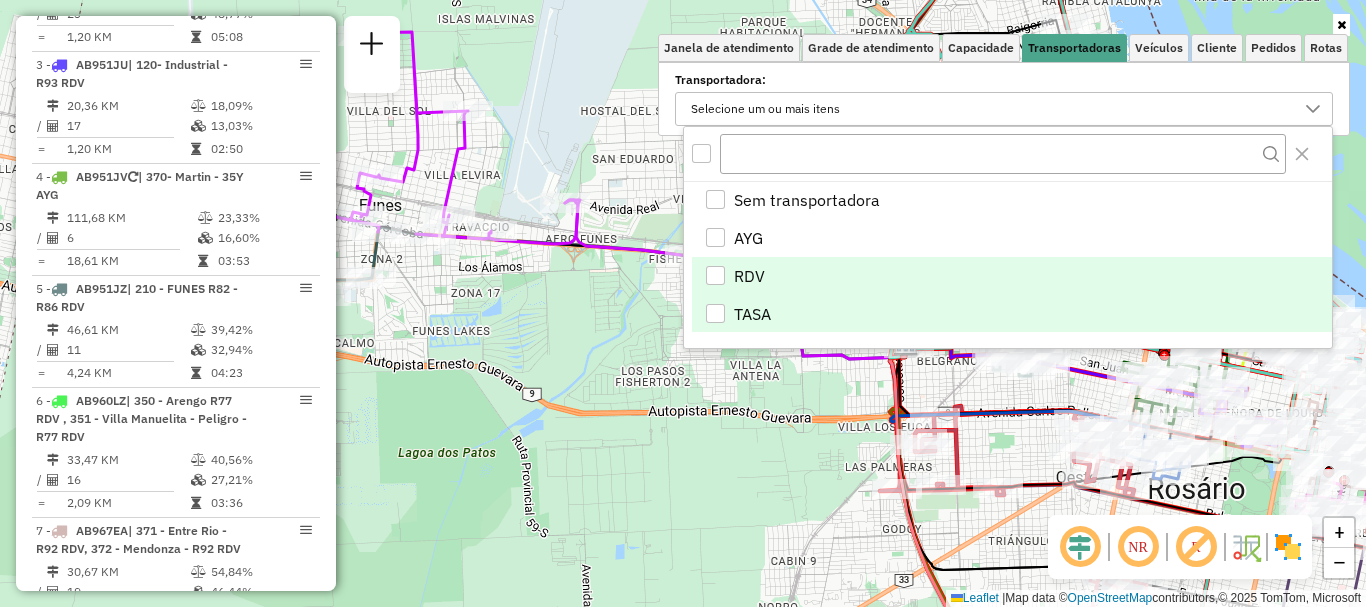 click at bounding box center (715, 313) 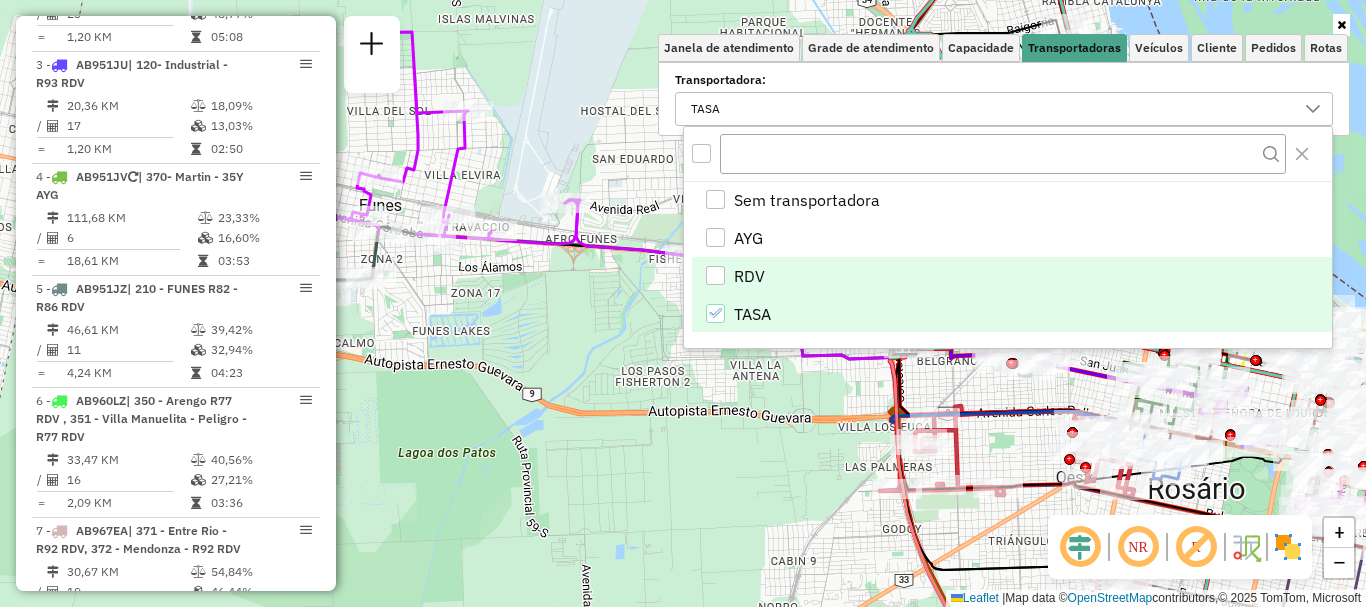 scroll, scrollTop: 1077, scrollLeft: 0, axis: vertical 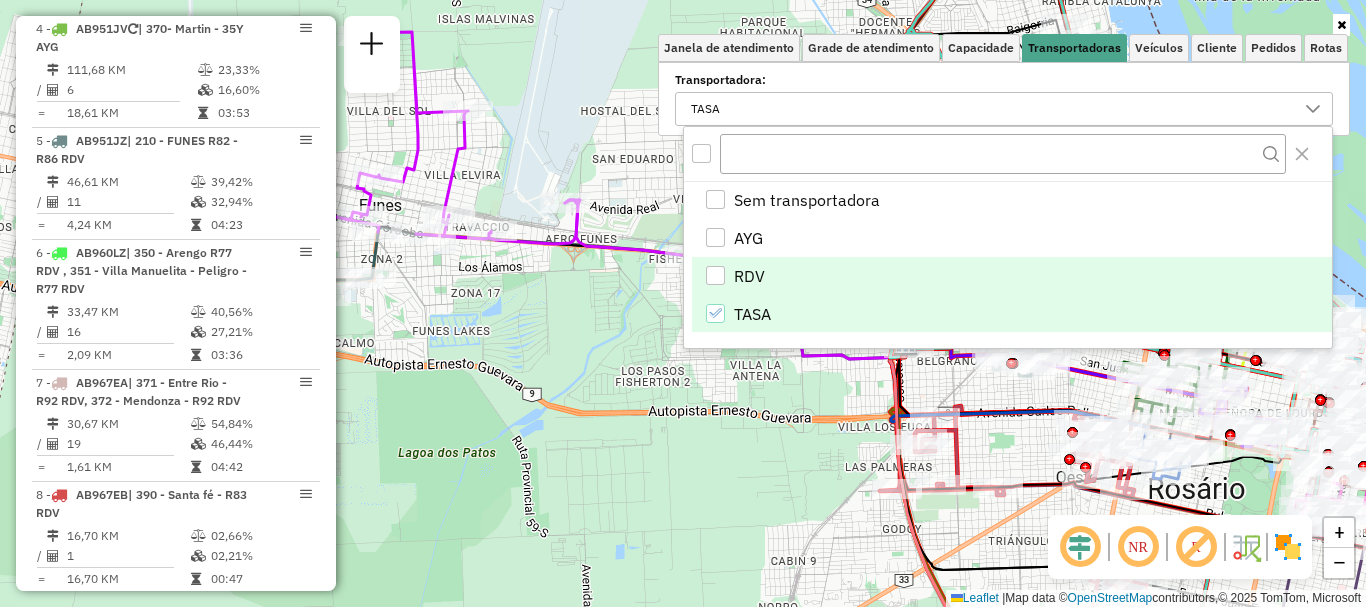 click on "Janela de atendimento Grade de atendimento Capacidade Transportadoras Veículos Cliente Pedidos  Rotas Selecione os dias de semana para filtrar as janelas de atendimento  Seg   Ter   Qua   Qui   Sex   Sáb   Dom  Informe o período da janela de atendimento: De: Até:  Filtrar exatamente a janela do cliente  Considerar janela de atendimento padrão  Selecione os dias de semana para filtrar as grades de atendimento  Seg   Ter   Qua   Qui   Sex   Sáb   Dom   Considerar clientes sem dia de atendimento cadastrado  Clientes fora do dia de atendimento selecionado Filtrar as atividades entre os valores definidos abaixo:  Peso mínimo:   Peso máximo:   Cubagem mínima:   Cubagem máxima:   De:   Até:  Filtrar as atividades entre o tempo de atendimento definido abaixo:  De:   Até:   Considerar capacidade total dos clientes não roteirizados Transportadora: TASA Tipo de veículo: Selecione um ou mais itens Veículo: Selecione um ou mais itens Motorista: Selecione um ou mais itens Nome: Tipo de cliente: Rótulo: De:" 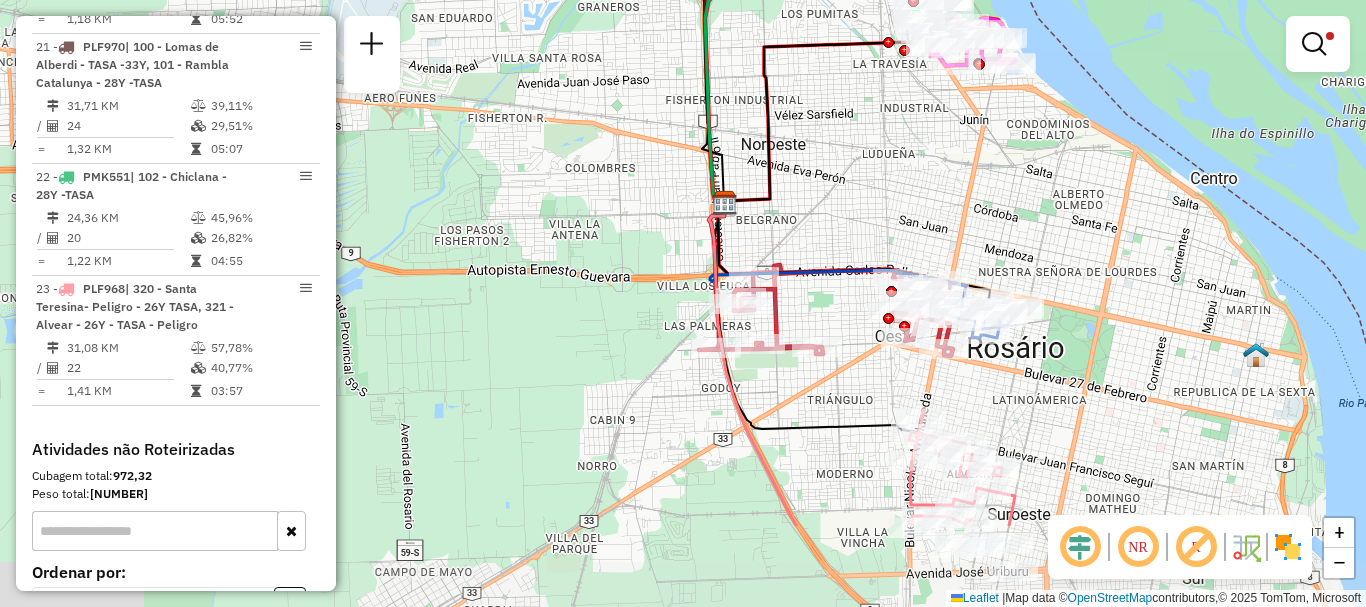 drag, startPoint x: 715, startPoint y: 368, endPoint x: 536, endPoint y: 230, distance: 226.01991 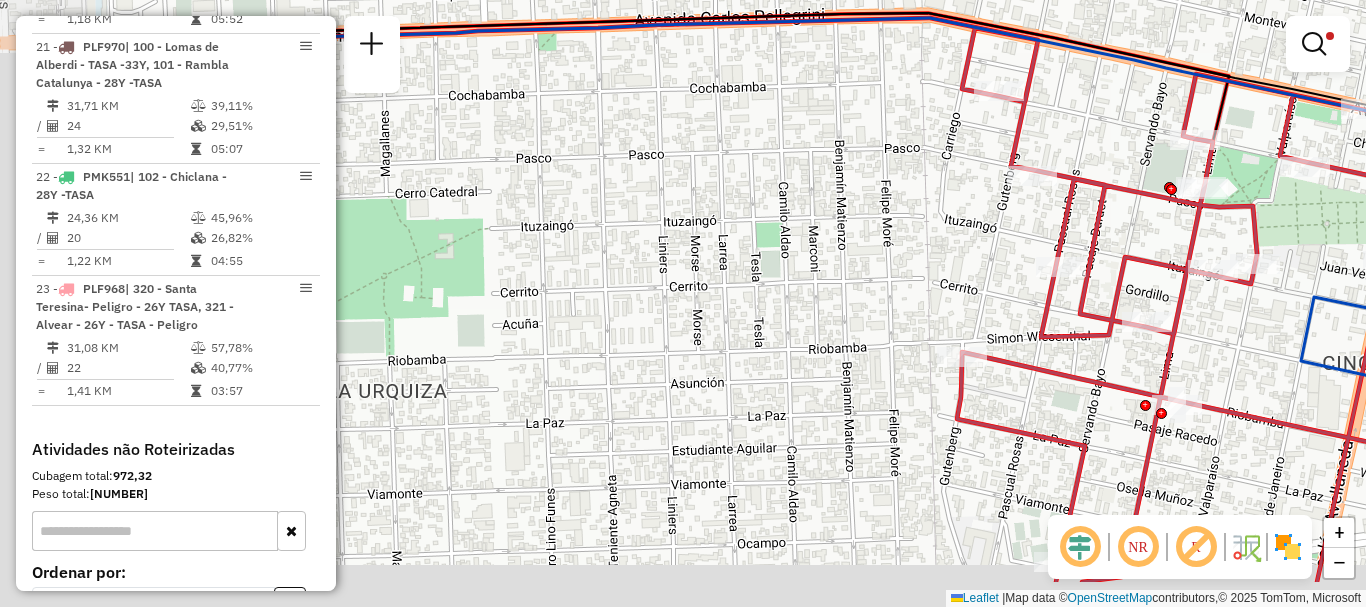 drag, startPoint x: 937, startPoint y: 289, endPoint x: 1239, endPoint y: 204, distance: 313.73398 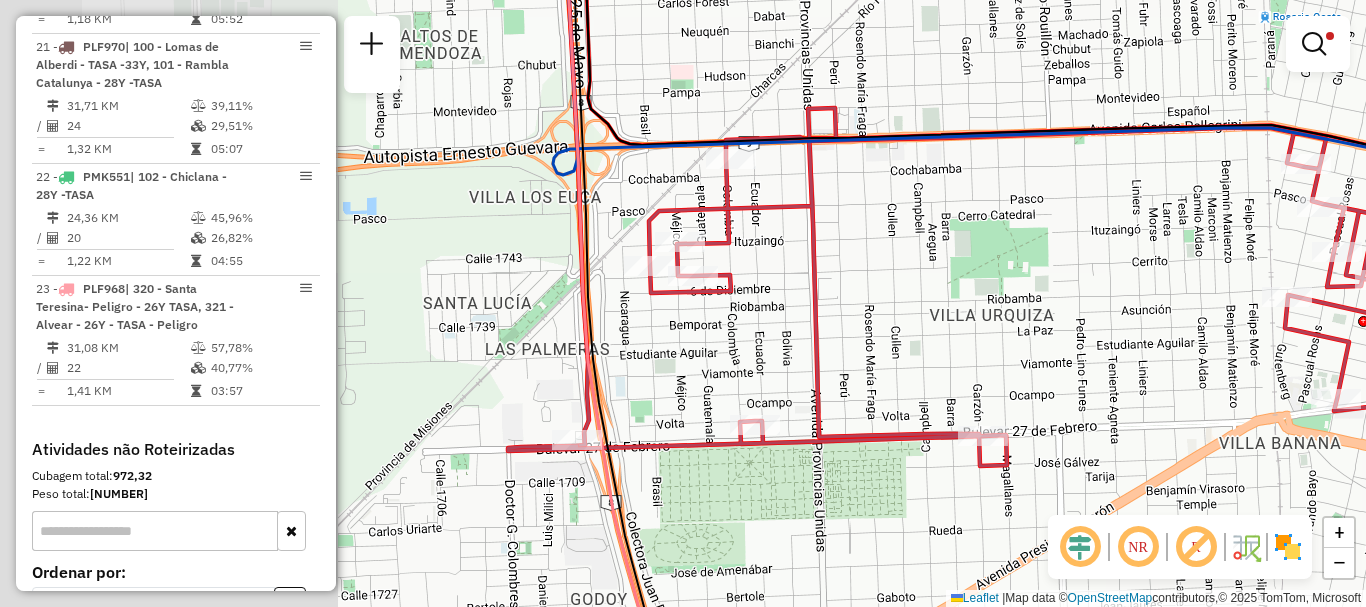 drag, startPoint x: 598, startPoint y: 279, endPoint x: 1044, endPoint y: 269, distance: 446.1121 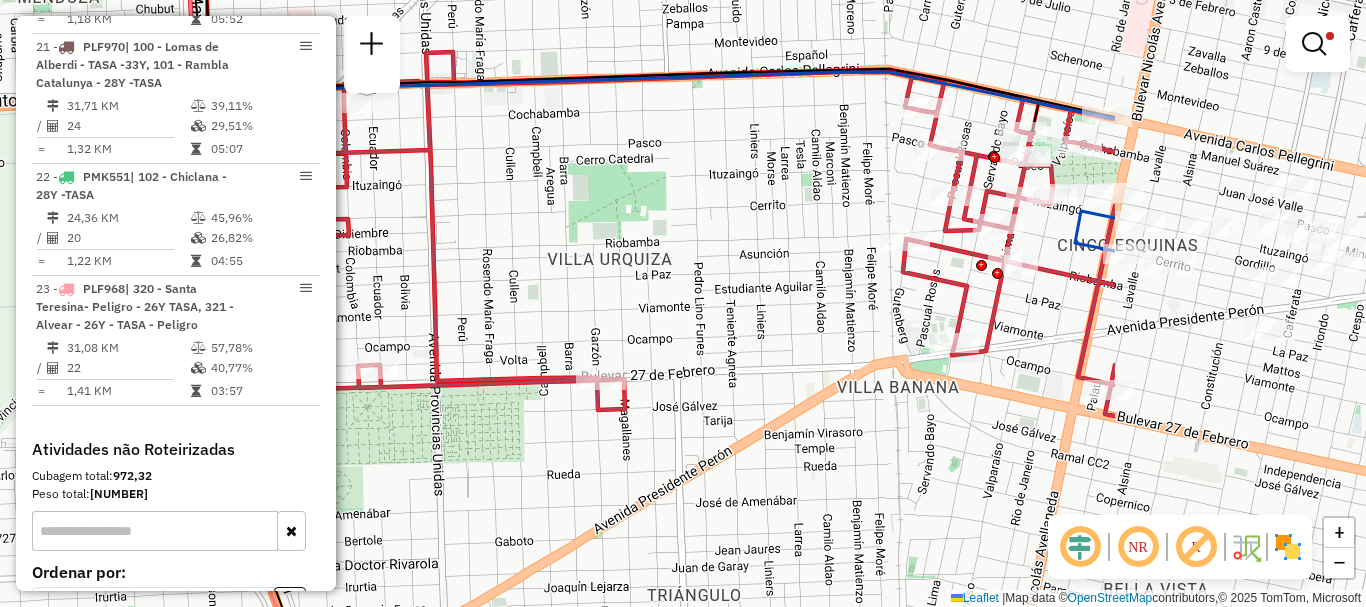 drag, startPoint x: 996, startPoint y: 249, endPoint x: 501, endPoint y: 166, distance: 501.91034 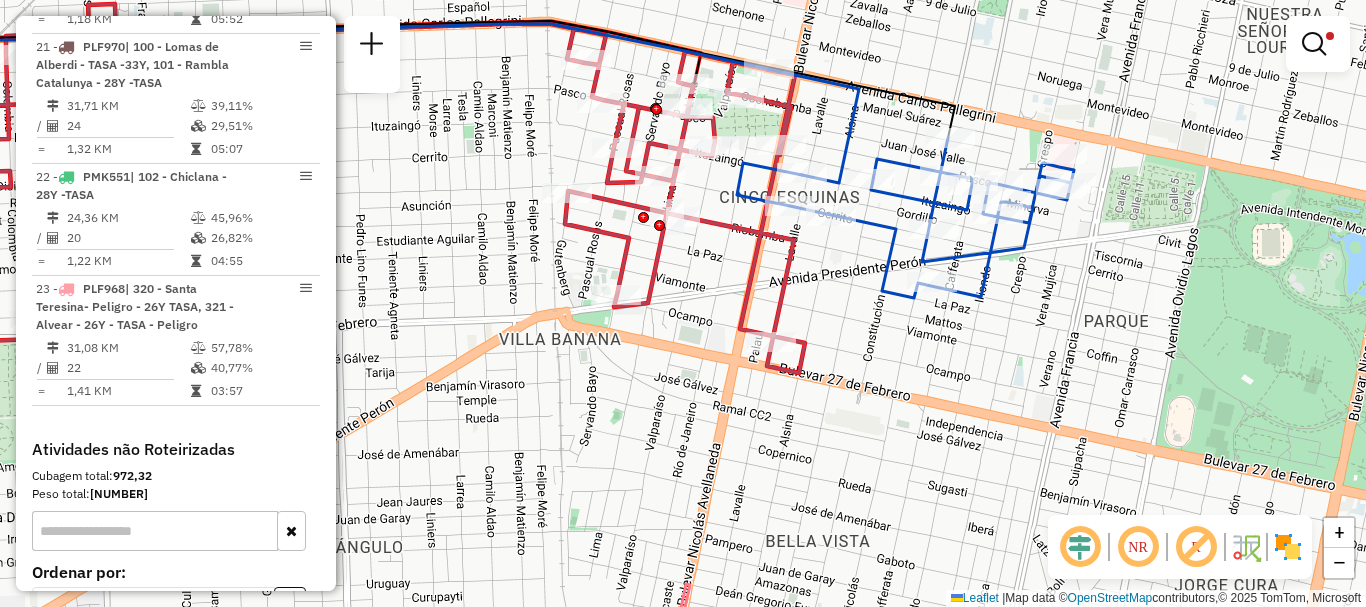 drag, startPoint x: 625, startPoint y: 263, endPoint x: 480, endPoint y: 256, distance: 145.16887 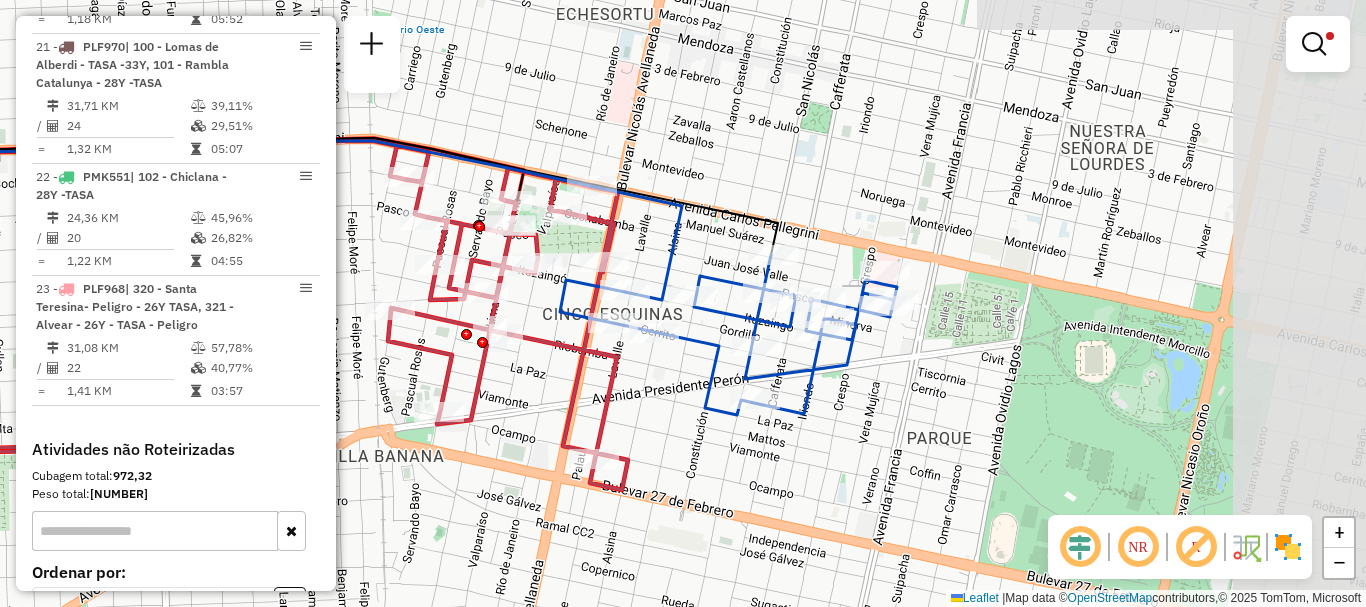 drag, startPoint x: 1017, startPoint y: 292, endPoint x: 856, endPoint y: 406, distance: 197.27393 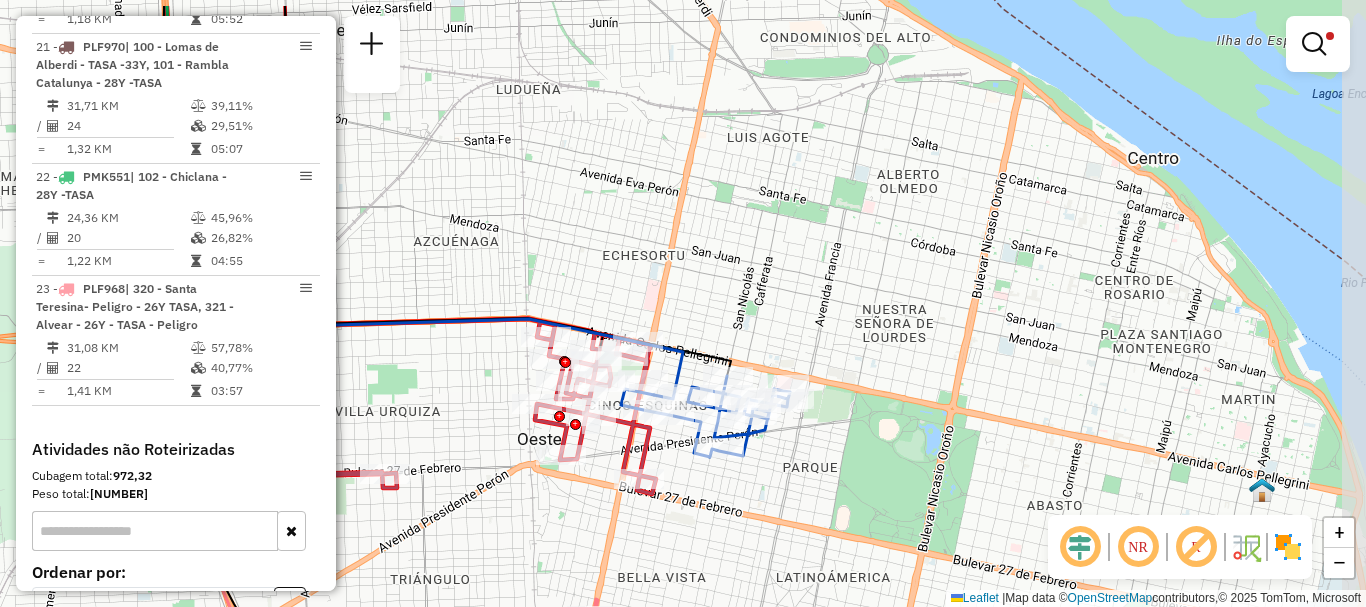 drag, startPoint x: 892, startPoint y: 425, endPoint x: 796, endPoint y: 513, distance: 130.23056 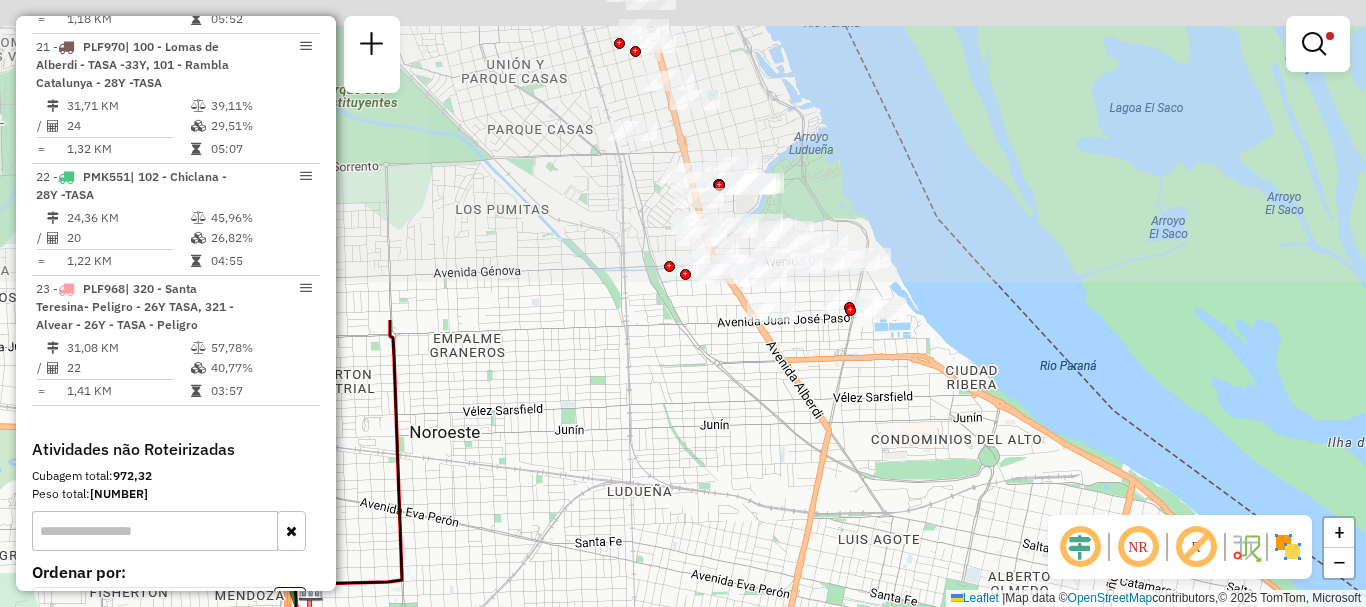 drag, startPoint x: 887, startPoint y: 451, endPoint x: 964, endPoint y: 578, distance: 148.51936 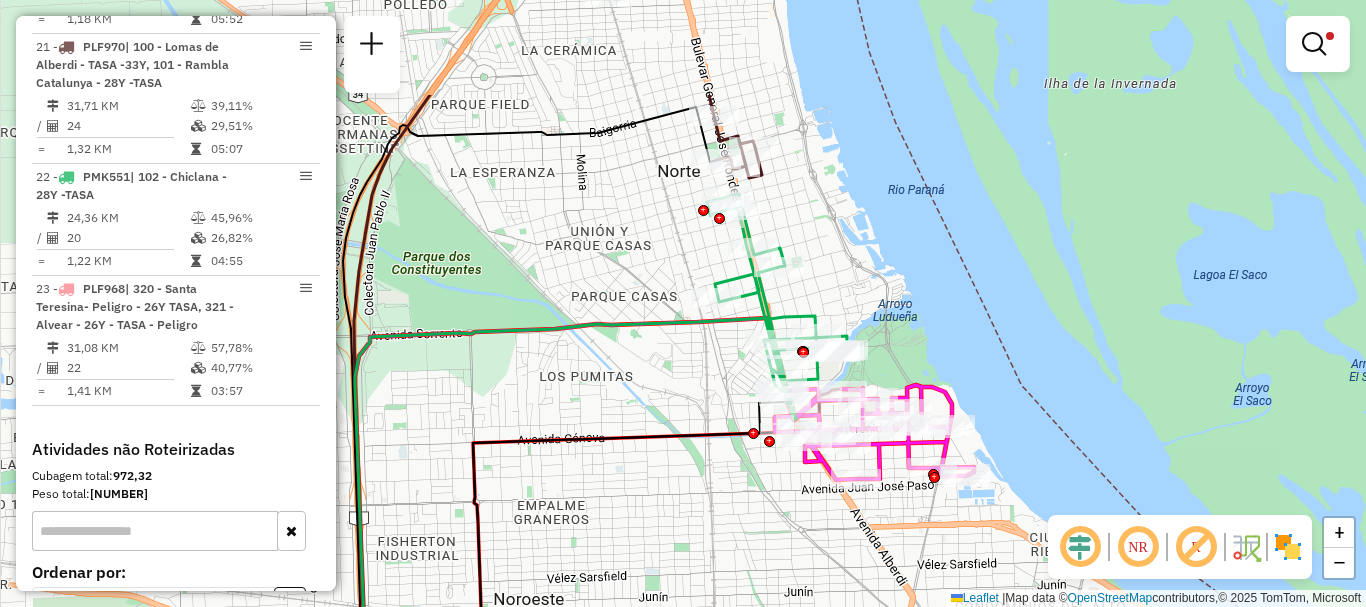 drag, startPoint x: 850, startPoint y: 422, endPoint x: 926, endPoint y: 578, distance: 173.52809 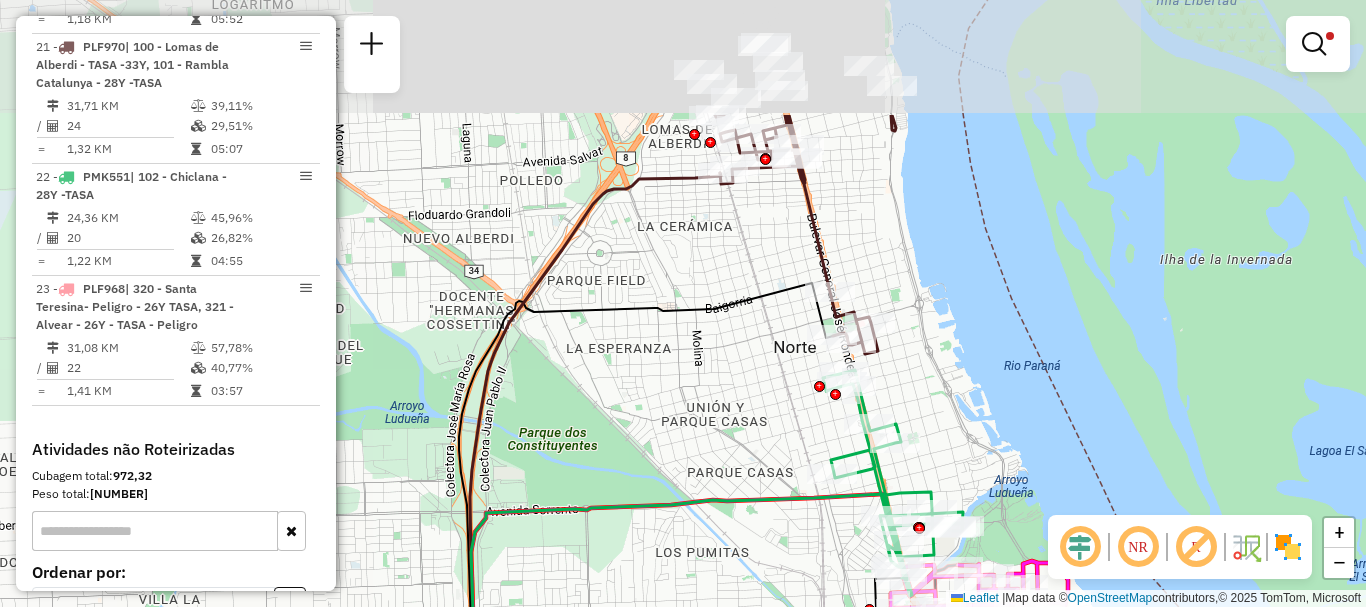 drag, startPoint x: 726, startPoint y: 475, endPoint x: 842, endPoint y: 646, distance: 206.63252 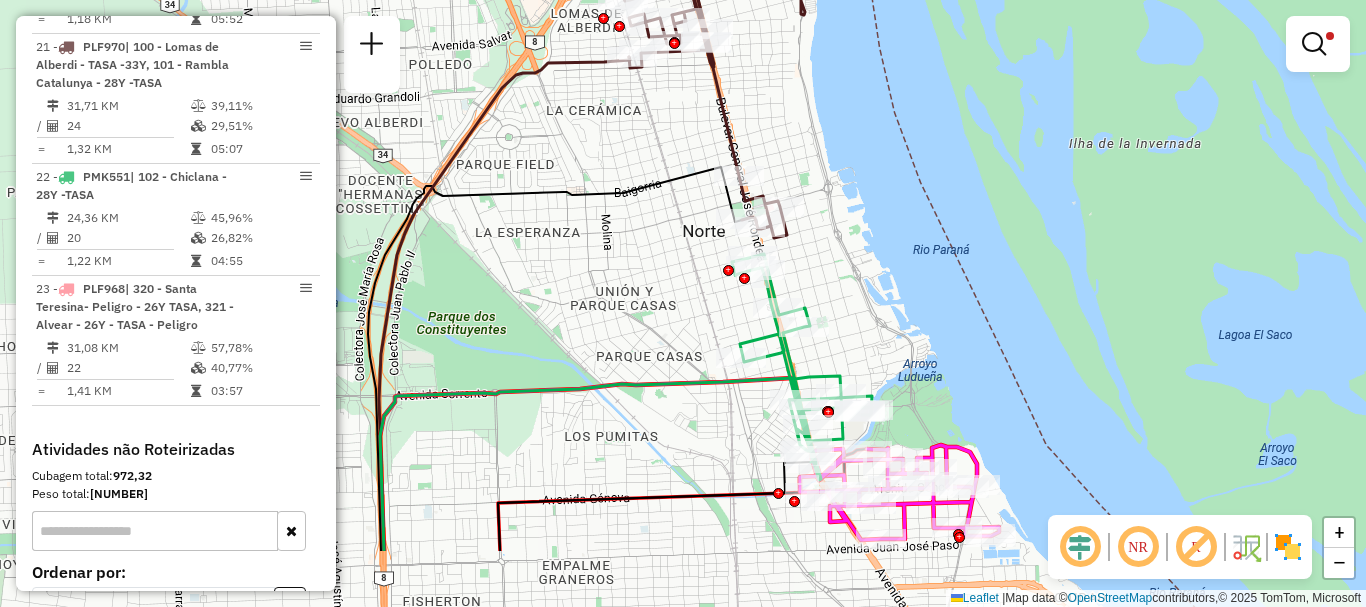 drag, startPoint x: 774, startPoint y: 462, endPoint x: 605, endPoint y: 257, distance: 265.68027 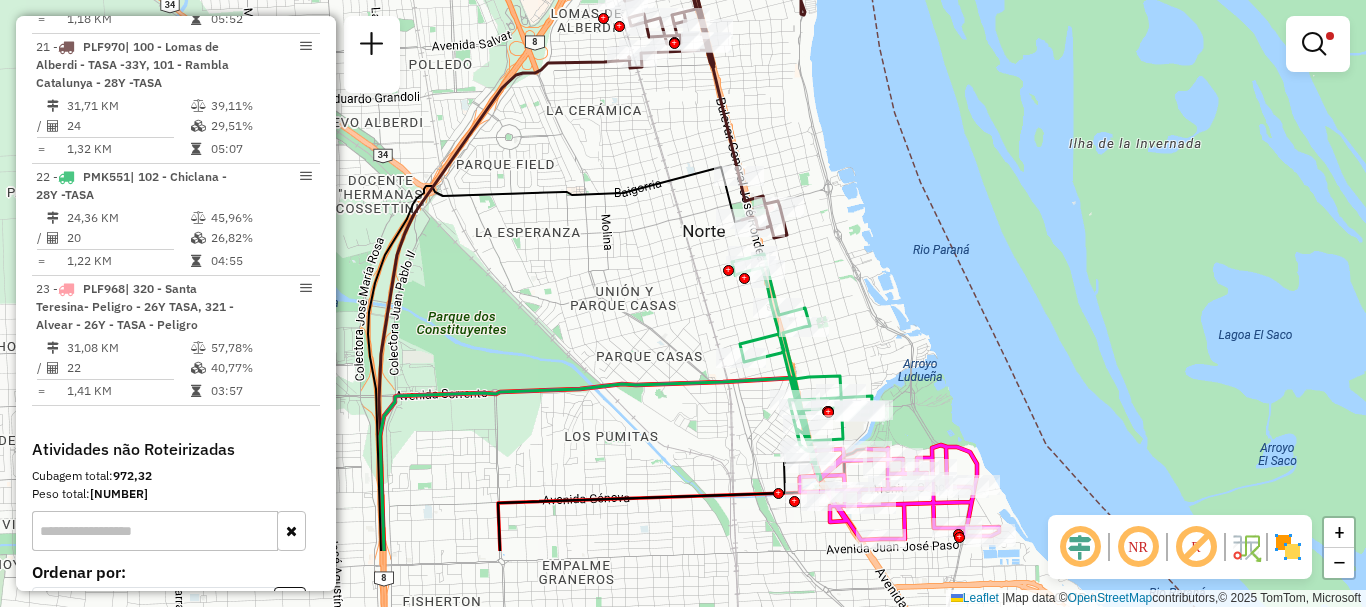 click on "Limpar filtros Janela de atendimento Grade de atendimento Capacidade Transportadoras Veículos Cliente Pedidos  Rotas Selecione os dias de semana para filtrar as janelas de atendimento  Seg   Ter   Qua   Qui   Sex   Sáb   Dom  Informe o período da janela de atendimento: De: Até:  Filtrar exatamente a janela do cliente  Considerar janela de atendimento padrão  Selecione os dias de semana para filtrar as grades de atendimento  Seg   Ter   Qua   Qui   Sex   Sáb   Dom   Considerar clientes sem dia de atendimento cadastrado  Clientes fora do dia de atendimento selecionado Filtrar as atividades entre os valores definidos abaixo:  Peso mínimo:   Peso máximo:   Cubagem mínima:   Cubagem máxima:   De:   Até:  Filtrar as atividades entre o tempo de atendimento definido abaixo:  De:   Até:   Considerar capacidade total dos clientes não roteirizados Transportadora: TASA Tipo de veículo: Selecione um ou mais itens Veículo: Selecione um ou mais itens Motorista: Selecione um ou mais itens Nome: Rótulo: Setor:" 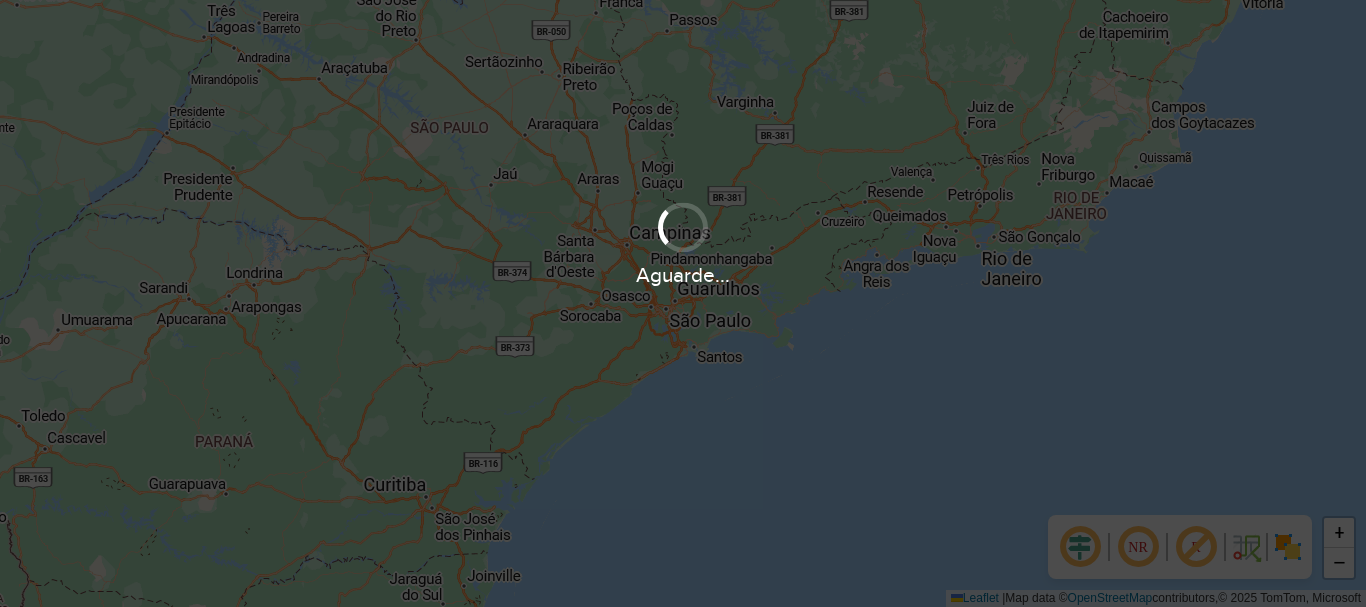 scroll, scrollTop: 0, scrollLeft: 0, axis: both 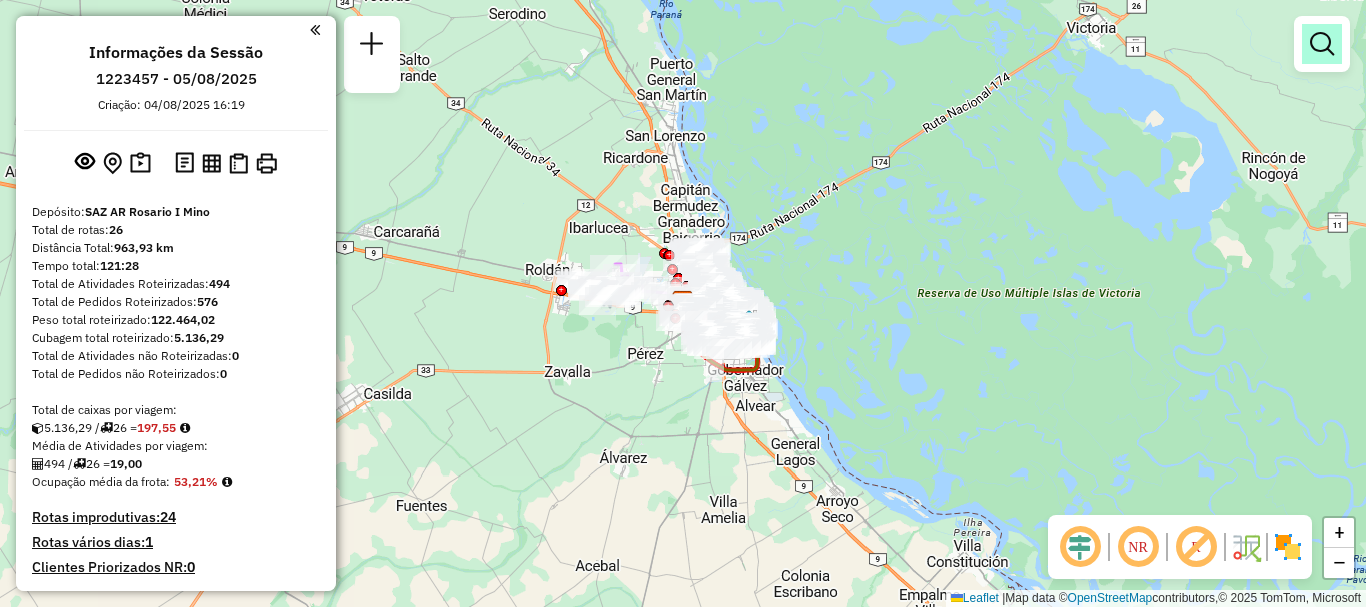 click at bounding box center [1322, 44] 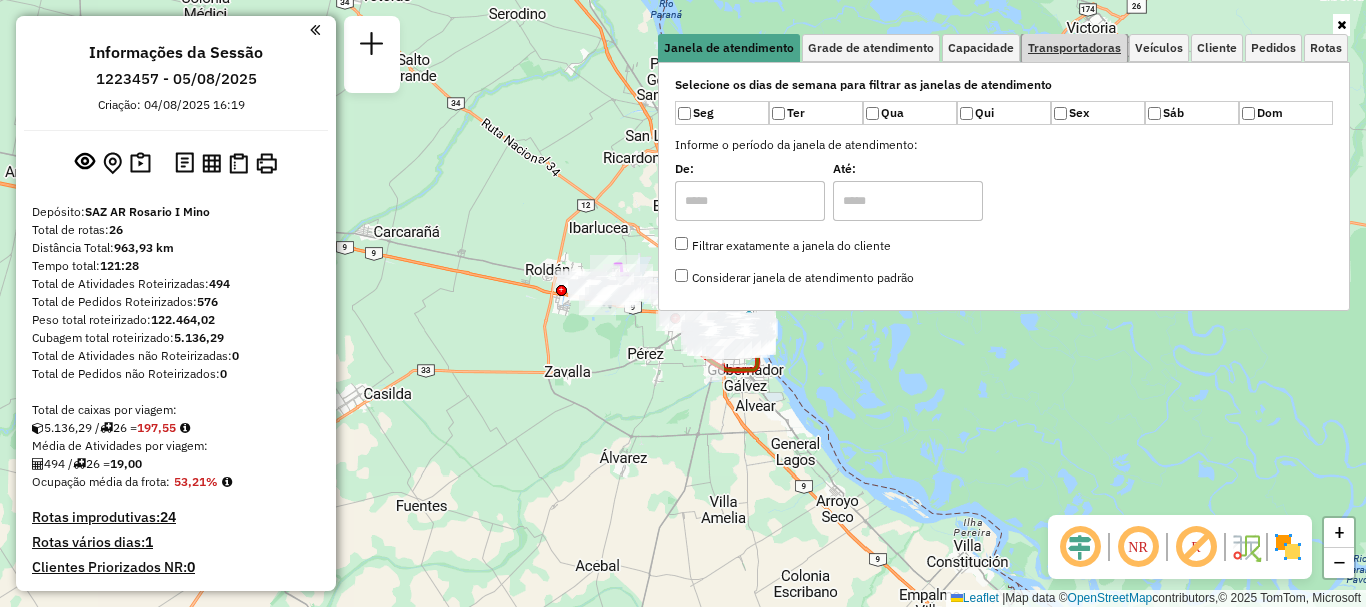 click on "Transportadoras" at bounding box center (1074, 48) 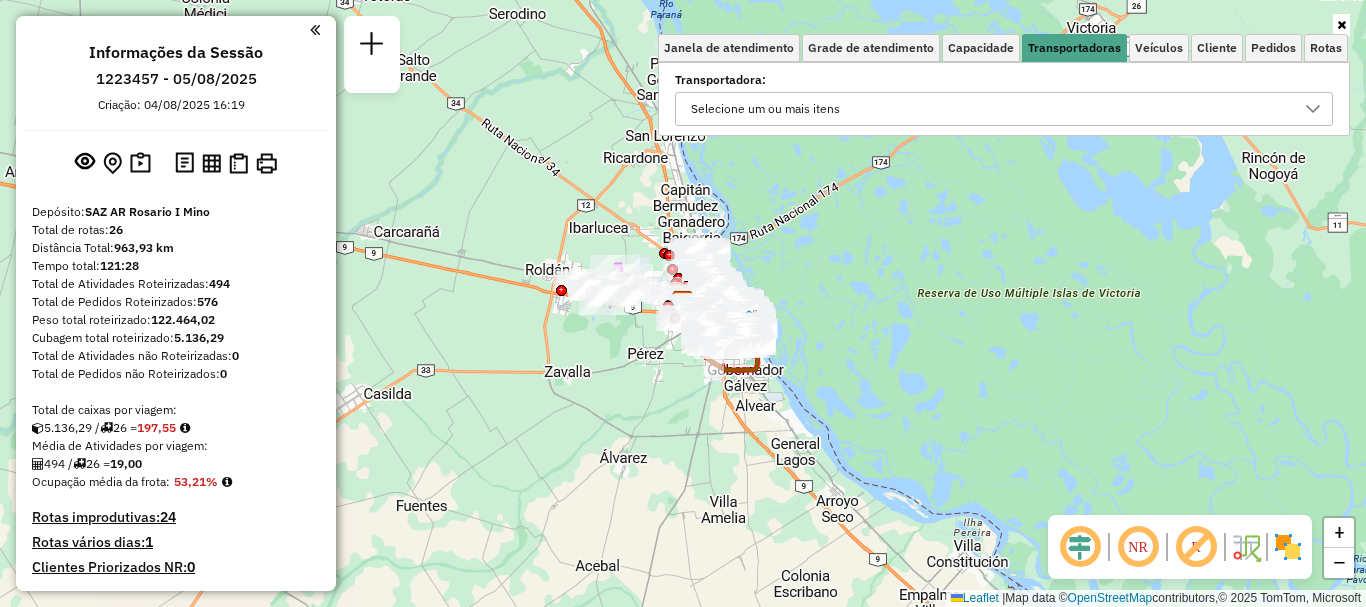 click 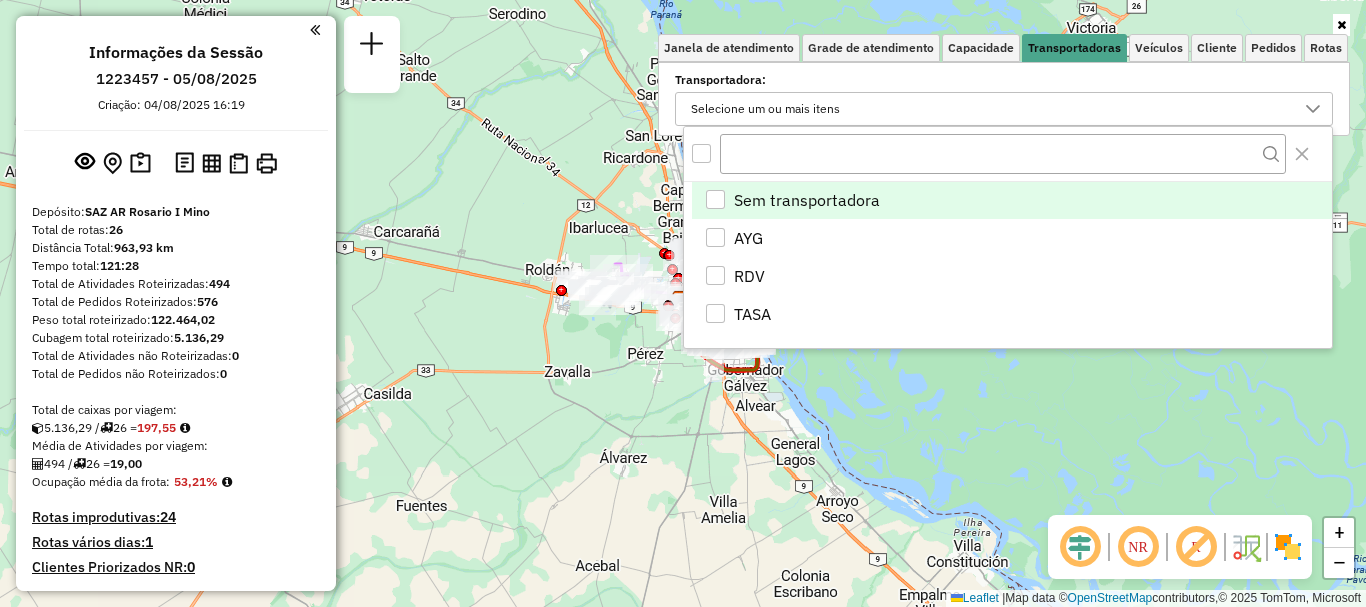 scroll, scrollTop: 12, scrollLeft: 69, axis: both 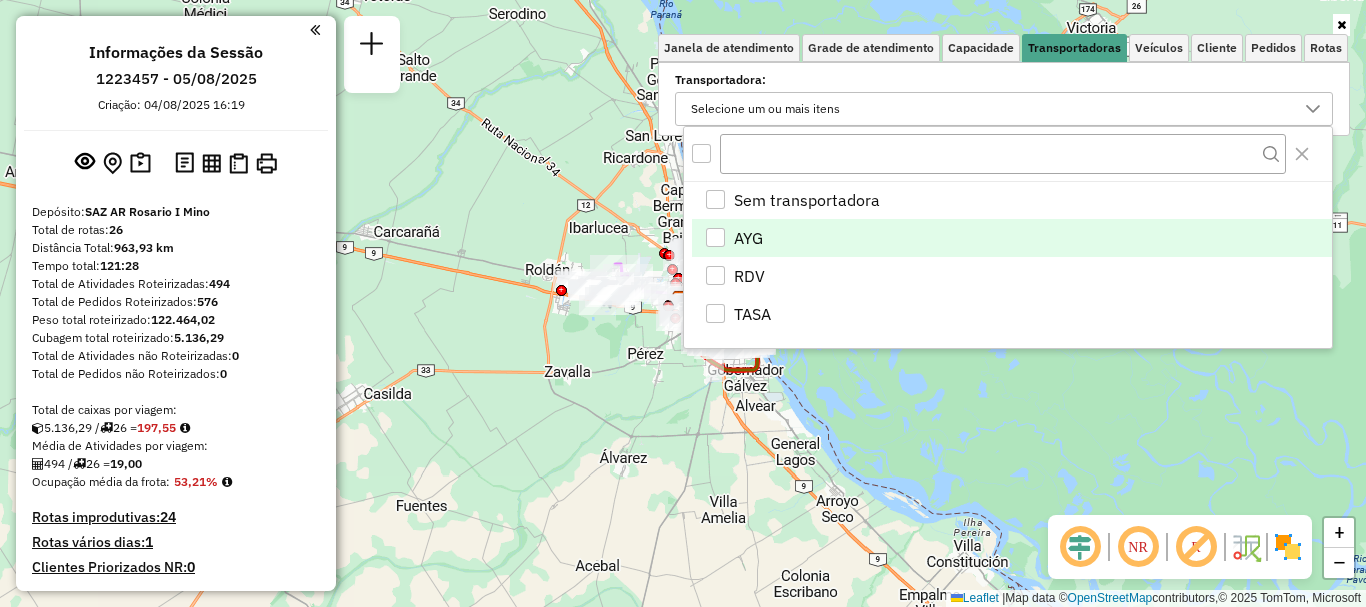 click at bounding box center (715, 237) 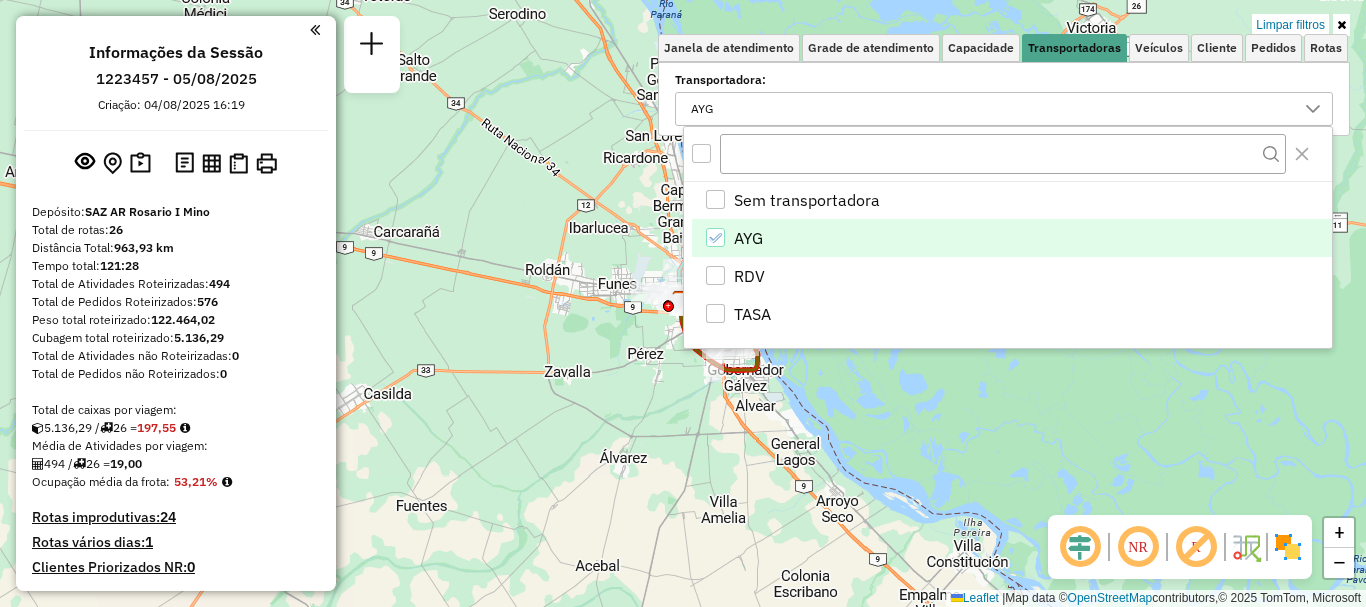 click on "Limpar filtros Janela de atendimento Grade de atendimento Capacidade Transportadoras Veículos Cliente Pedidos  Rotas Selecione os dias de semana para filtrar as janelas de atendimento  Seg   Ter   Qua   Qui   Sex   Sáb   Dom  Informe o período da janela de atendimento: De: Até:  Filtrar exatamente a janela do cliente  Considerar janela de atendimento padrão  Selecione os dias de semana para filtrar as grades de atendimento  Seg   Ter   Qua   Qui   Sex   Sáb   Dom   Considerar clientes sem dia de atendimento cadastrado  Clientes fora do dia de atendimento selecionado Filtrar as atividades entre os valores definidos abaixo:  Peso mínimo:   Peso máximo:   Cubagem mínima:   Cubagem máxima:   De:   Até:  Filtrar as atividades entre o tempo de atendimento definido abaixo:  De:   Até:   Considerar capacidade total dos clientes não roteirizados Transportadora: AYG Tipo de veículo: Selecione um ou mais itens Veículo: Selecione um ou mais itens Motorista: Selecione um ou mais itens Nome: Tipo de cliente:" 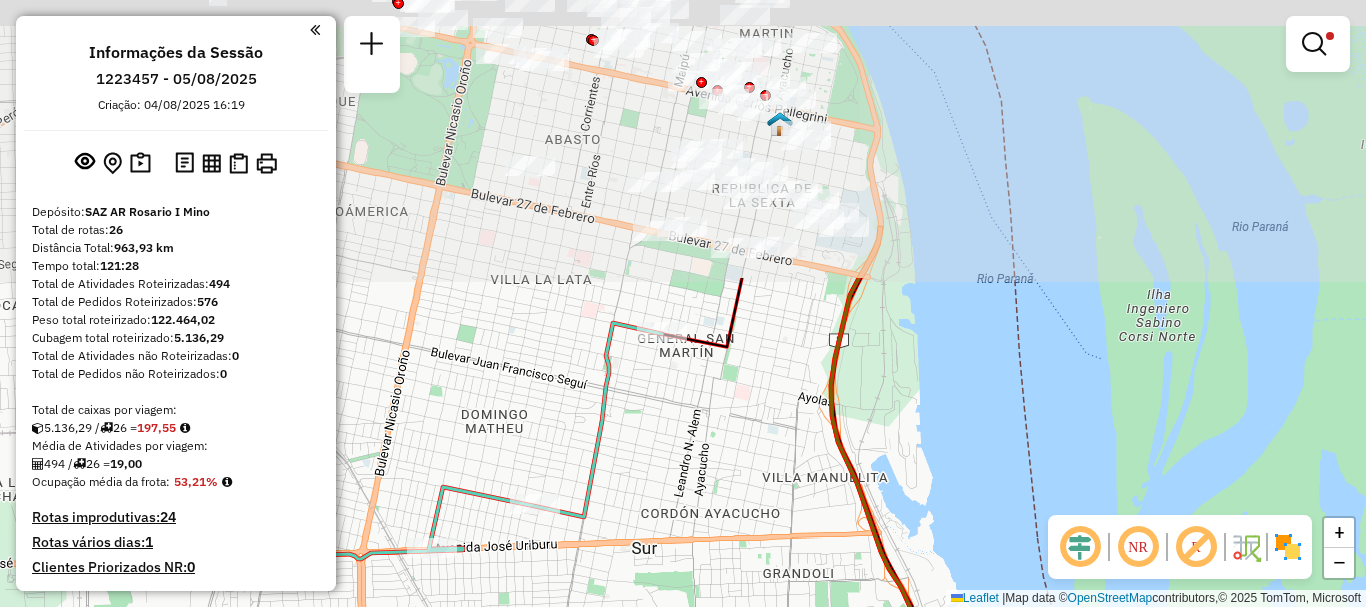 drag, startPoint x: 767, startPoint y: 180, endPoint x: 729, endPoint y: 514, distance: 336.15472 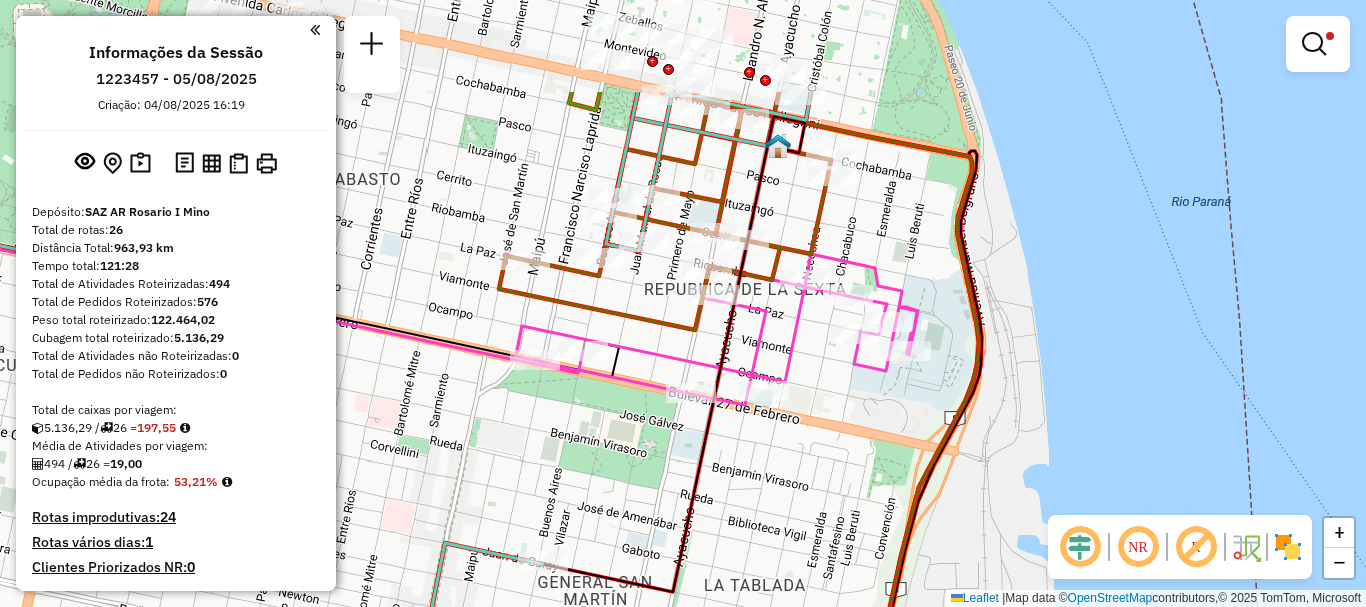 drag, startPoint x: 785, startPoint y: 202, endPoint x: 774, endPoint y: 360, distance: 158.38245 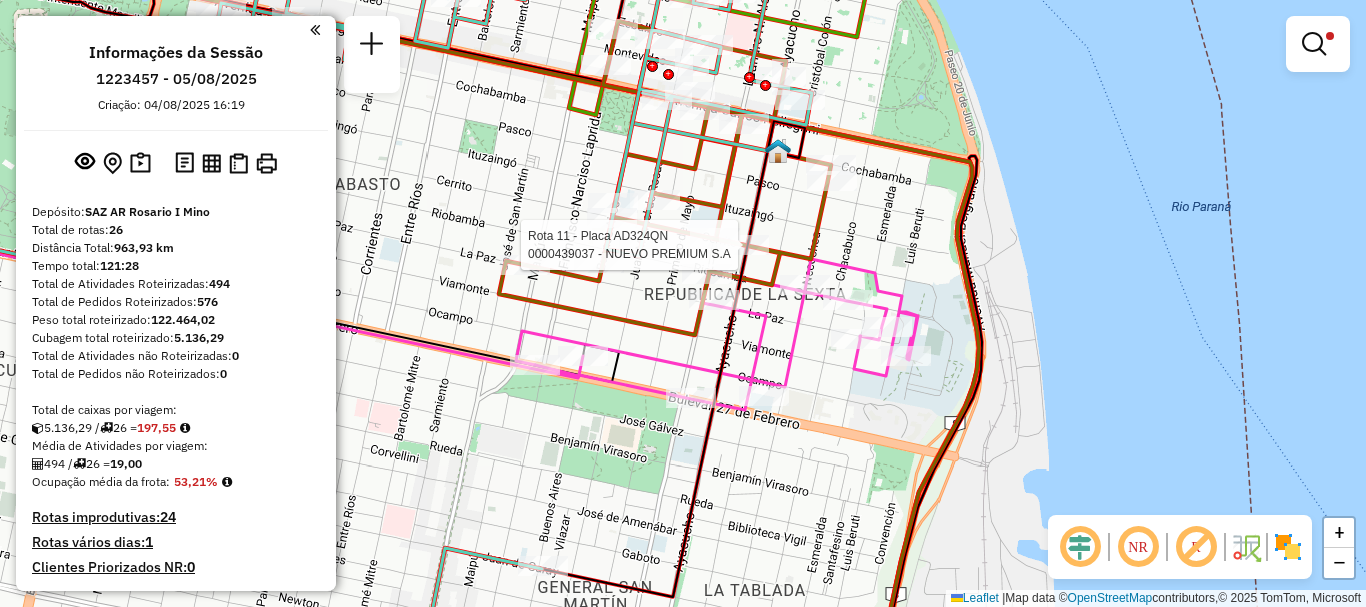 select on "**********" 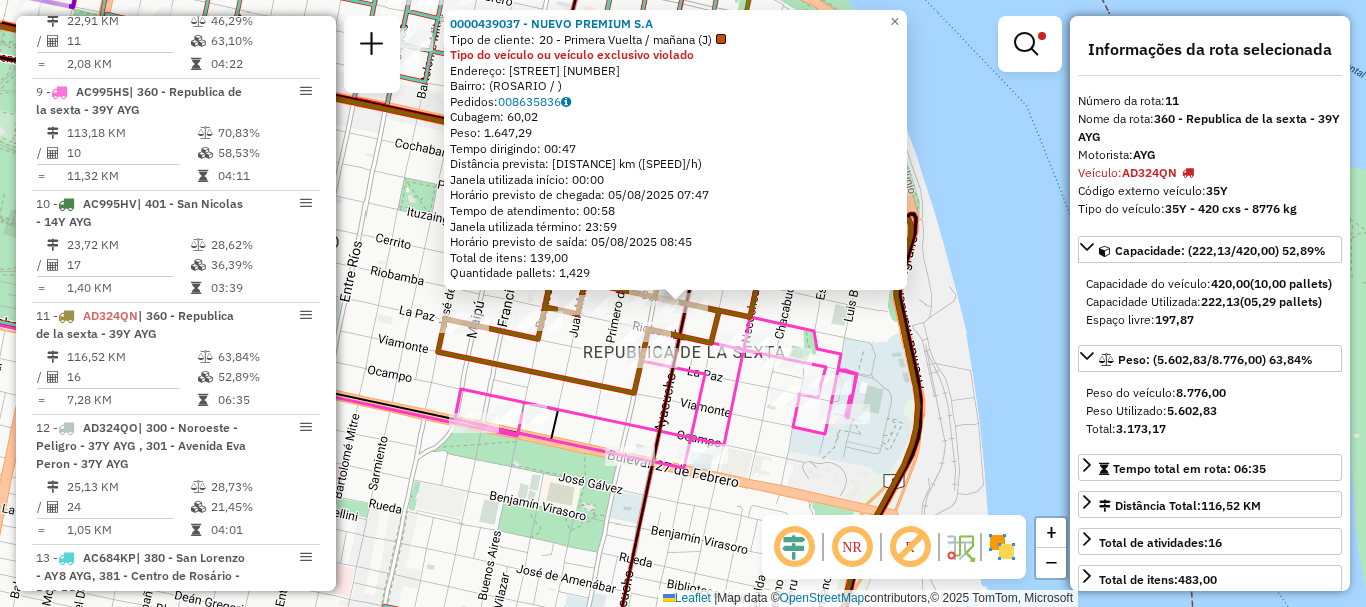 scroll, scrollTop: 1153, scrollLeft: 0, axis: vertical 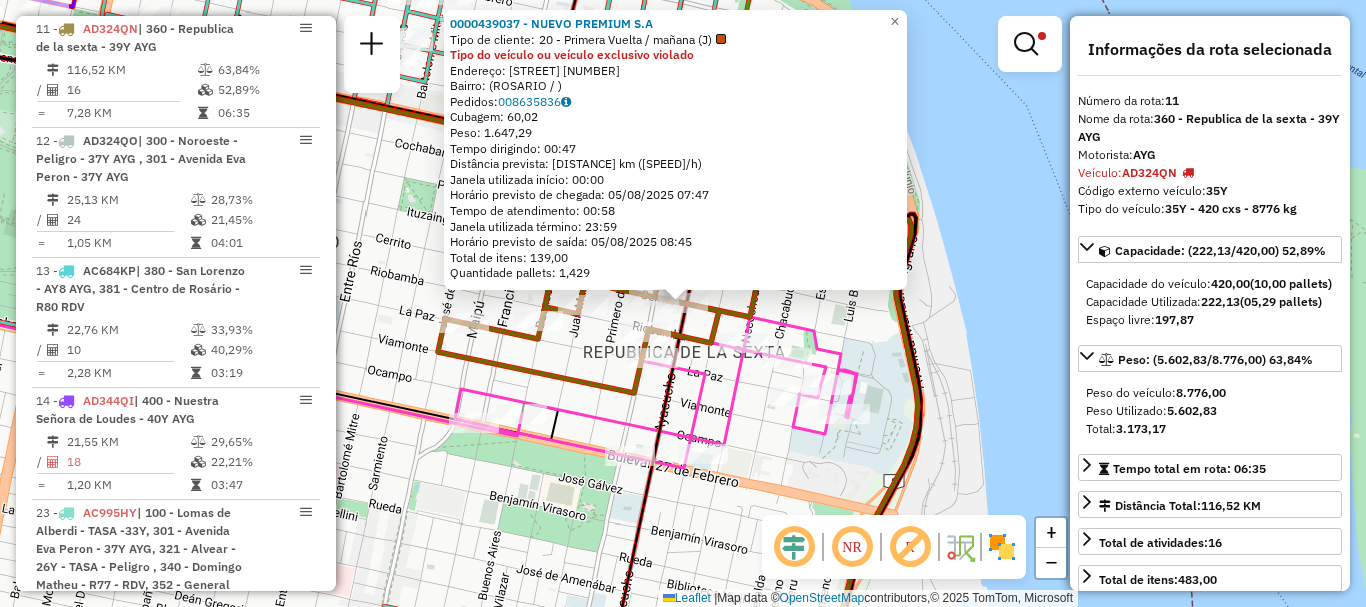 click on "0000439037 - NUEVO PREMIUM S.A  Tipo de cliente:   20 - Primera Vuelta / mañana (J)  Tipo do veículo ou veículo exclusivo violado  Endereço: CERRITO   314   Bairro:  (ROSARIO / )   Pedidos:  008635836   Cubagem: 60,02  Peso: 1.647,29  Tempo dirigindo: 00:47   Distância prevista: 41,627 km (53,14 km/h)   Janela utilizada início: 00:00   Horário previsto de chegada: 05/08/2025 07:47   Tempo de atendimento: 00:58   Janela utilizada término: 23:59   Horário previsto de saída: 05/08/2025 08:45   Total de itens: 139,00   Quantidade pallets: 1,429  × Limpar filtros Janela de atendimento Grade de atendimento Capacidade Transportadoras Veículos Cliente Pedidos  Rotas Selecione os dias de semana para filtrar as janelas de atendimento  Seg   Ter   Qua   Qui   Sex   Sáb   Dom  Informe o período da janela de atendimento: De: Até:  Filtrar exatamente a janela do cliente  Considerar janela de atendimento padrão  Selecione os dias de semana para filtrar as grades de atendimento  Seg   Ter   Qua   Qui   Sex  +" 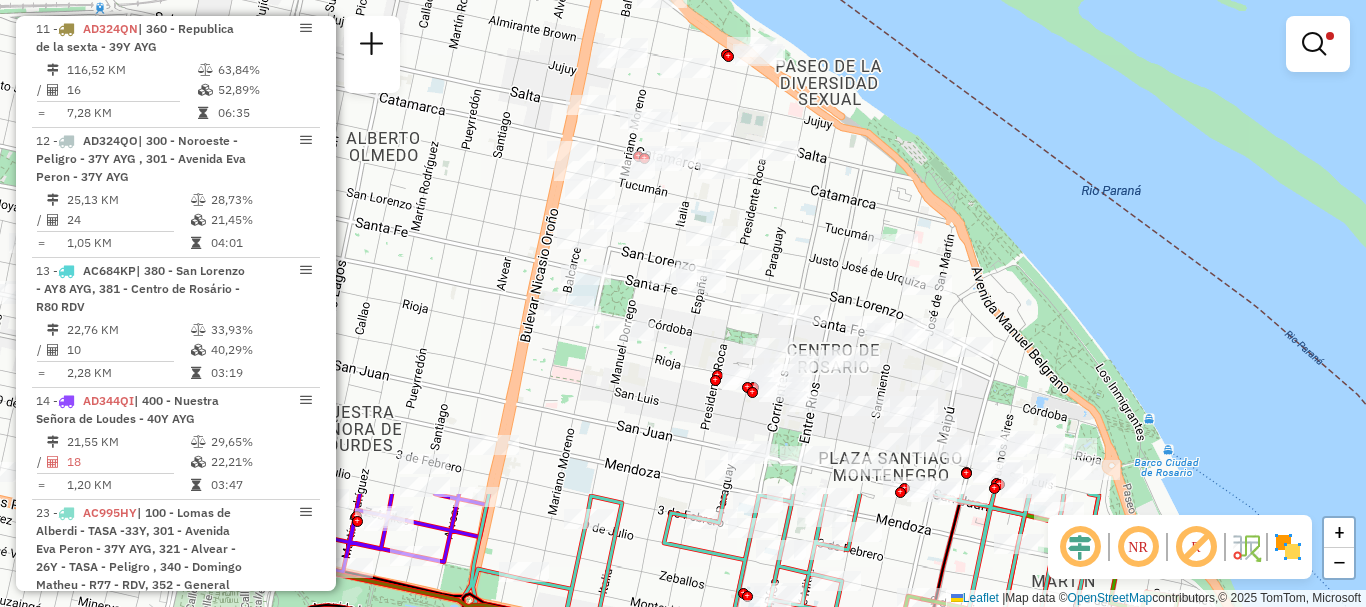 drag, startPoint x: 786, startPoint y: 166, endPoint x: 1113, endPoint y: 646, distance: 580.8003 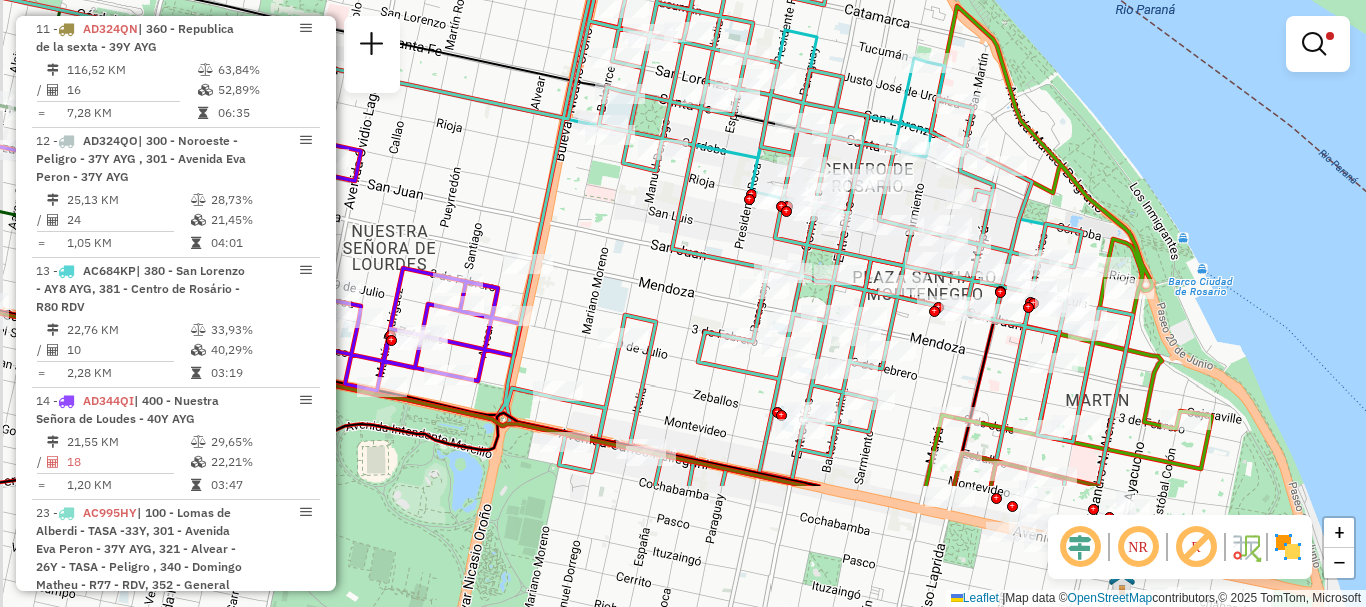drag, startPoint x: 773, startPoint y: 271, endPoint x: 806, endPoint y: 95, distance: 179.06703 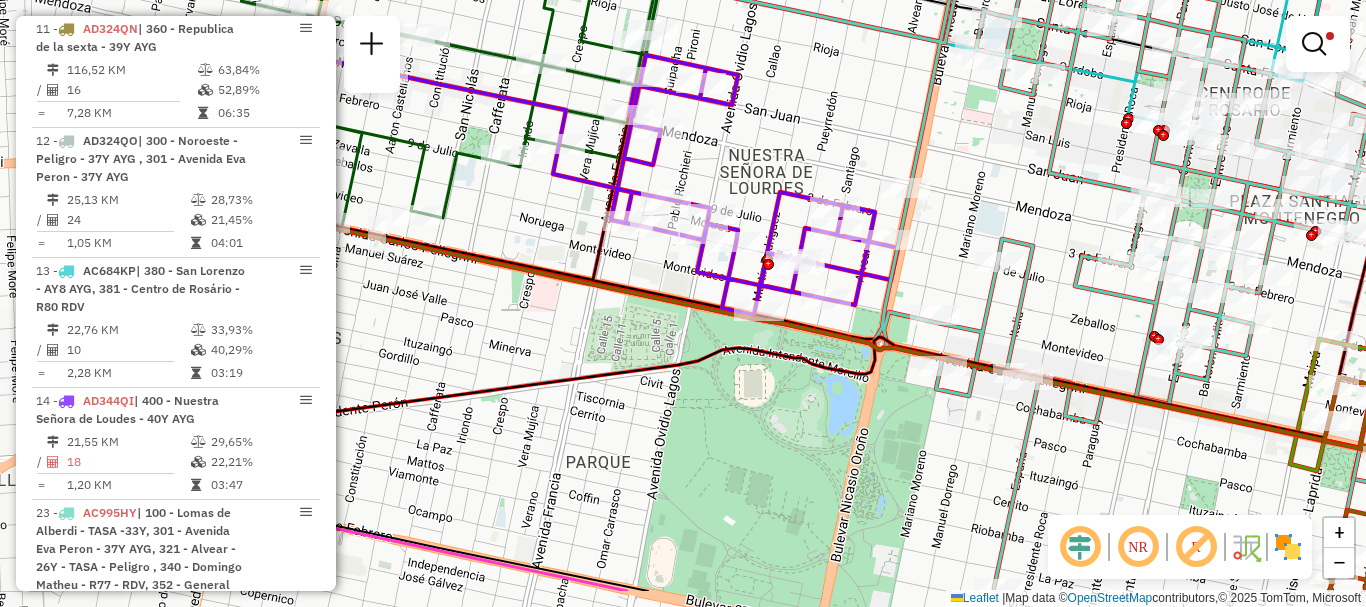 drag, startPoint x: 652, startPoint y: 252, endPoint x: 1032, endPoint y: 178, distance: 387.1382 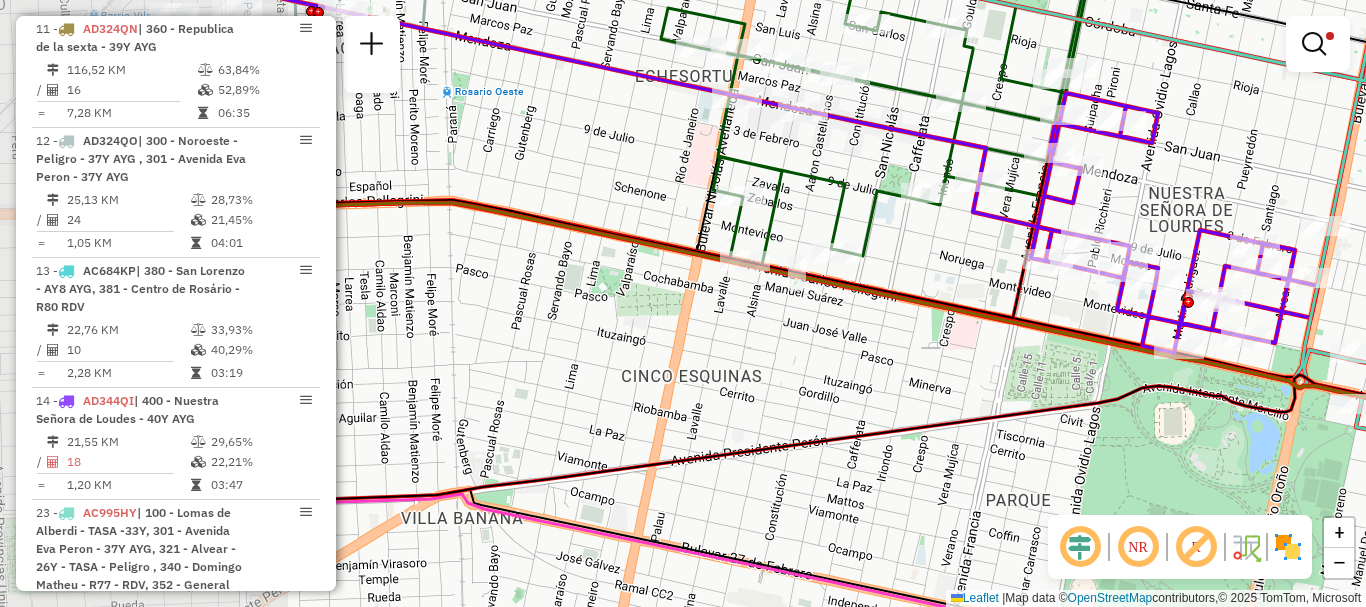 drag, startPoint x: 767, startPoint y: 268, endPoint x: 1074, endPoint y: 308, distance: 309.5949 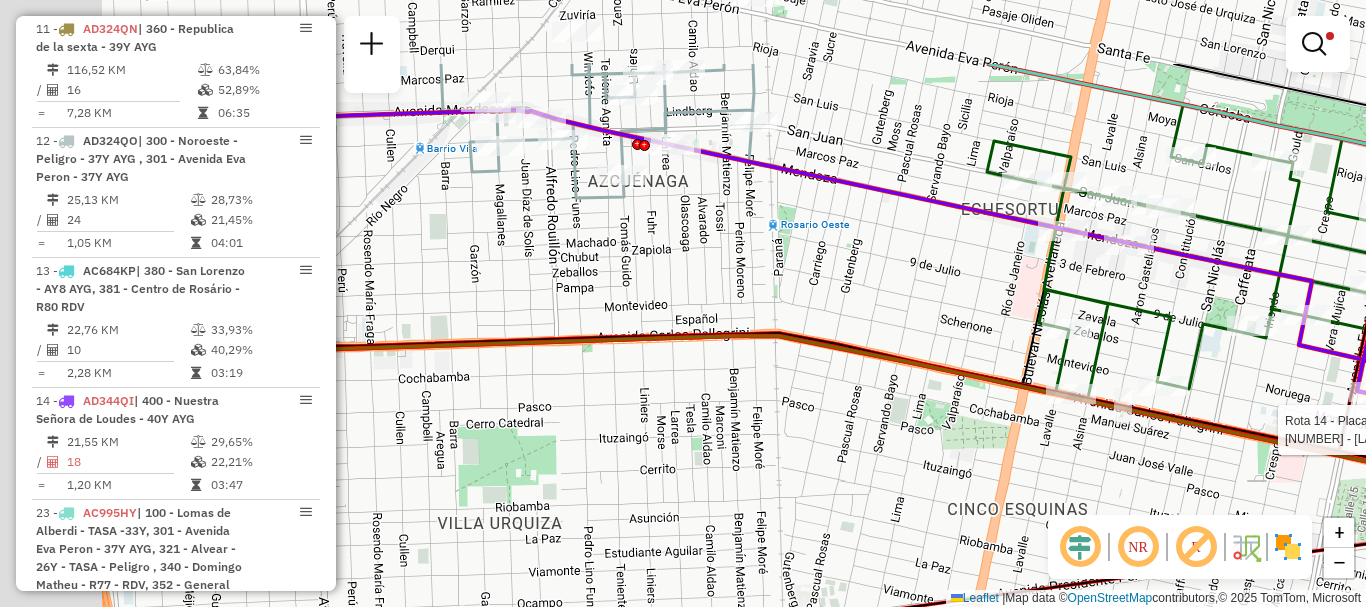 drag, startPoint x: 870, startPoint y: 288, endPoint x: 1188, endPoint y: 414, distance: 342.0526 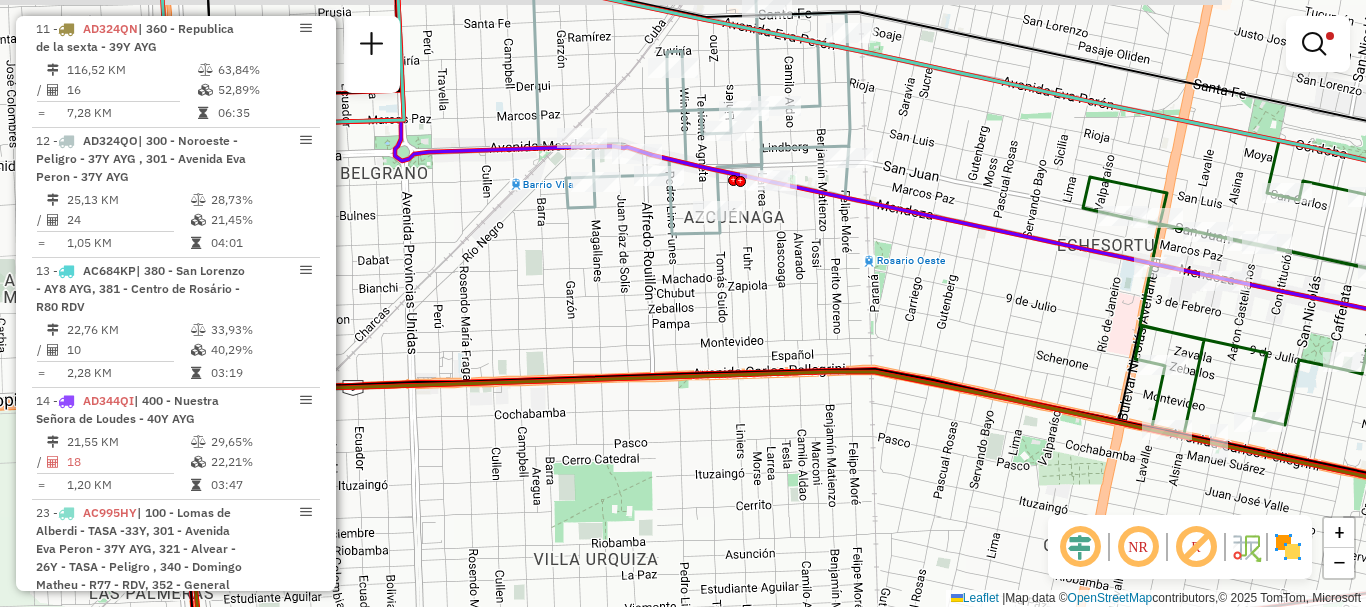 drag, startPoint x: 710, startPoint y: 215, endPoint x: 843, endPoint y: 275, distance: 145.9075 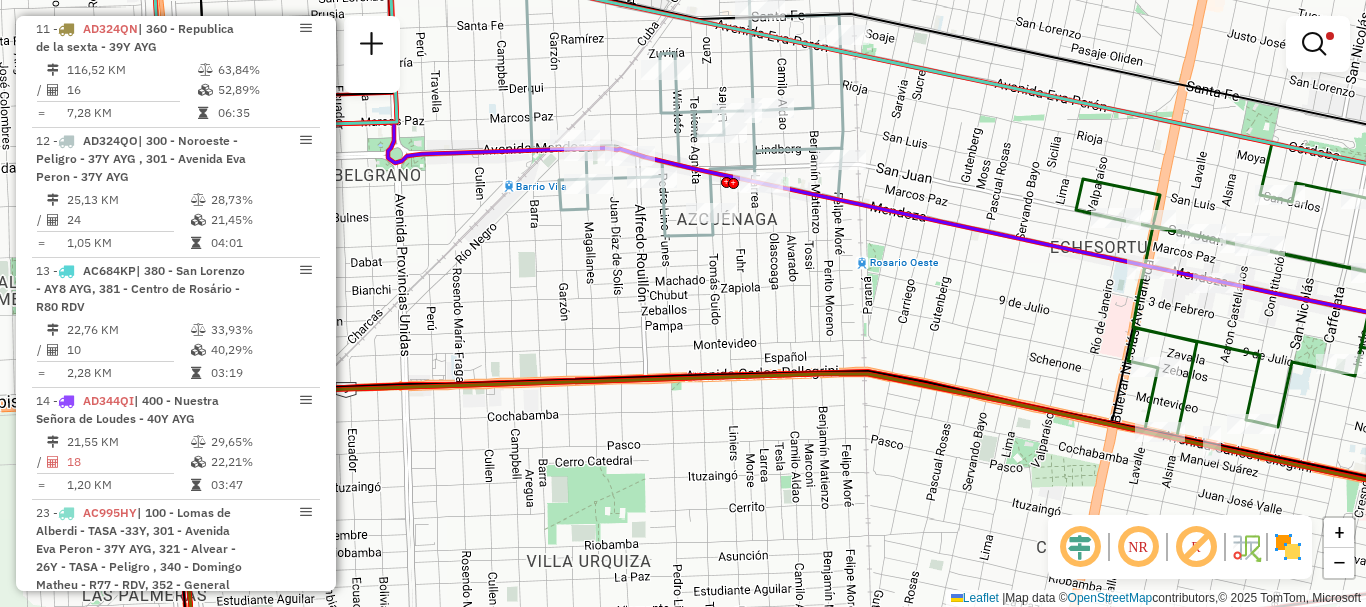 drag, startPoint x: 809, startPoint y: 316, endPoint x: 756, endPoint y: 287, distance: 60.41523 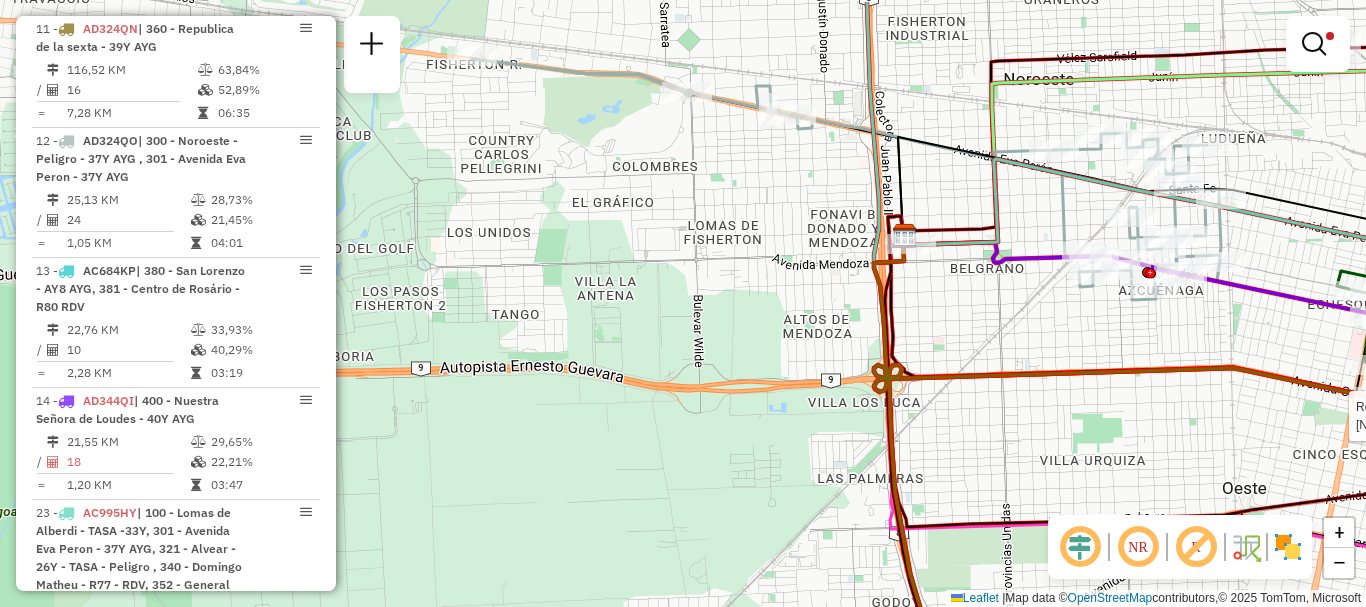 drag, startPoint x: 751, startPoint y: 275, endPoint x: 1090, endPoint y: 326, distance: 342.81482 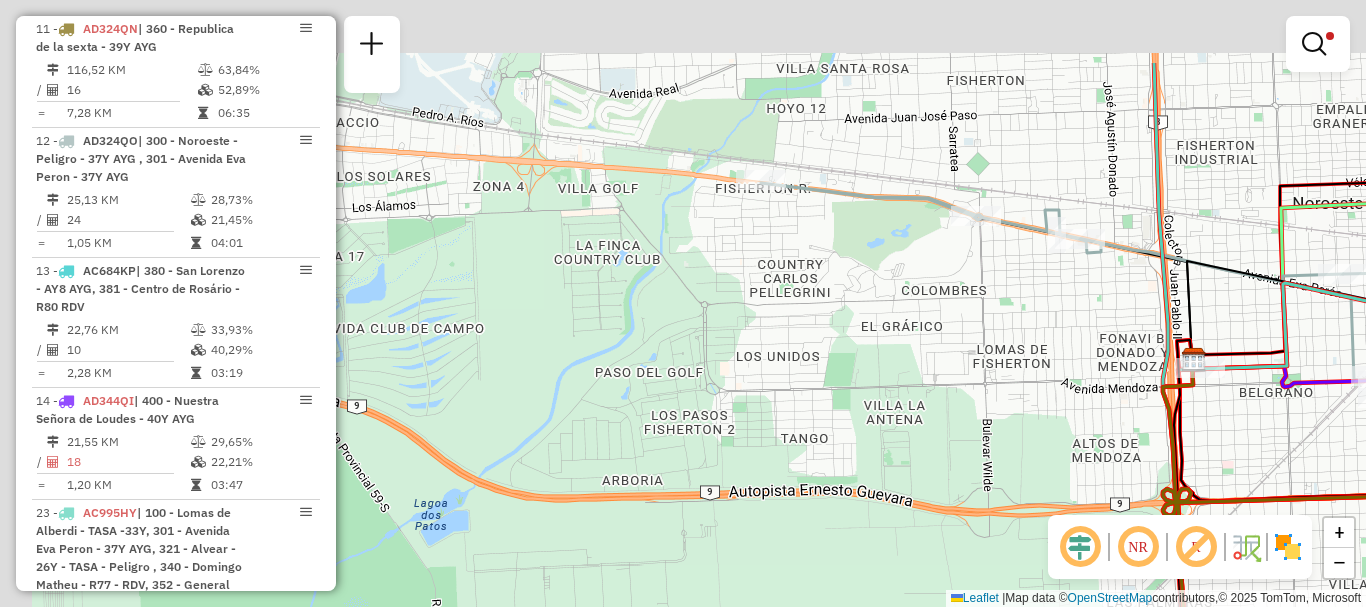 drag, startPoint x: 727, startPoint y: 209, endPoint x: 1016, endPoint y: 333, distance: 314.47894 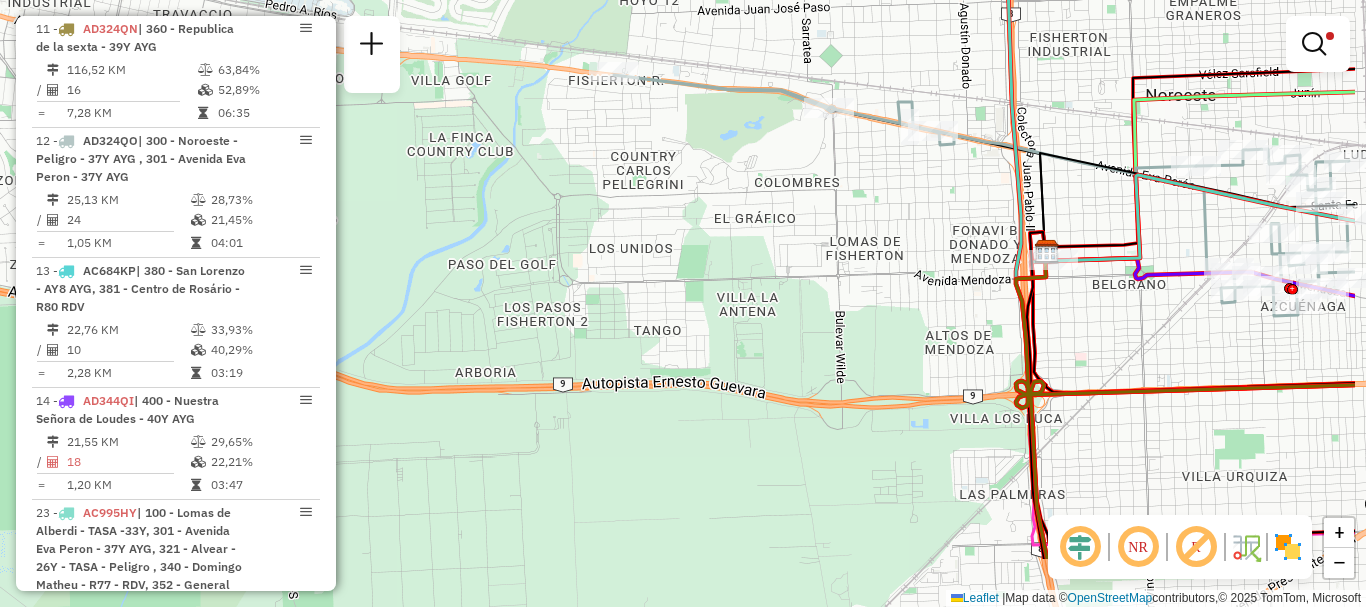 drag, startPoint x: 861, startPoint y: 220, endPoint x: 781, endPoint y: 170, distance: 94.33981 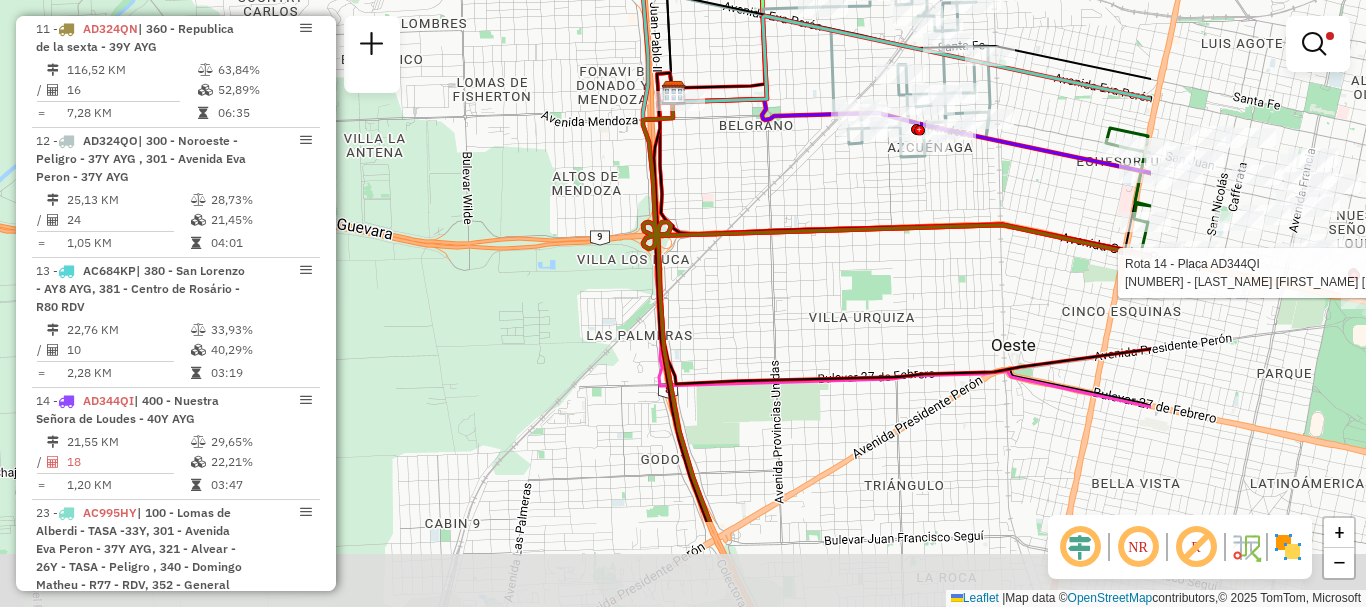 drag, startPoint x: 1034, startPoint y: 203, endPoint x: 631, endPoint y: 38, distance: 435.46985 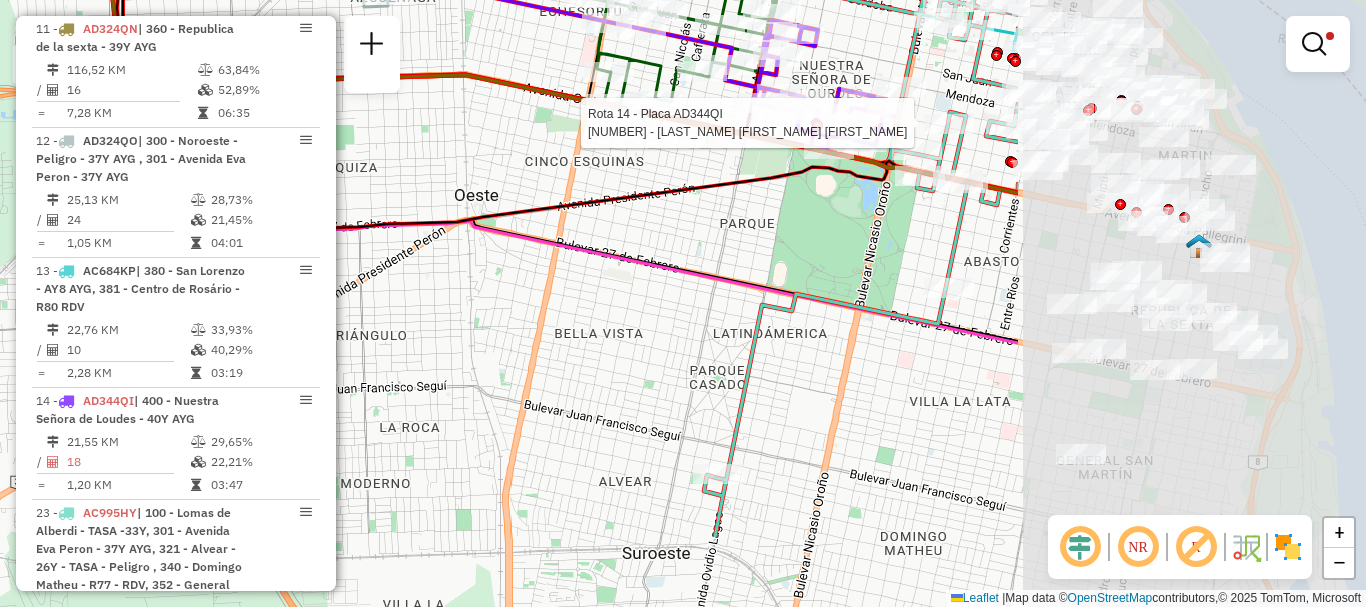 drag, startPoint x: 918, startPoint y: 232, endPoint x: 449, endPoint y: 112, distance: 484.10846 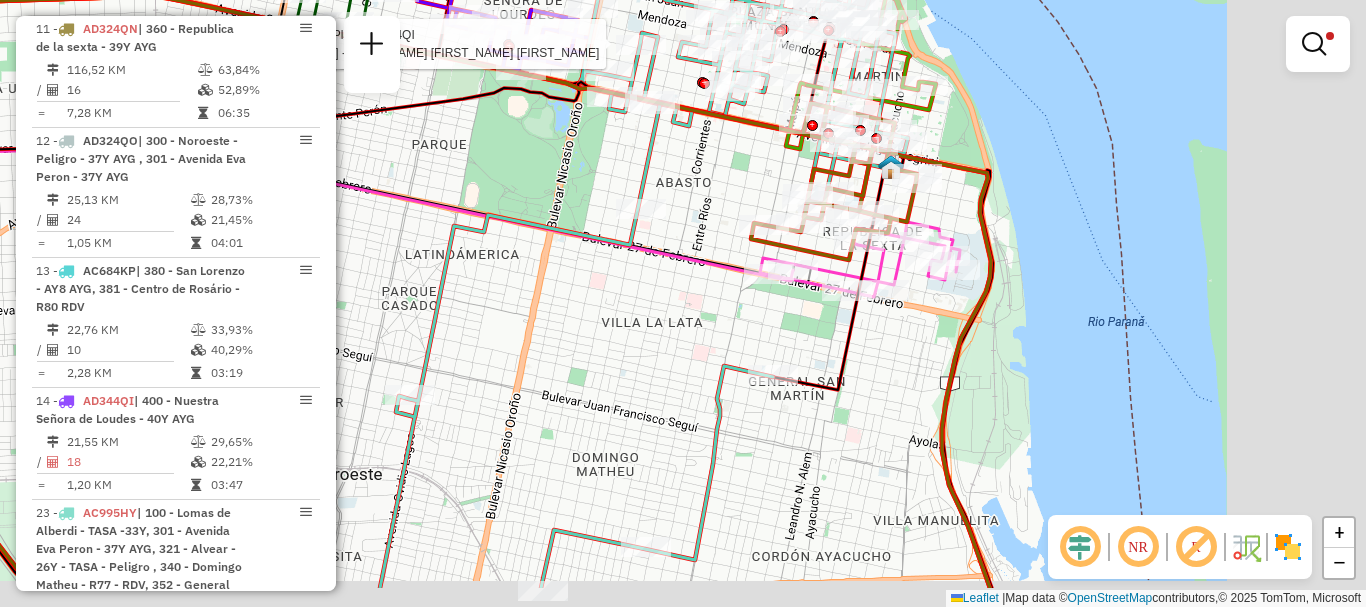 drag, startPoint x: 849, startPoint y: 169, endPoint x: 499, endPoint y: 71, distance: 363.46115 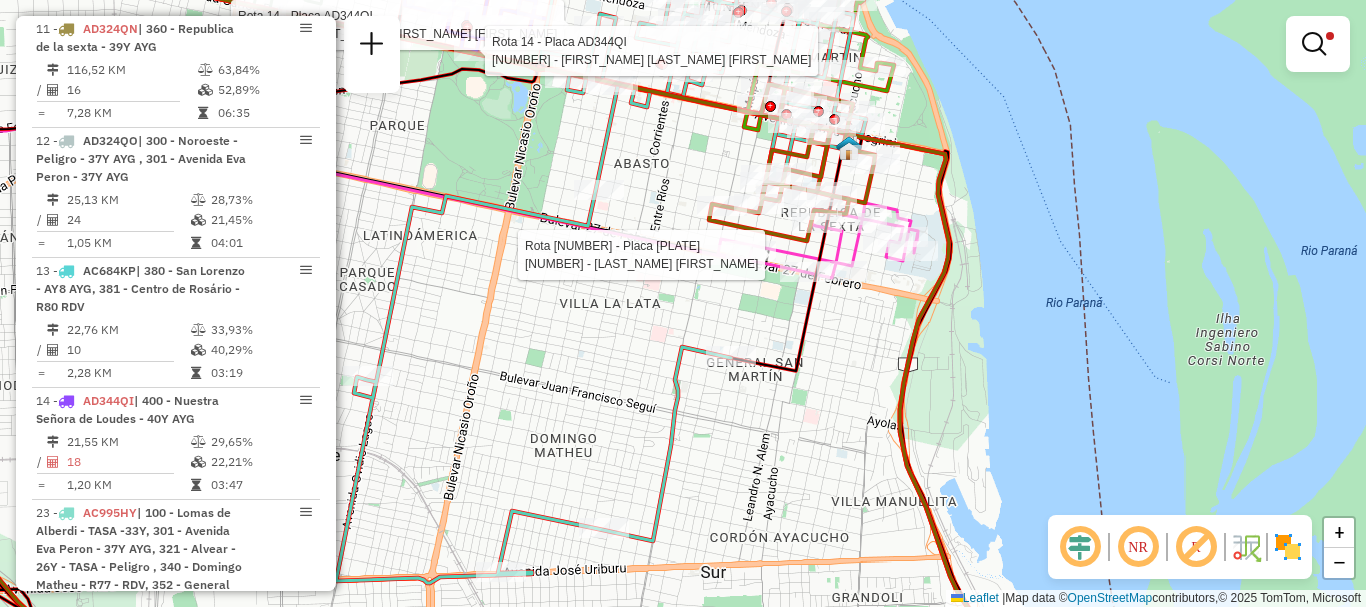 select on "**********" 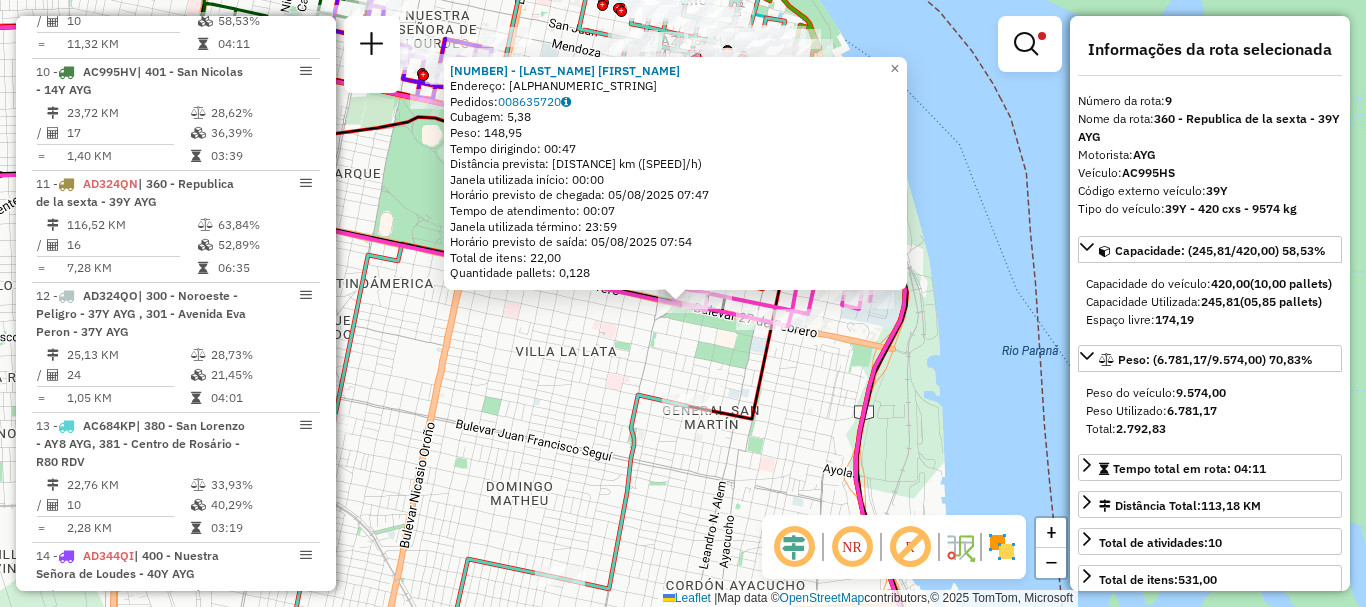 scroll, scrollTop: 929, scrollLeft: 0, axis: vertical 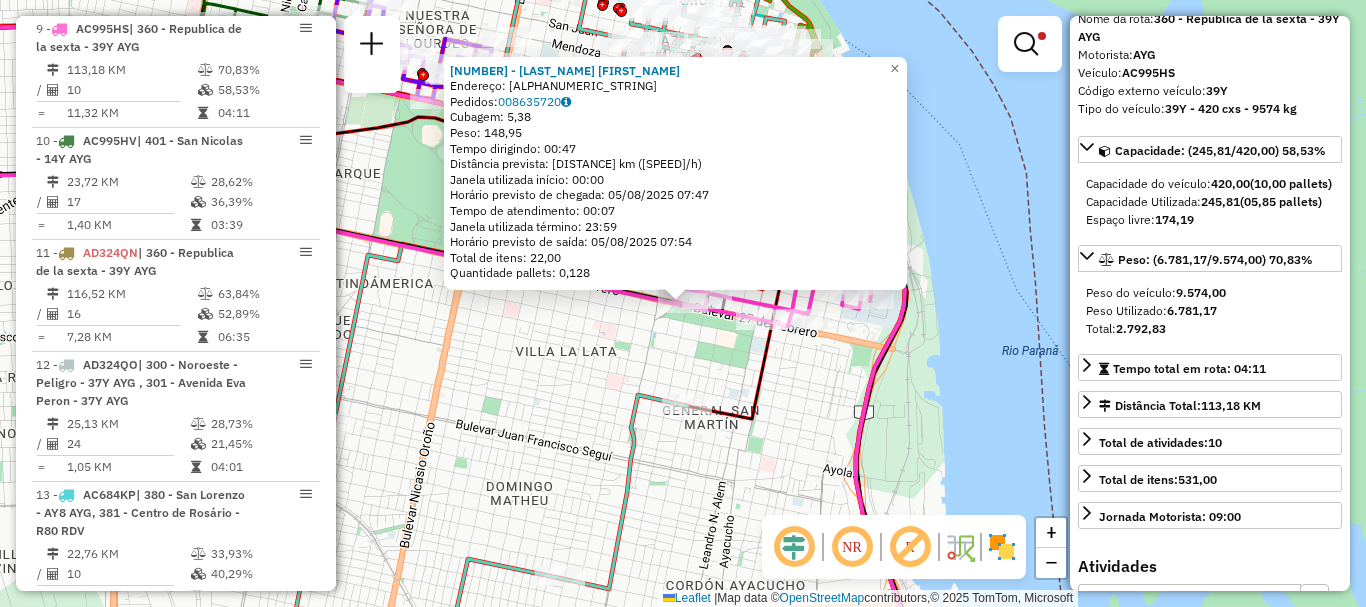 click on "0000115092 - COLOMBETTI JUAN  Endereço: 1230504C270821008741050C0800N000000011.0000108.3510   Pedidos:  008635720   Cubagem: 5,38  Peso: 148,95  Tempo dirigindo: 00:47   Distância prevista: 41,382 km (52,83 km/h)   Janela utilizada início: 00:00   Horário previsto de chegada: 05/08/2025 07:47   Tempo de atendimento: 00:07   Janela utilizada término: 23:59   Horário previsto de saída: 05/08/2025 07:54   Total de itens: 22,00   Quantidade pallets: 0,128  × Limpar filtros Janela de atendimento Grade de atendimento Capacidade Transportadoras Veículos Cliente Pedidos  Rotas Selecione os dias de semana para filtrar as janelas de atendimento  Seg   Ter   Qua   Qui   Sex   Sáb   Dom  Informe o período da janela de atendimento: De: Até:  Filtrar exatamente a janela do cliente  Considerar janela de atendimento padrão  Selecione os dias de semana para filtrar as grades de atendimento  Seg   Ter   Qua   Qui   Sex   Sáb   Dom   Considerar clientes sem dia de atendimento cadastrado  Peso mínimo:   De:   De:" 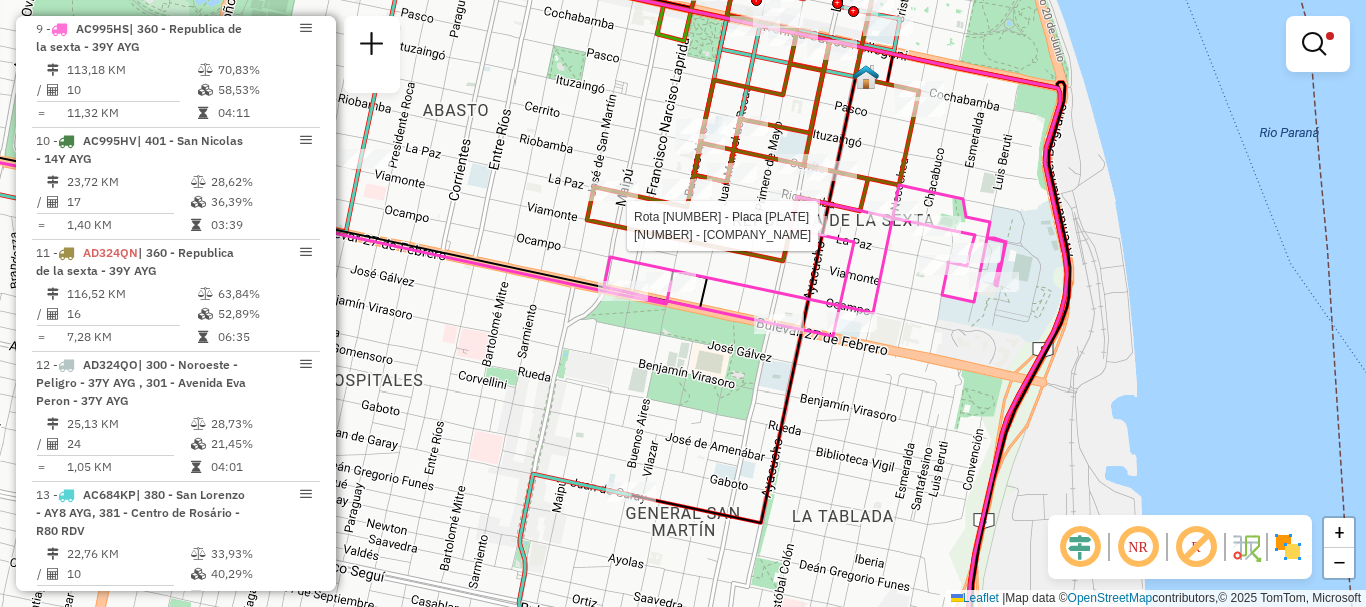 select on "**********" 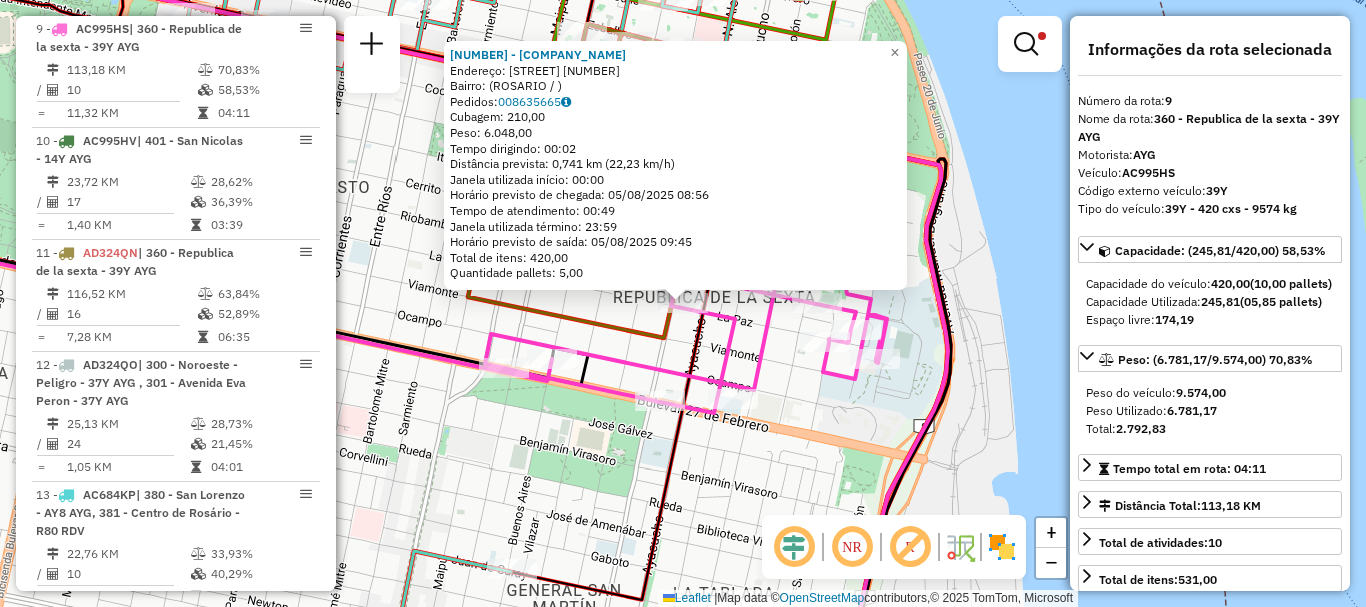click on "0000468804 - GRADOS S.A.  Endereço: LA PAZ 362   Bairro:  (ROSARIO / )   Pedidos:  008635665   Cubagem: 210,00  Peso: 6.048,00  Tempo dirigindo: 00:02   Distância prevista: 0,741 km (22,23 km/h)   Janela utilizada início: 00:00   Horário previsto de chegada: 05/08/2025 08:56   Tempo de atendimento: 00:49   Janela utilizada término: 23:59   Horário previsto de saída: 05/08/2025 09:45   Total de itens: 420,00   Quantidade pallets: 5,00  × Limpar filtros Janela de atendimento Grade de atendimento Capacidade Transportadoras Veículos Cliente Pedidos  Rotas Selecione os dias de semana para filtrar as janelas de atendimento  Seg   Ter   Qua   Qui   Sex   Sáb   Dom  Informe o período da janela de atendimento: De: Até:  Filtrar exatamente a janela do cliente  Considerar janela de atendimento padrão  Selecione os dias de semana para filtrar as grades de atendimento  Seg   Ter   Qua   Qui   Sex   Sáb   Dom   Considerar clientes sem dia de atendimento cadastrado  Peso mínimo:   Peso máximo:   De:   Até:" 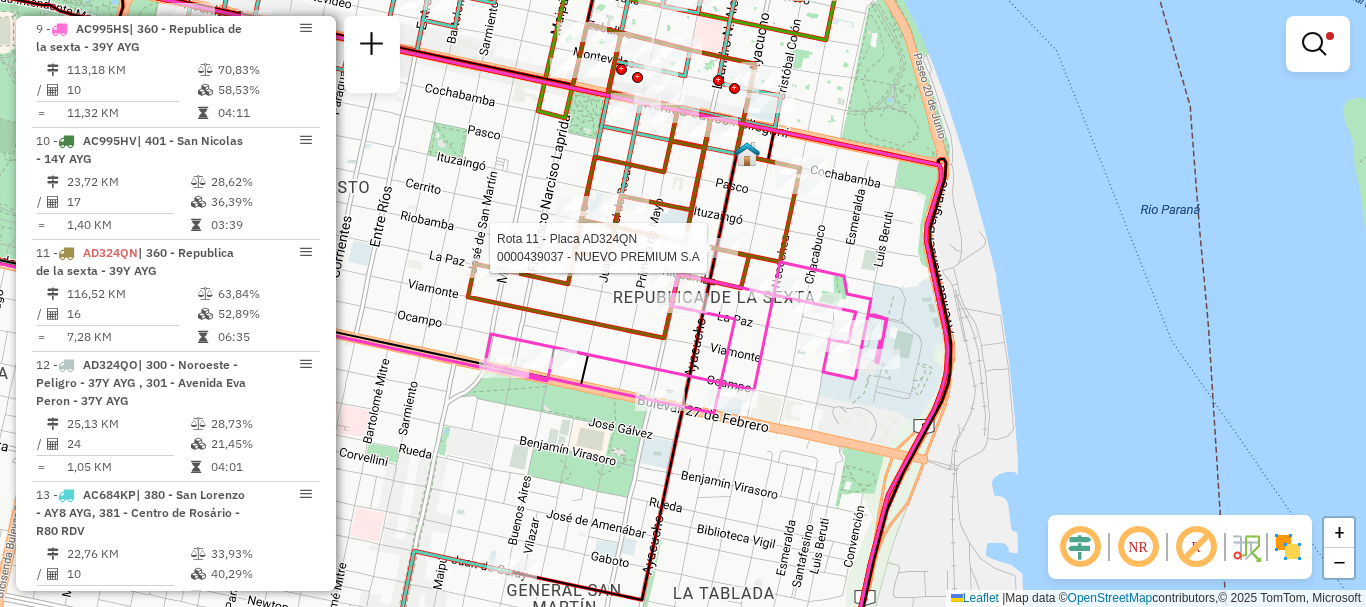 select on "**********" 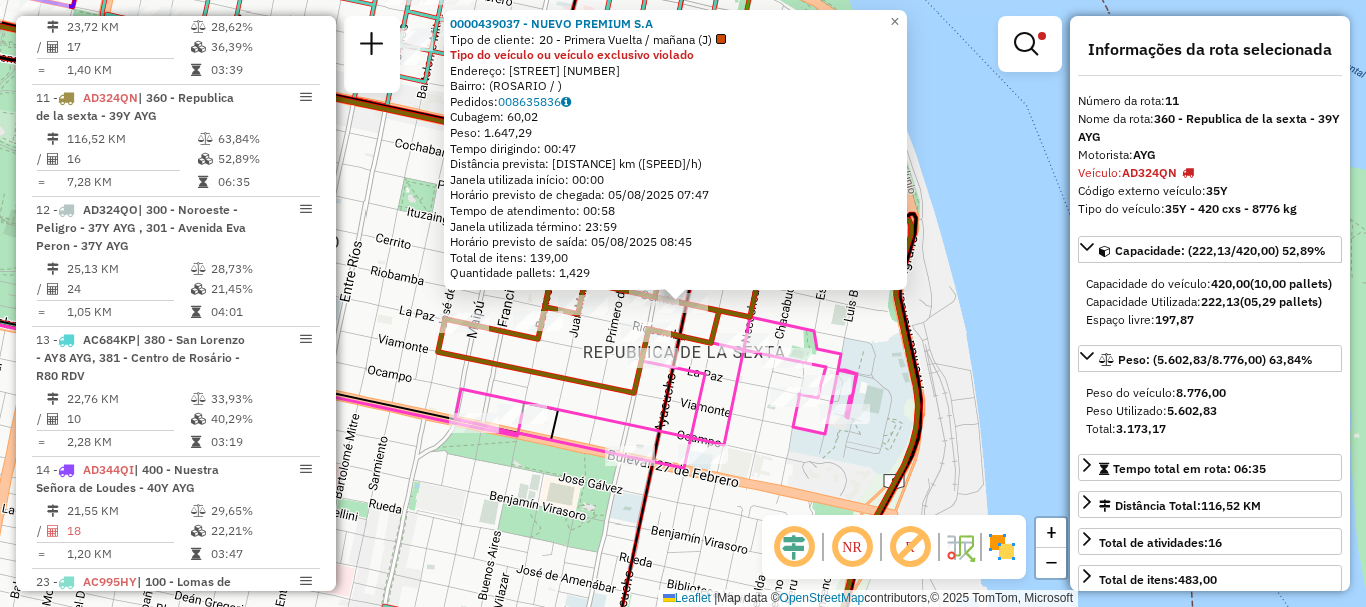 scroll, scrollTop: 1153, scrollLeft: 0, axis: vertical 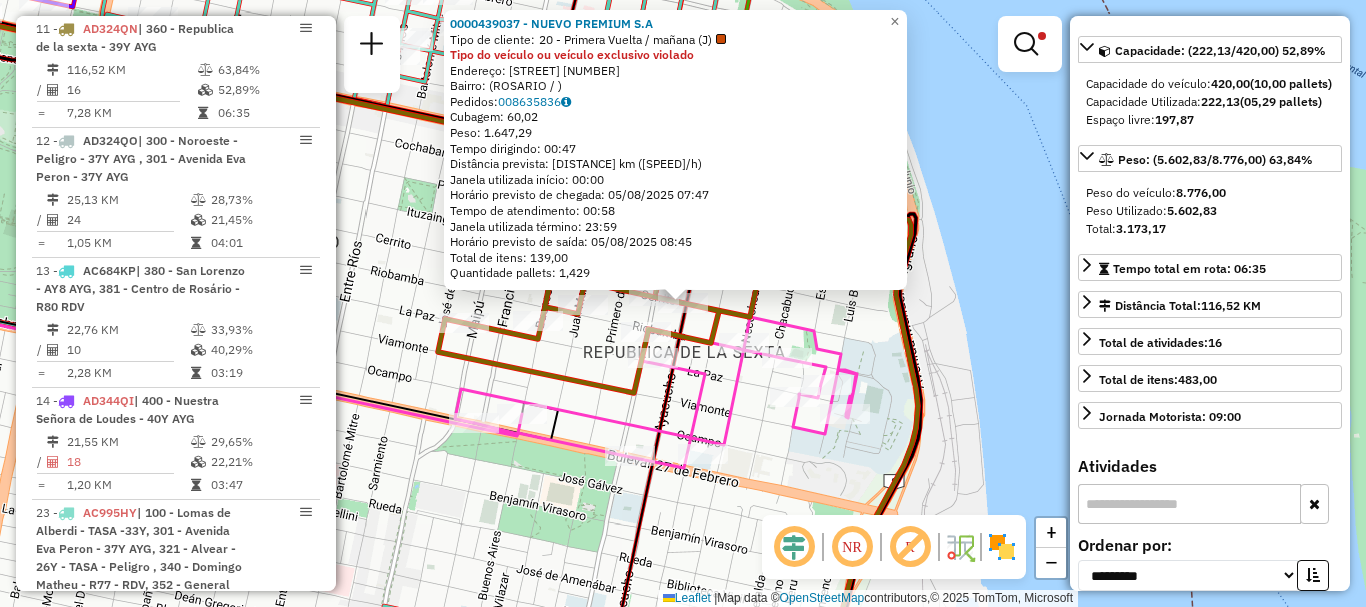click on "0000439037 - NUEVO PREMIUM S.A  Tipo de cliente:   20 - Primera Vuelta / mañana (J)  Tipo do veículo ou veículo exclusivo violado  Endereço: CERRITO   314   Bairro:  (ROSARIO / )   Pedidos:  008635836   Cubagem: 60,02  Peso: 1.647,29  Tempo dirigindo: 00:47   Distância prevista: 41,627 km (53,14 km/h)   Janela utilizada início: 00:00   Horário previsto de chegada: 05/08/2025 07:47   Tempo de atendimento: 00:58   Janela utilizada término: 23:59   Horário previsto de saída: 05/08/2025 08:45   Total de itens: 139,00   Quantidade pallets: 1,429  × Limpar filtros Janela de atendimento Grade de atendimento Capacidade Transportadoras Veículos Cliente Pedidos  Rotas Selecione os dias de semana para filtrar as janelas de atendimento  Seg   Ter   Qua   Qui   Sex   Sáb   Dom  Informe o período da janela de atendimento: De: Até:  Filtrar exatamente a janela do cliente  Considerar janela de atendimento padrão  Selecione os dias de semana para filtrar as grades de atendimento  Seg   Ter   Qua   Qui   Sex  +" 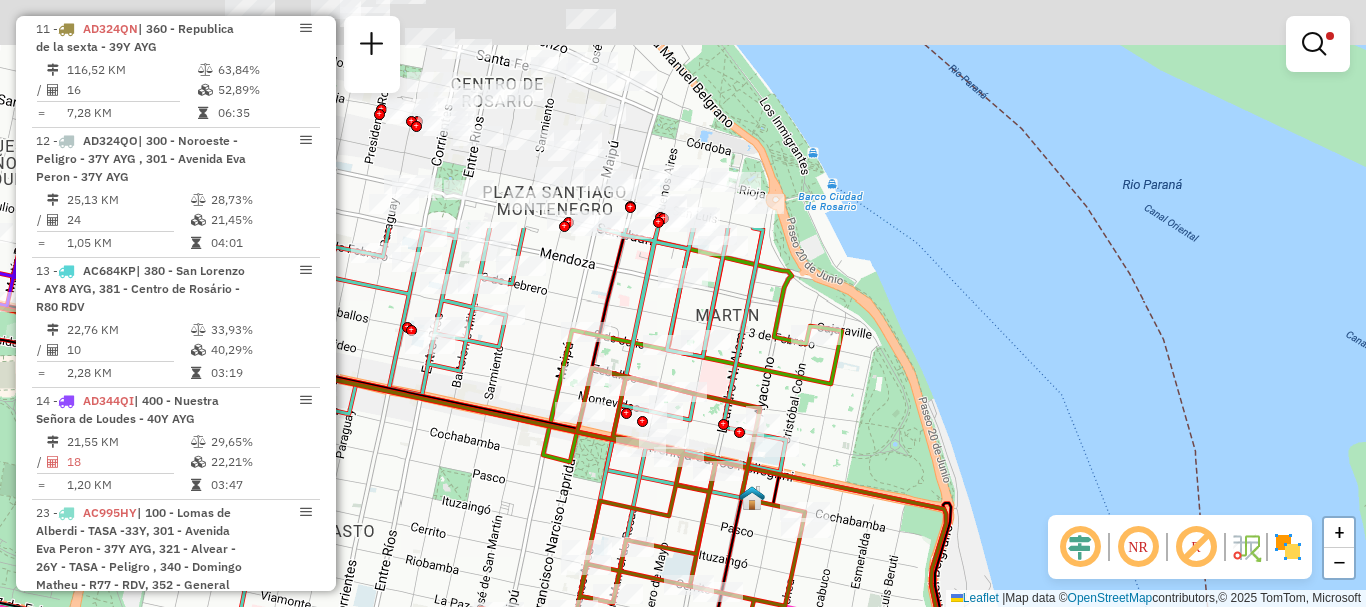 drag, startPoint x: 854, startPoint y: 314, endPoint x: 889, endPoint y: 615, distance: 303.02805 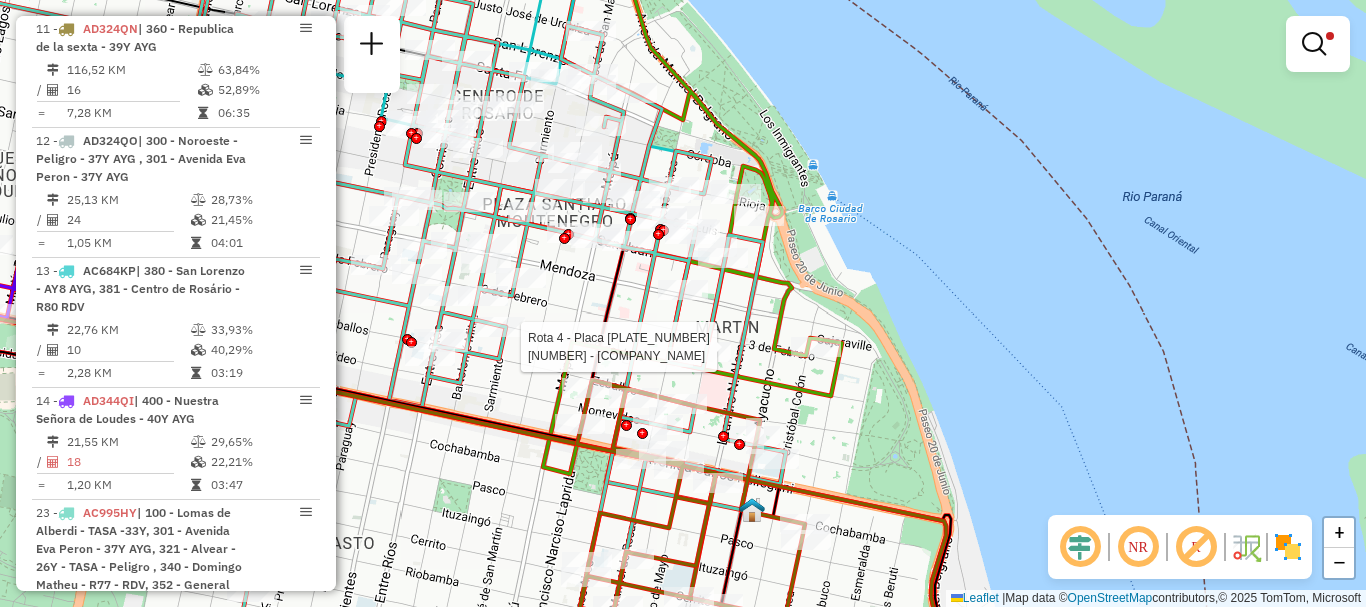 select on "**********" 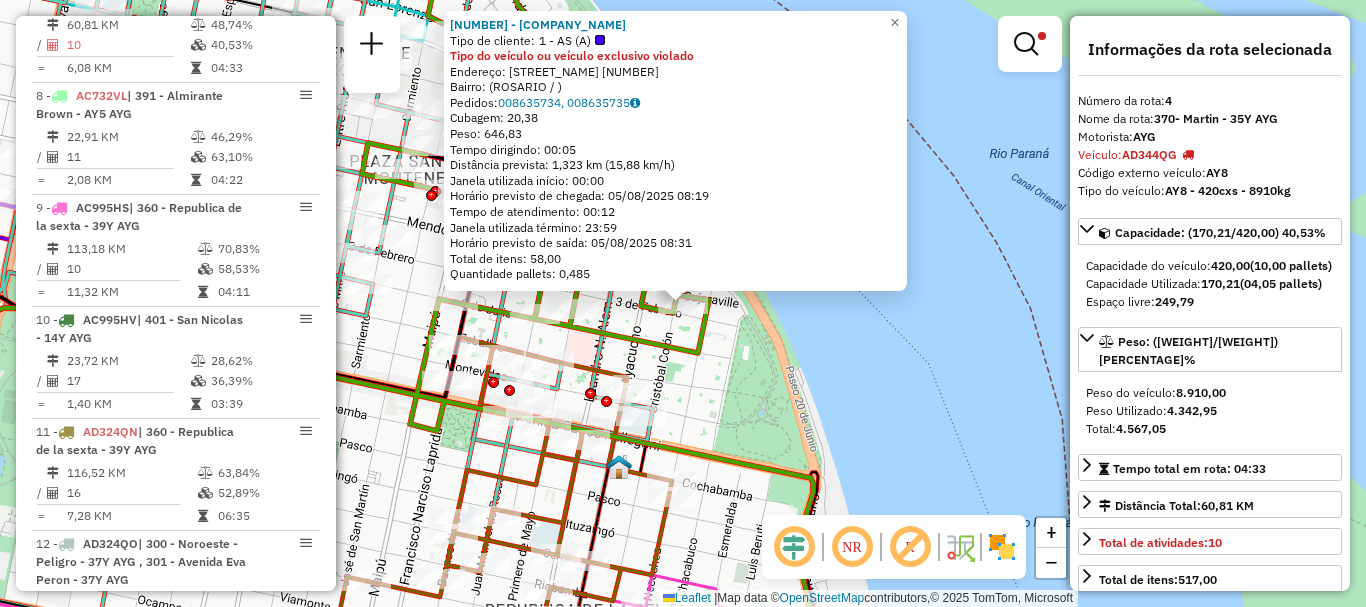 scroll, scrollTop: 705, scrollLeft: 0, axis: vertical 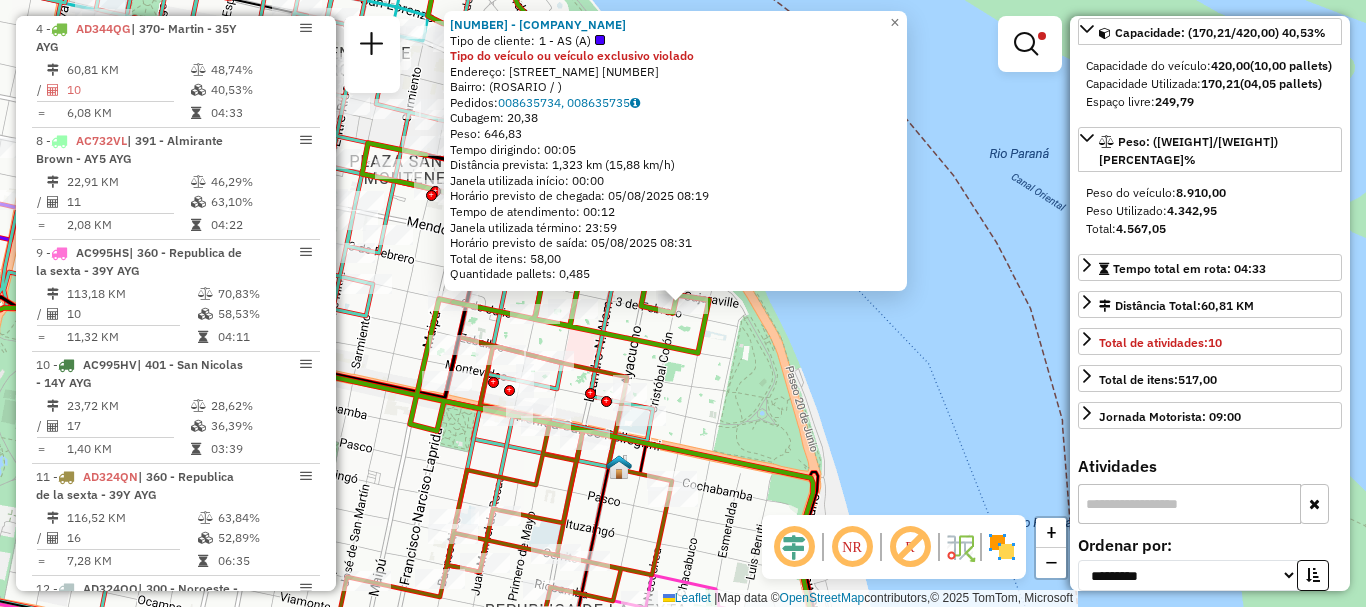 click on "0000181736 - DAVID ROSENTAL E HIJOS S.A.C.I.  Tipo de cliente:   1 - AS (A)  Tipo do veículo ou veículo exclusivo violado  Endereço: 3 DE FEBRERO  188   Bairro:  (ROSARIO / )   Pedidos:  008635734, 008635735   Cubagem: 20,38  Peso: 646,83  Tempo dirigindo: 00:05   Distância prevista: 1,323 km (15,88 km/h)   Janela utilizada início: 00:00   Horário previsto de chegada: 05/08/2025 08:19   Tempo de atendimento: 00:12   Janela utilizada término: 23:59   Horário previsto de saída: 05/08/2025 08:31   Total de itens: 58,00   Quantidade pallets: 0,485  × Limpar filtros Janela de atendimento Grade de atendimento Capacidade Transportadoras Veículos Cliente Pedidos  Rotas Selecione os dias de semana para filtrar as janelas de atendimento  Seg   Ter   Qua   Qui   Sex   Sáb   Dom  Informe o período da janela de atendimento: De: Até:  Filtrar exatamente a janela do cliente  Considerar janela de atendimento padrão  Selecione os dias de semana para filtrar as grades de atendimento  Seg   Ter   Qua   Qui   Sex" 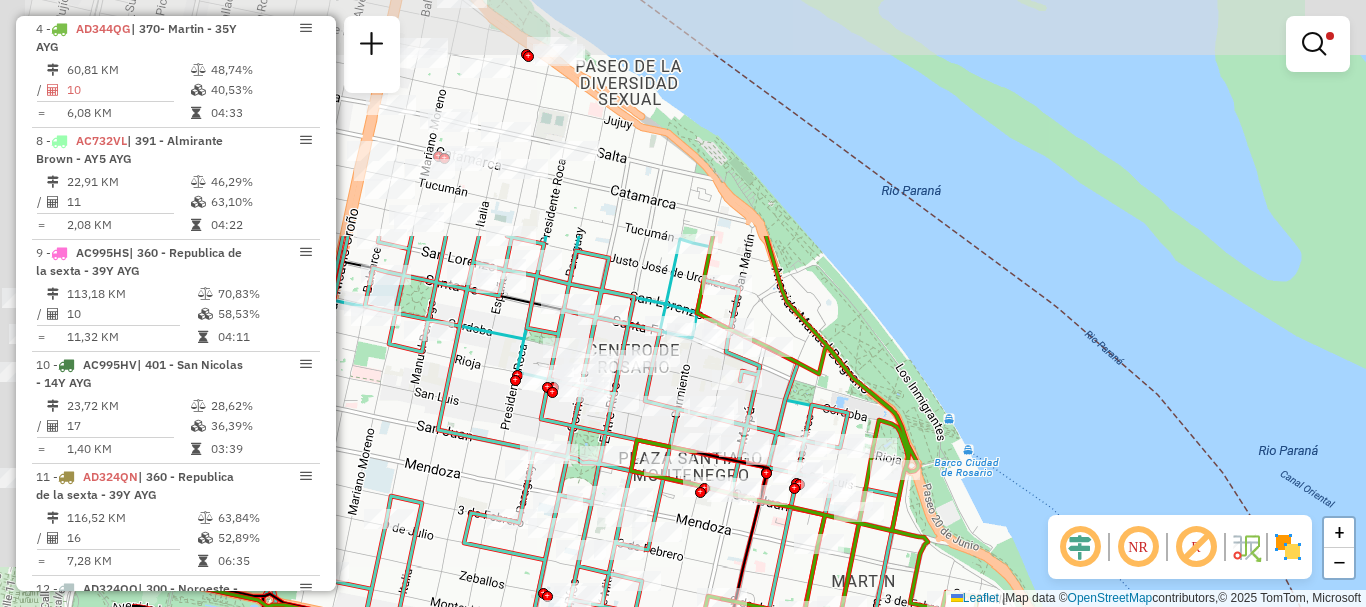 drag, startPoint x: 951, startPoint y: 528, endPoint x: 1126, endPoint y: 646, distance: 211.06635 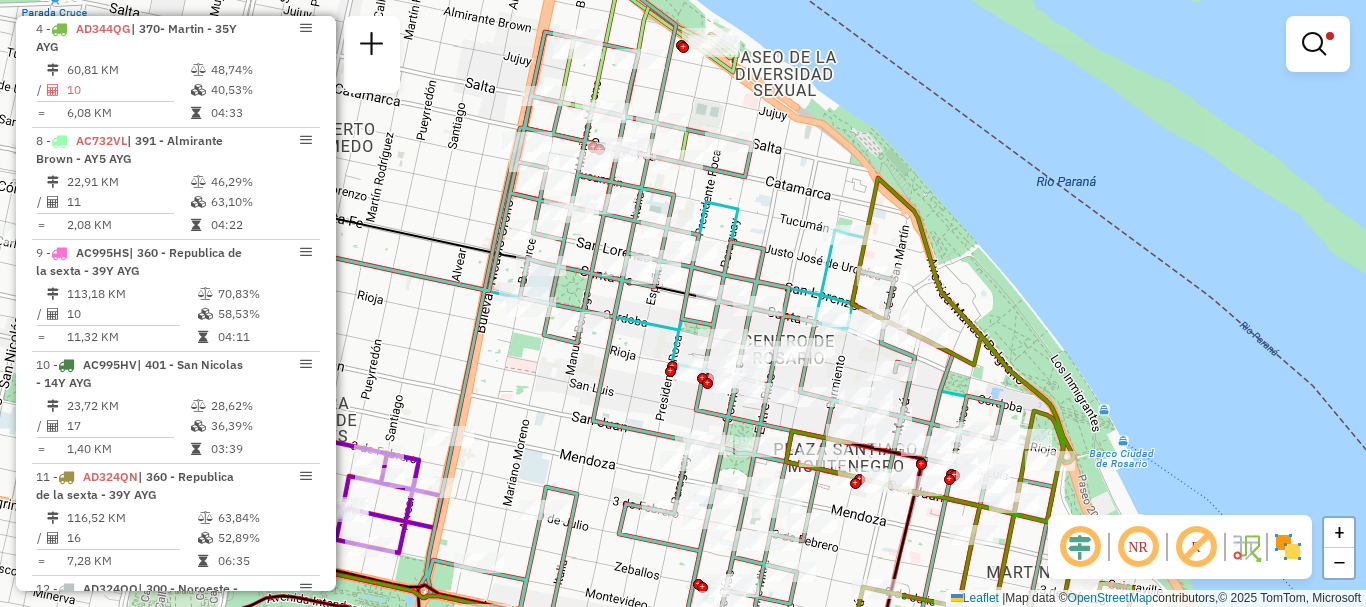 drag, startPoint x: 905, startPoint y: 520, endPoint x: 1060, endPoint y: 511, distance: 155.26108 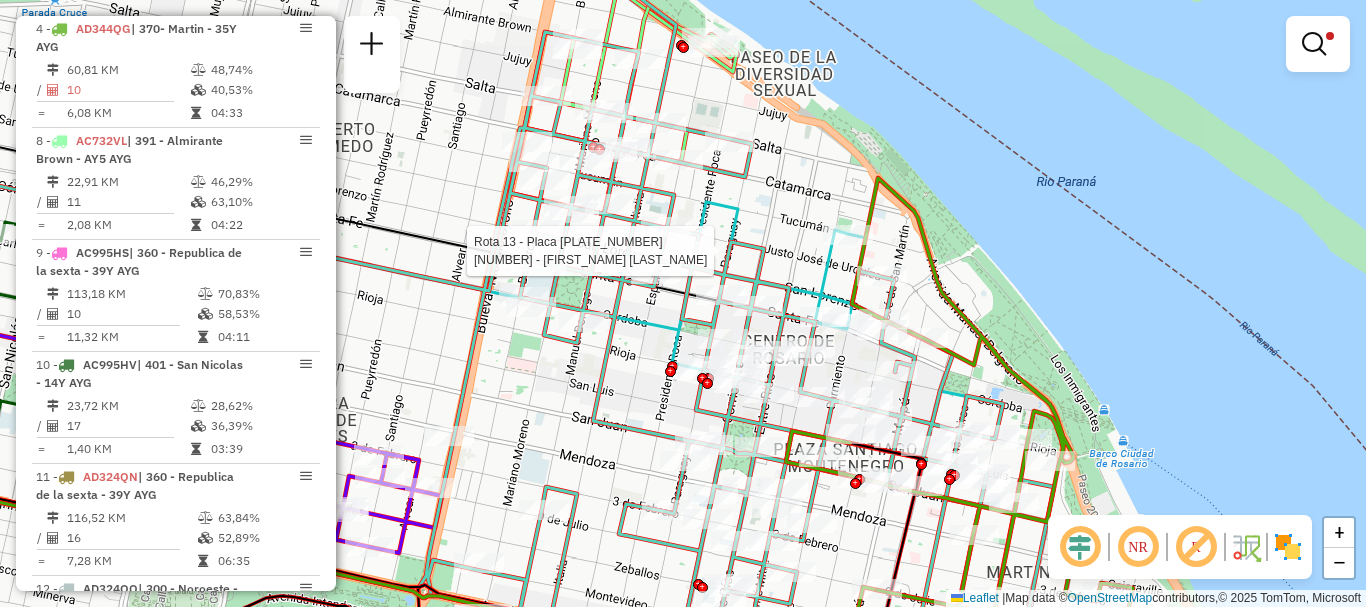 select on "**********" 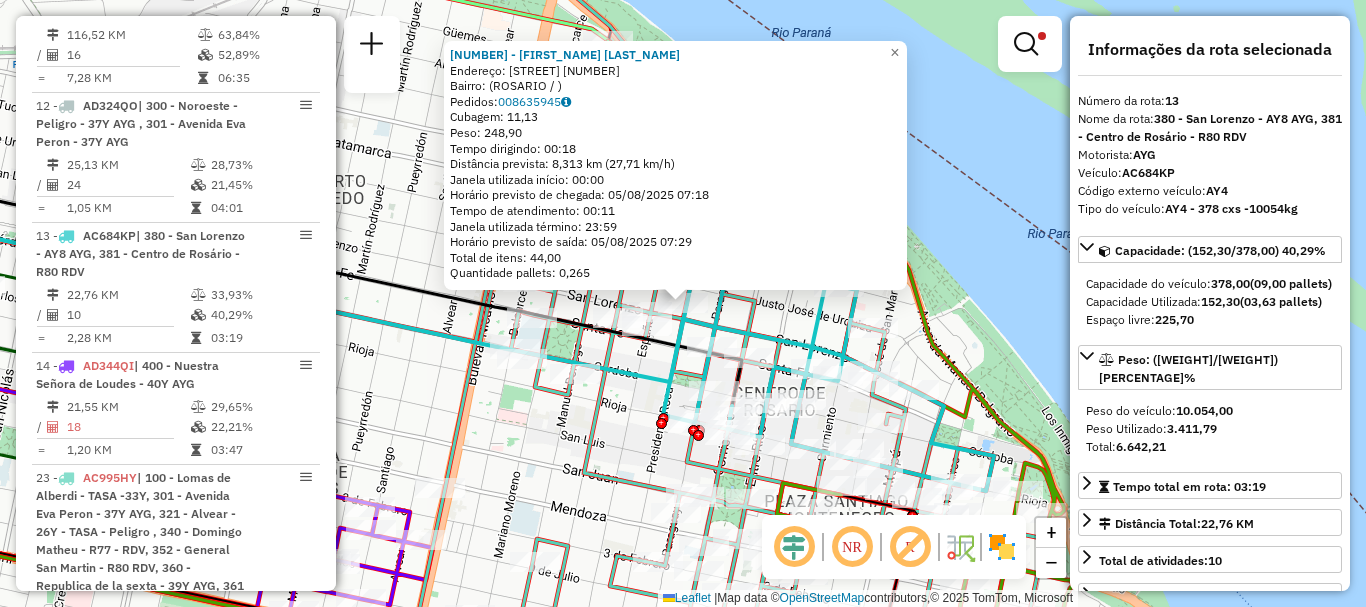 scroll, scrollTop: 1321, scrollLeft: 0, axis: vertical 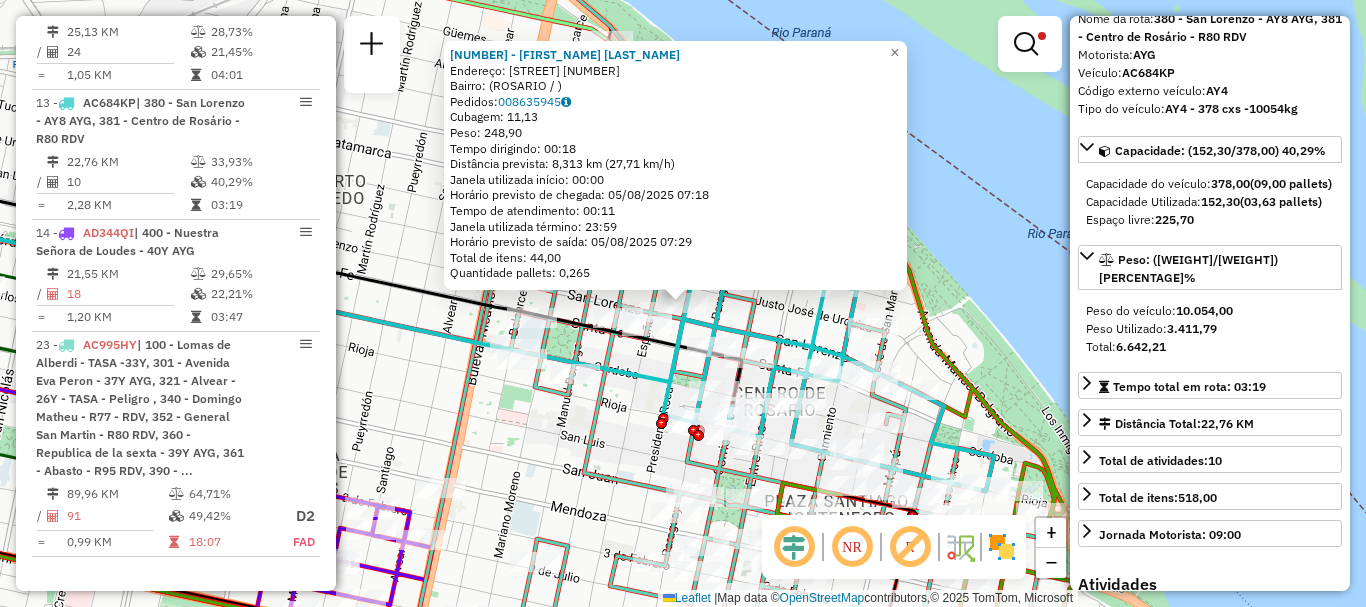 click on "0000534337 - ELIAS YAMIL GABRIEL  Endereço: ROCA 552   Bairro:  (ROSARIO / )   Pedidos:  008635945   Cubagem: 11,13  Peso: 248,90  Tempo dirigindo: 00:18   Distância prevista: 8,313 km (27,71 km/h)   Janela utilizada início: 00:00   Horário previsto de chegada: 05/08/2025 07:18   Tempo de atendimento: 00:11   Janela utilizada término: 23:59   Horário previsto de saída: 05/08/2025 07:29   Total de itens: 44,00   Quantidade pallets: 0,265  × Limpar filtros Janela de atendimento Grade de atendimento Capacidade Transportadoras Veículos Cliente Pedidos  Rotas Selecione os dias de semana para filtrar as janelas de atendimento  Seg   Ter   Qua   Qui   Sex   Sáb   Dom  Informe o período da janela de atendimento: De: Até:  Filtrar exatamente a janela do cliente  Considerar janela de atendimento padrão  Selecione os dias de semana para filtrar as grades de atendimento  Seg   Ter   Qua   Qui   Sex   Sáb   Dom   Considerar clientes sem dia de atendimento cadastrado  Peso mínimo:   Peso máximo:   De:  AYG" 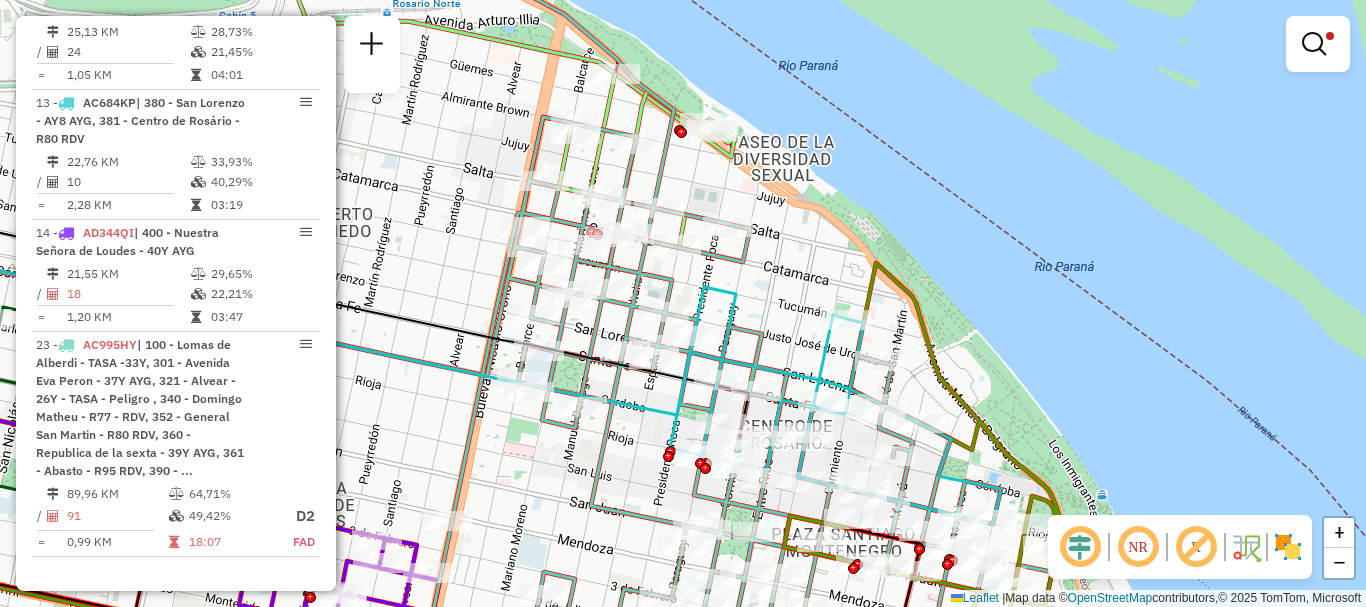 drag, startPoint x: 988, startPoint y: 335, endPoint x: 1023, endPoint y: 451, distance: 121.16518 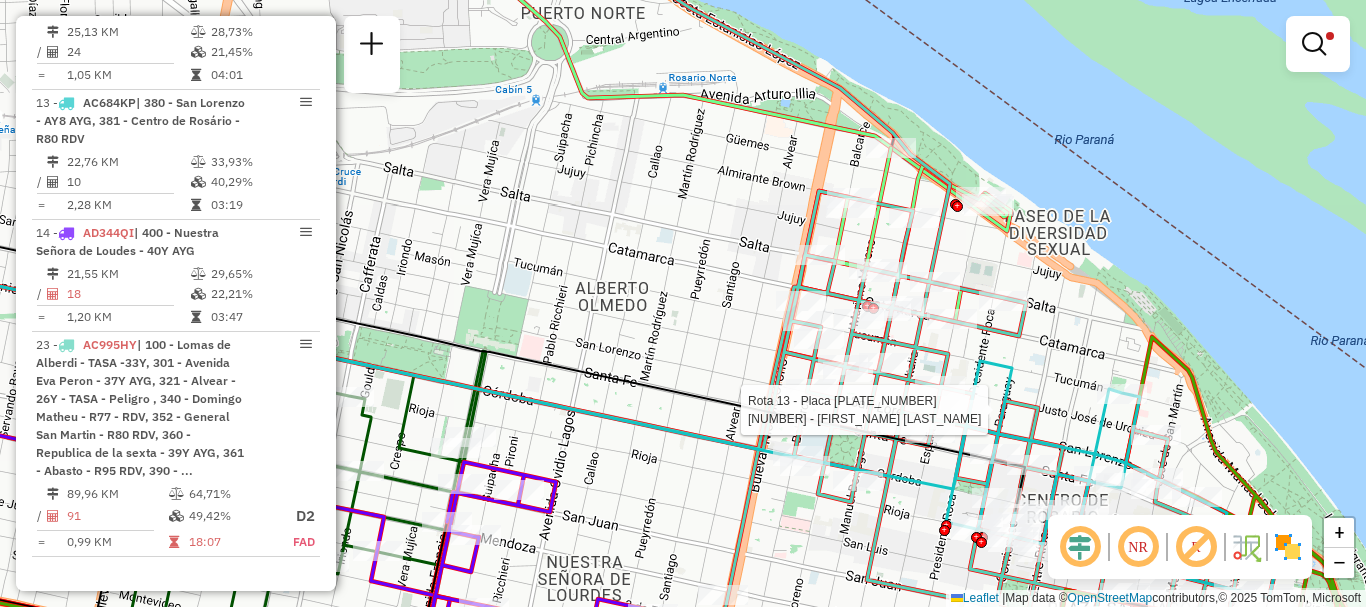select on "**********" 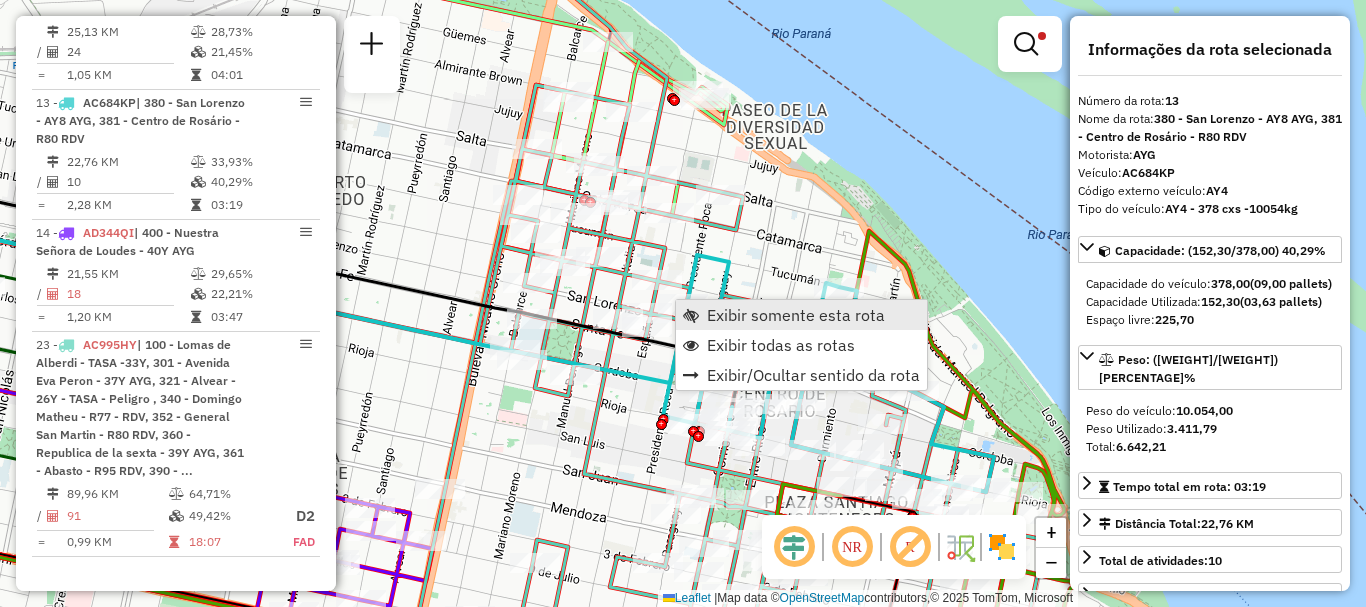 click on "Exibir somente esta rota" at bounding box center (796, 315) 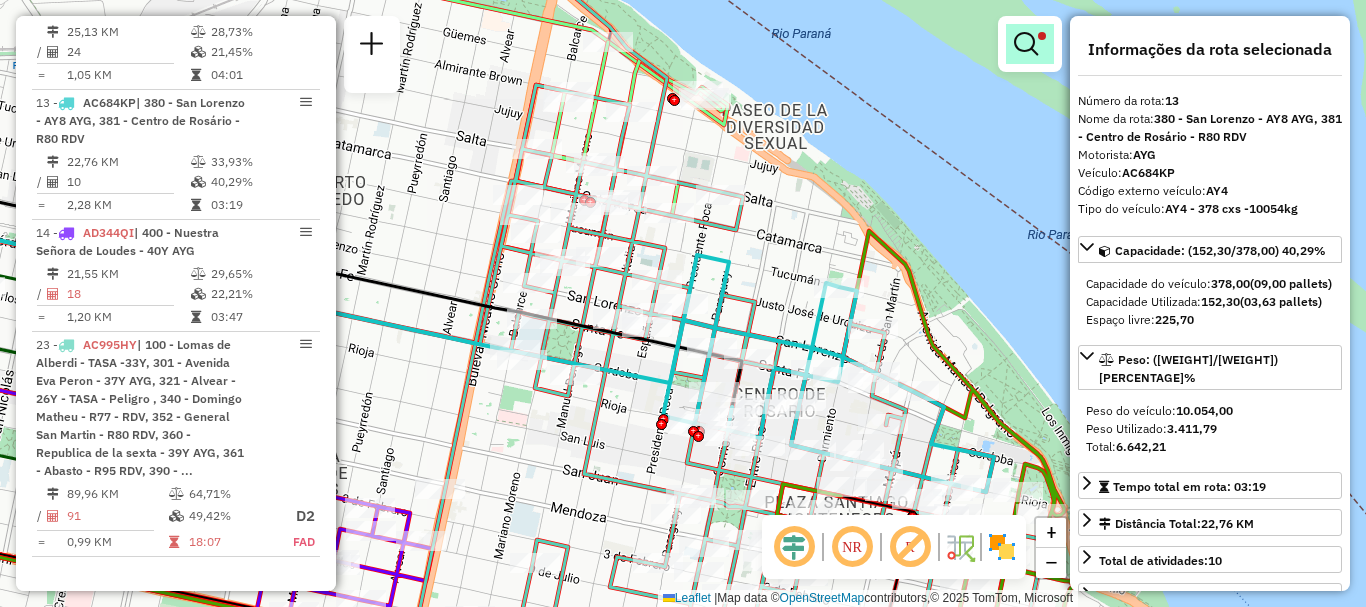 click at bounding box center [1026, 44] 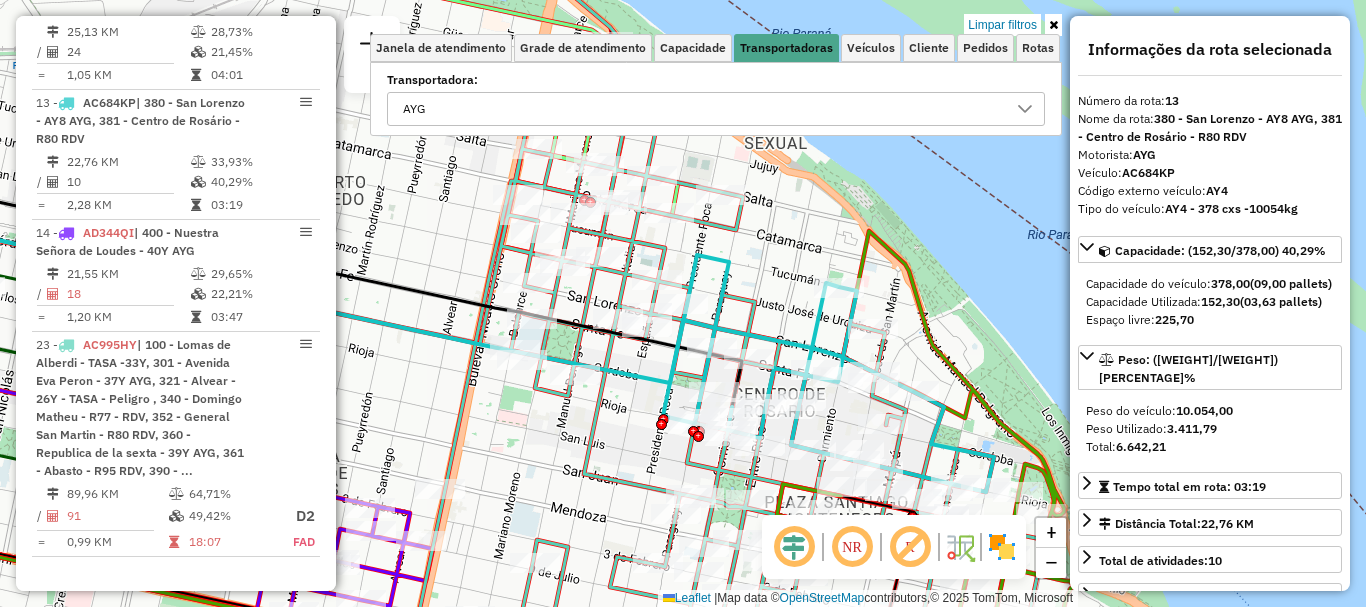 click 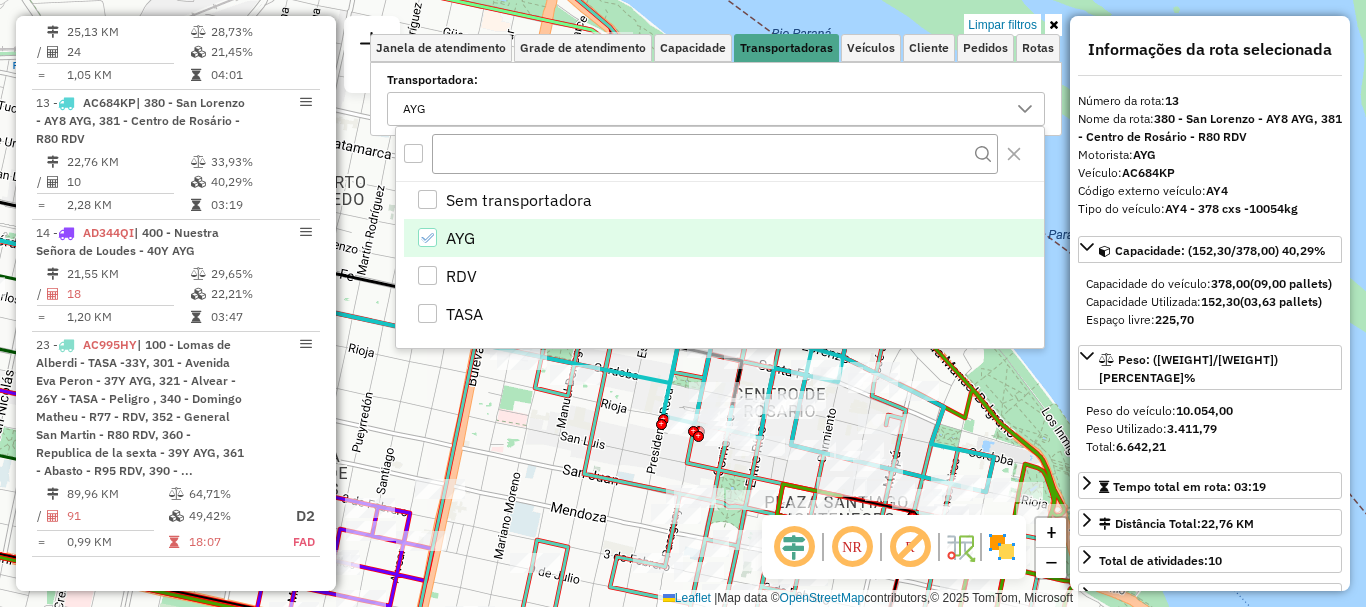 click 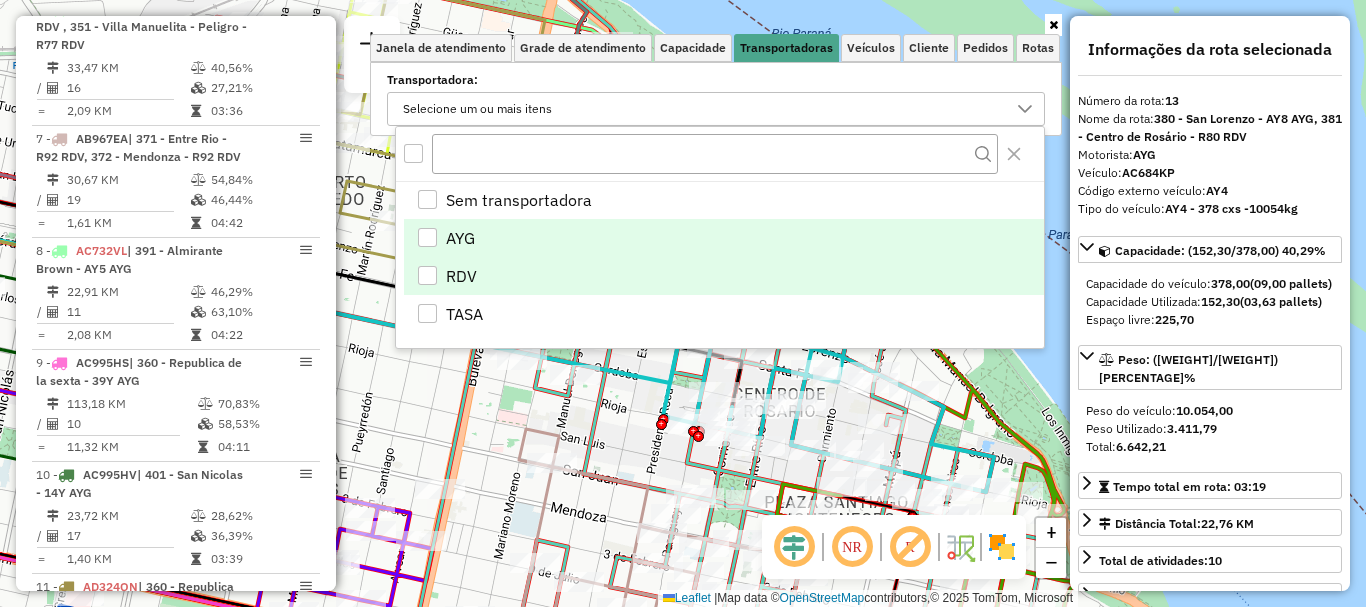 scroll, scrollTop: 2047, scrollLeft: 0, axis: vertical 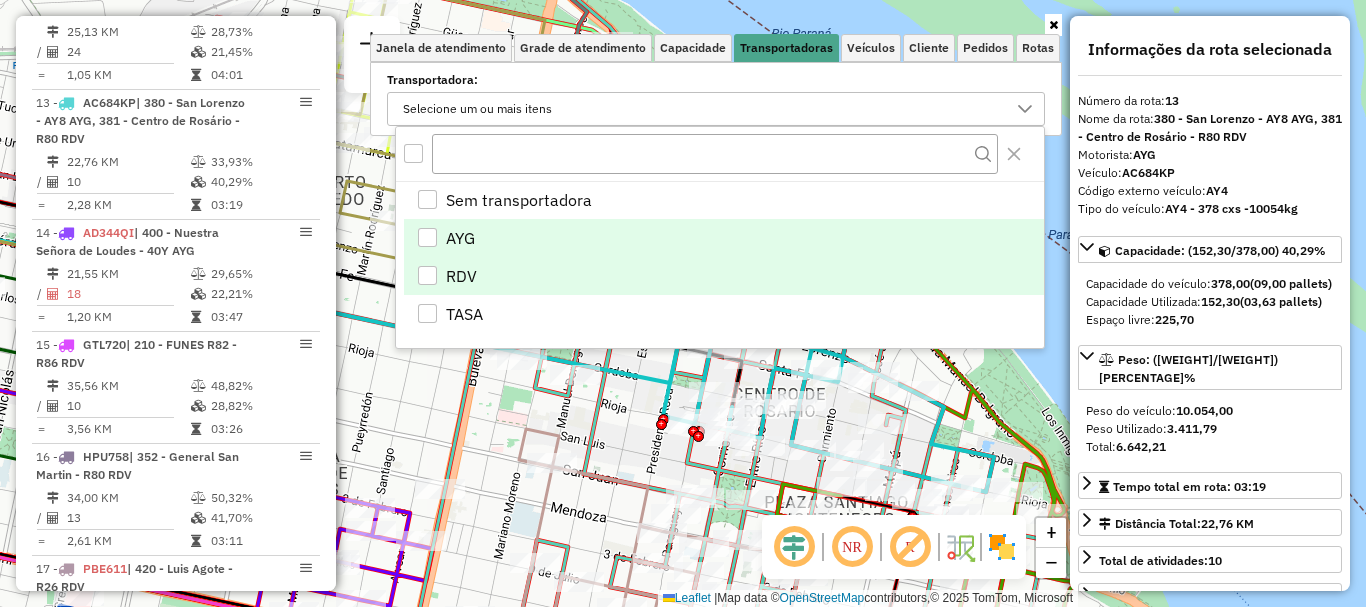 click at bounding box center [427, 275] 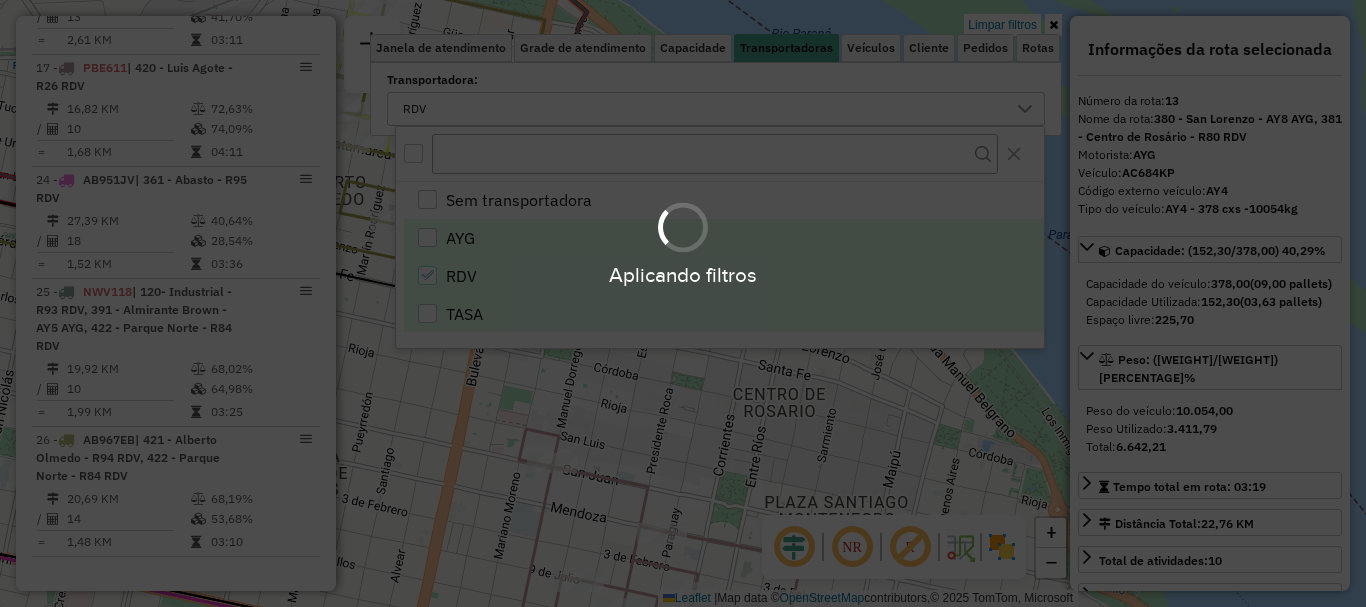 scroll, scrollTop: 967, scrollLeft: 0, axis: vertical 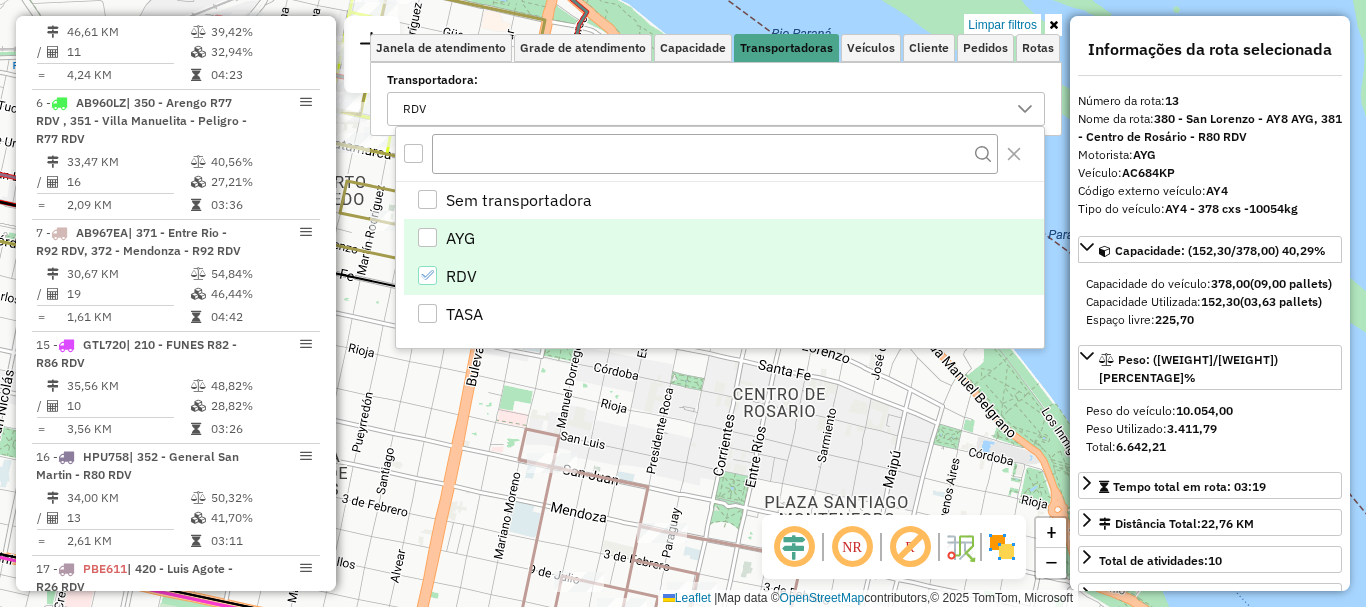 click on "Limpar filtros Janela de atendimento Grade de atendimento Capacidade Transportadoras Veículos Cliente Pedidos  Rotas Selecione os dias de semana para filtrar as janelas de atendimento  Seg   Ter   Qua   Qui   Sex   Sáb   Dom  Informe o período da janela de atendimento: De: Até:  Filtrar exatamente a janela do cliente  Considerar janela de atendimento padrão  Selecione os dias de semana para filtrar as grades de atendimento  Seg   Ter   Qua   Qui   Sex   Sáb   Dom   Considerar clientes sem dia de atendimento cadastrado  Clientes fora do dia de atendimento selecionado Filtrar as atividades entre os valores definidos abaixo:  Peso mínimo:   Peso máximo:   Cubagem mínima:   Cubagem máxima:   De:   Até:  Filtrar as atividades entre o tempo de atendimento definido abaixo:  De:   Até:   Considerar capacidade total dos clientes não roteirizados Transportadora: RDV Tipo de veículo: Selecione um ou mais itens Veículo: Selecione um ou mais itens Motorista: Selecione um ou mais itens Nome: Tipo de cliente:" 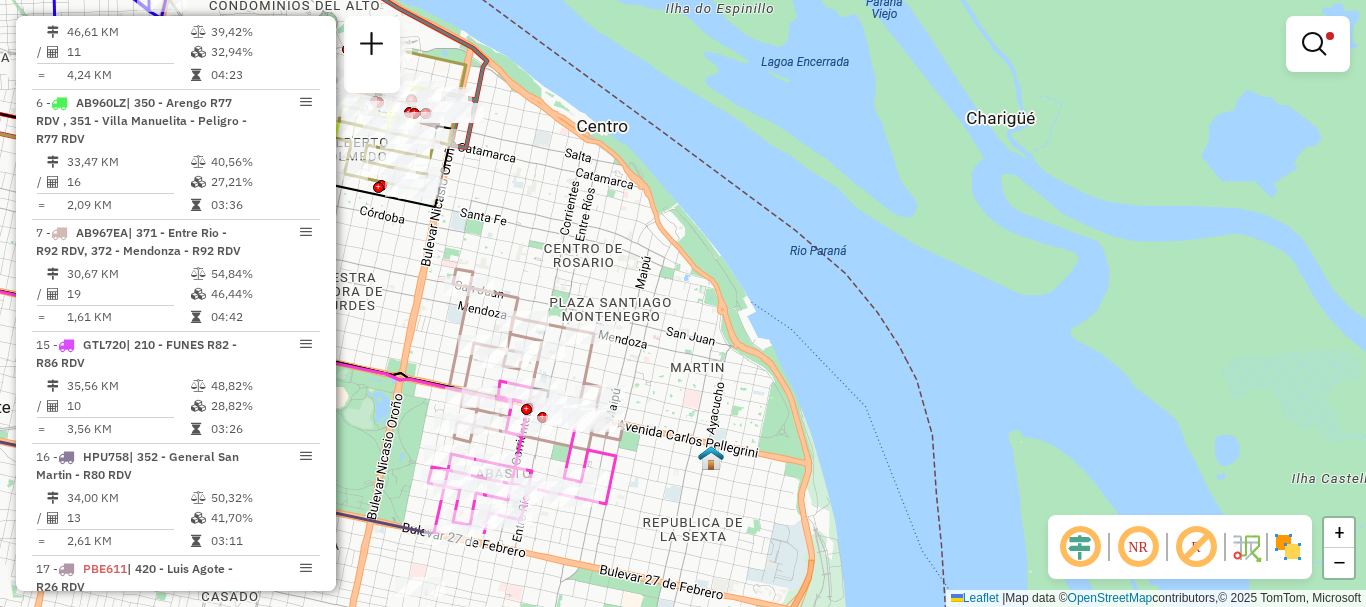 drag, startPoint x: 596, startPoint y: 375, endPoint x: 552, endPoint y: 242, distance: 140.08926 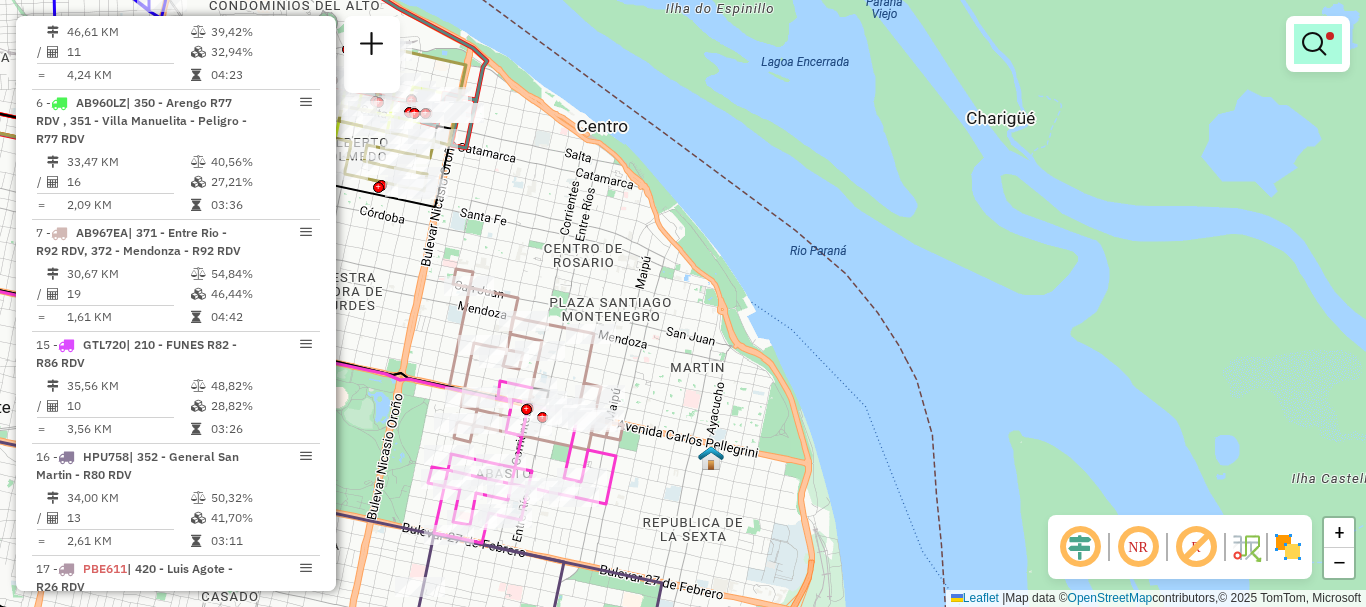 click at bounding box center [1314, 44] 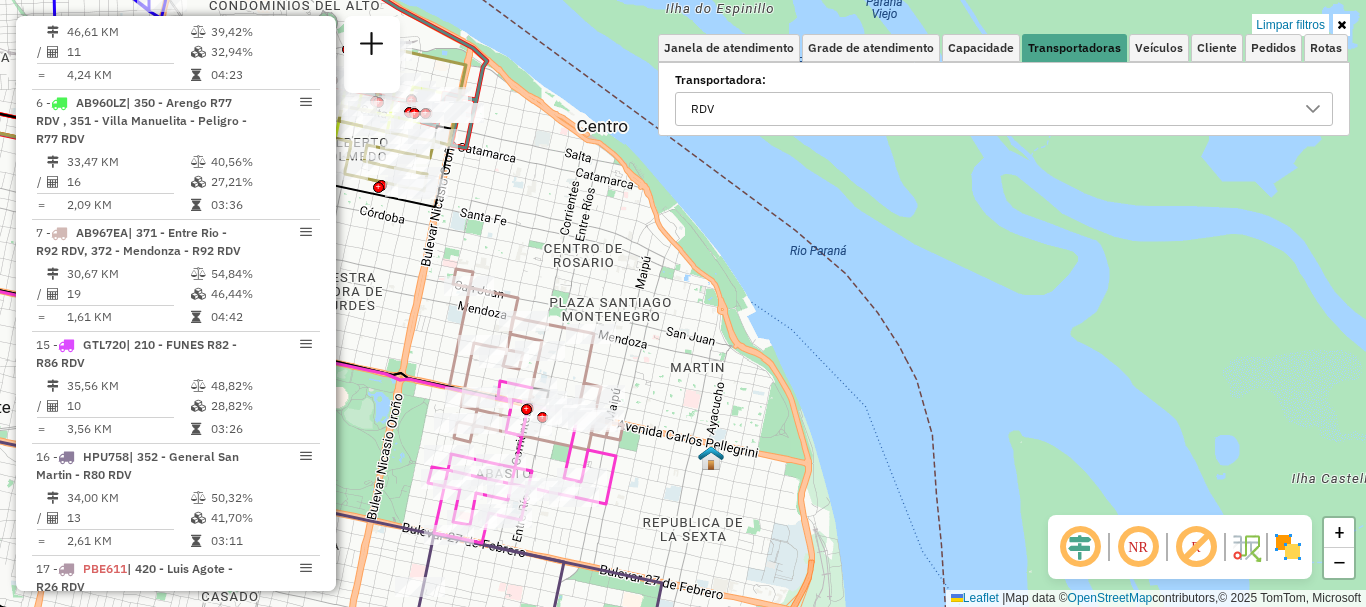 click 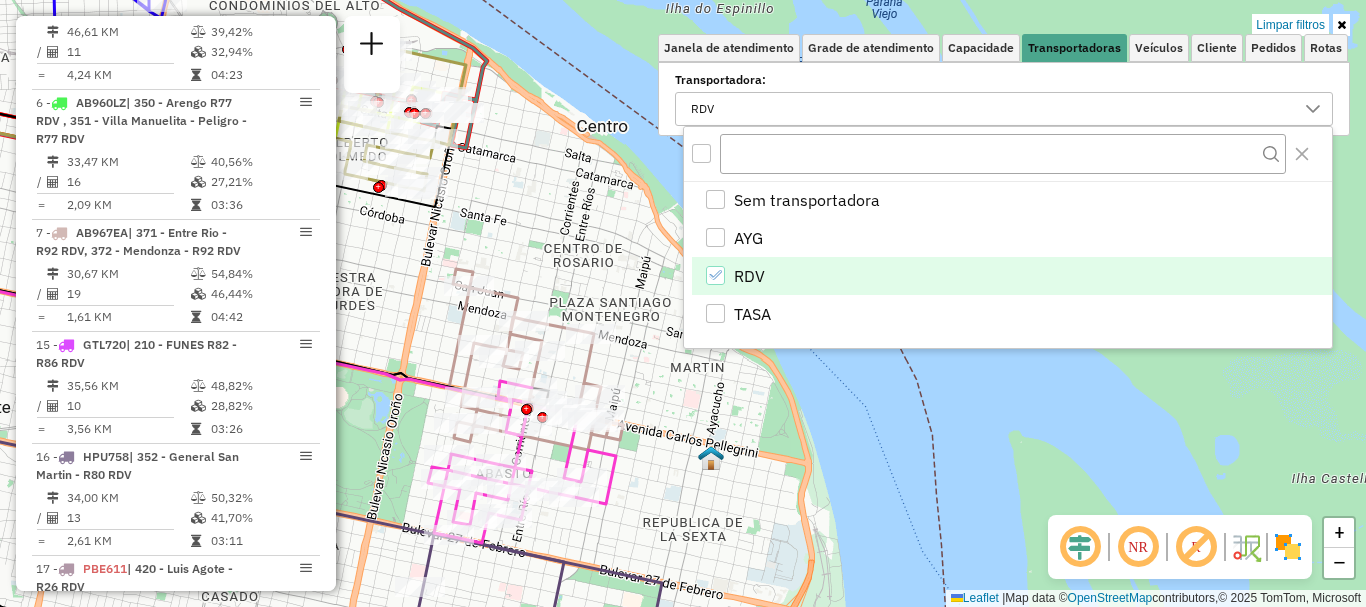 click 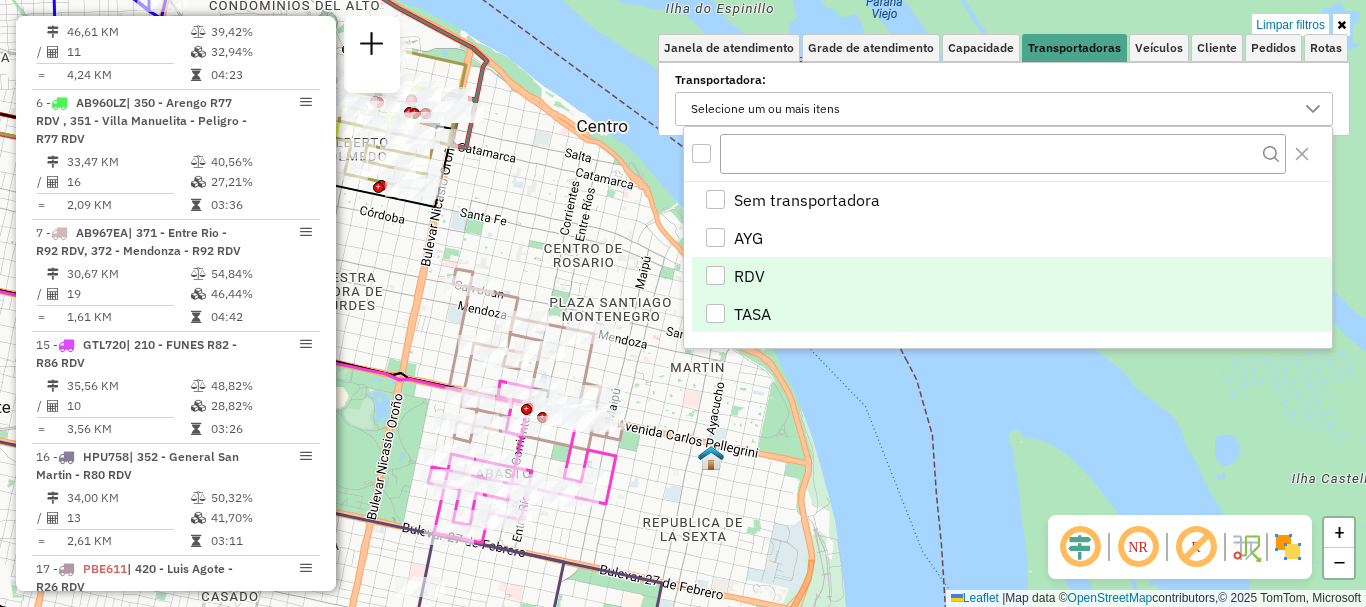 click at bounding box center [715, 313] 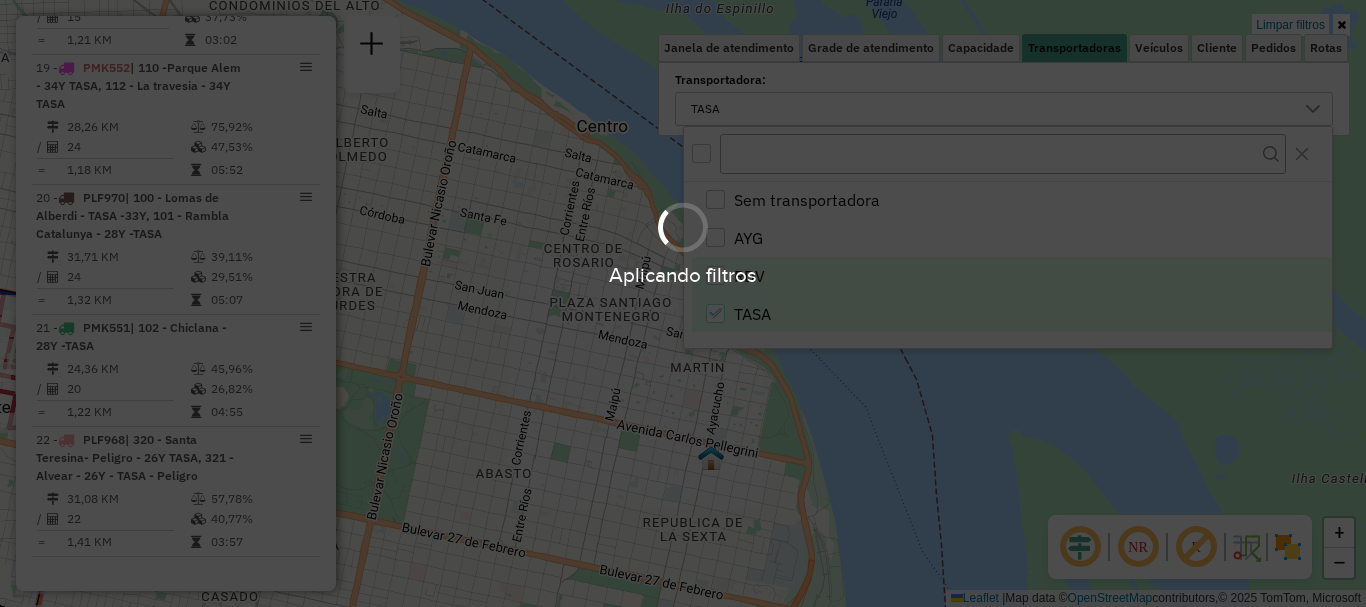 scroll, scrollTop: 926, scrollLeft: 0, axis: vertical 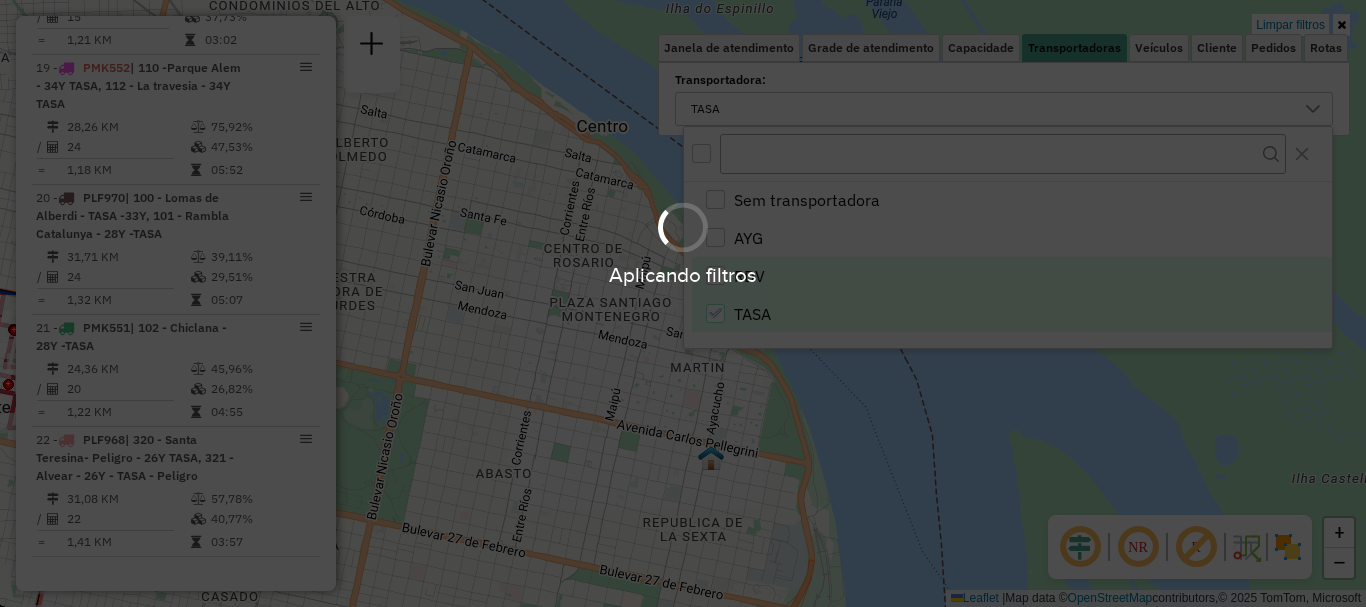 click on "Aplicando filtros" at bounding box center (683, 303) 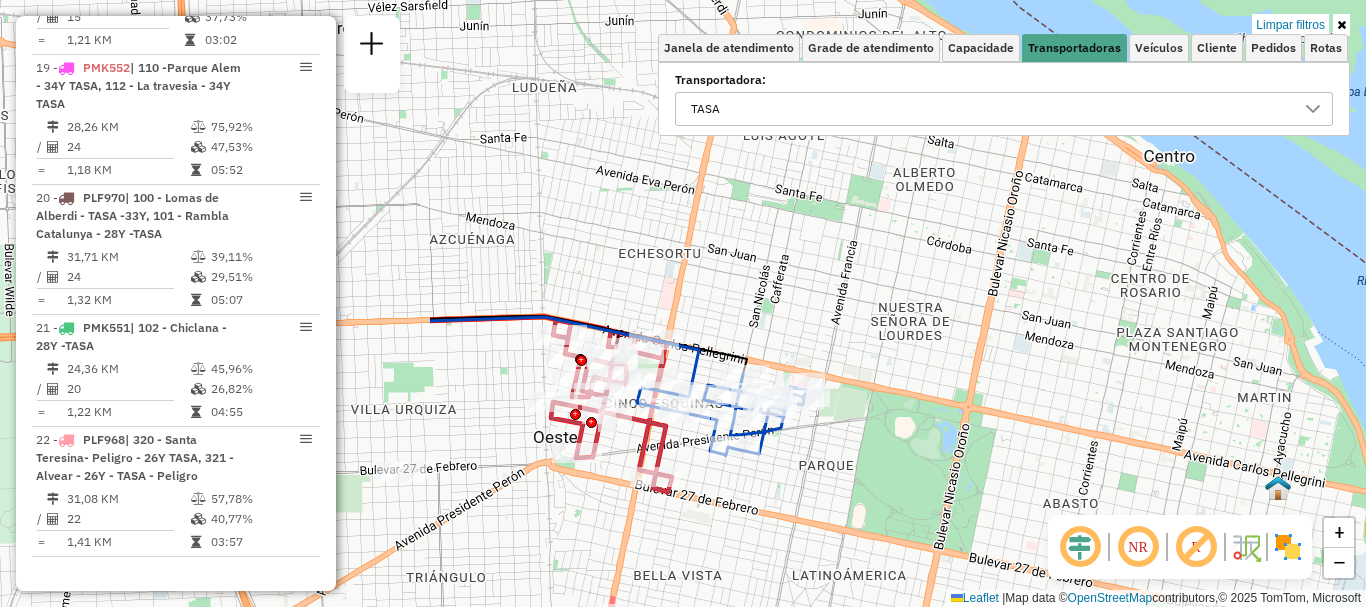 drag, startPoint x: 798, startPoint y: 393, endPoint x: 1365, endPoint y: 423, distance: 567.7931 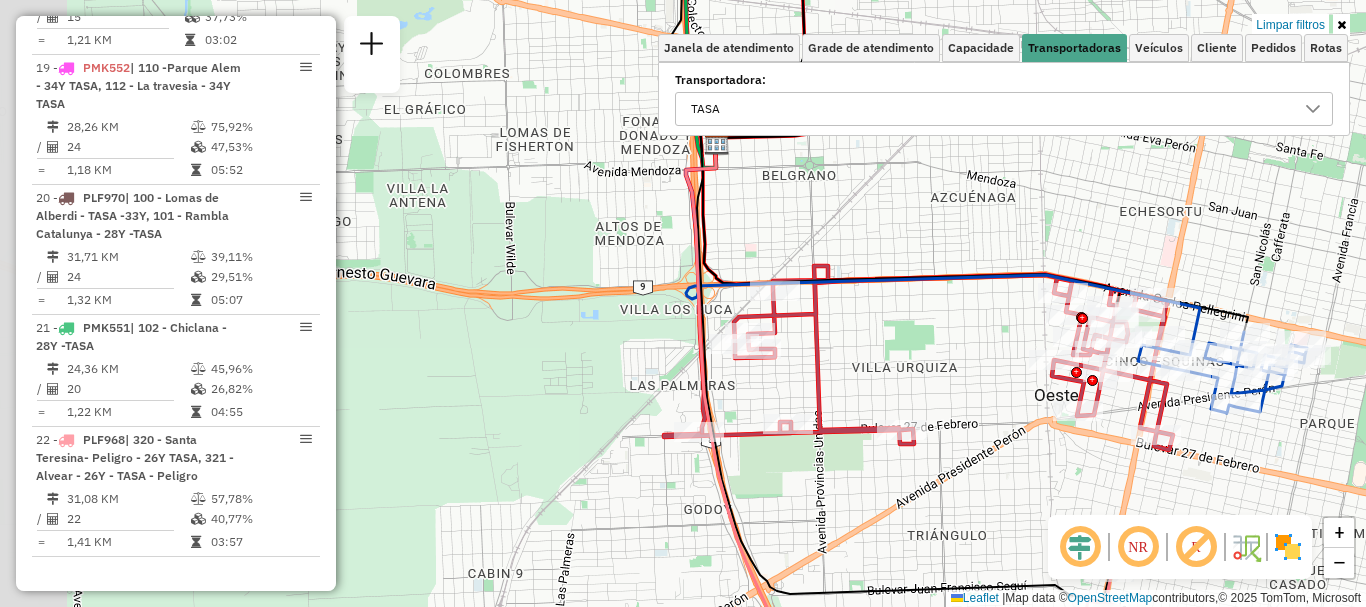 drag, startPoint x: 864, startPoint y: 470, endPoint x: 1365, endPoint y: 428, distance: 502.7574 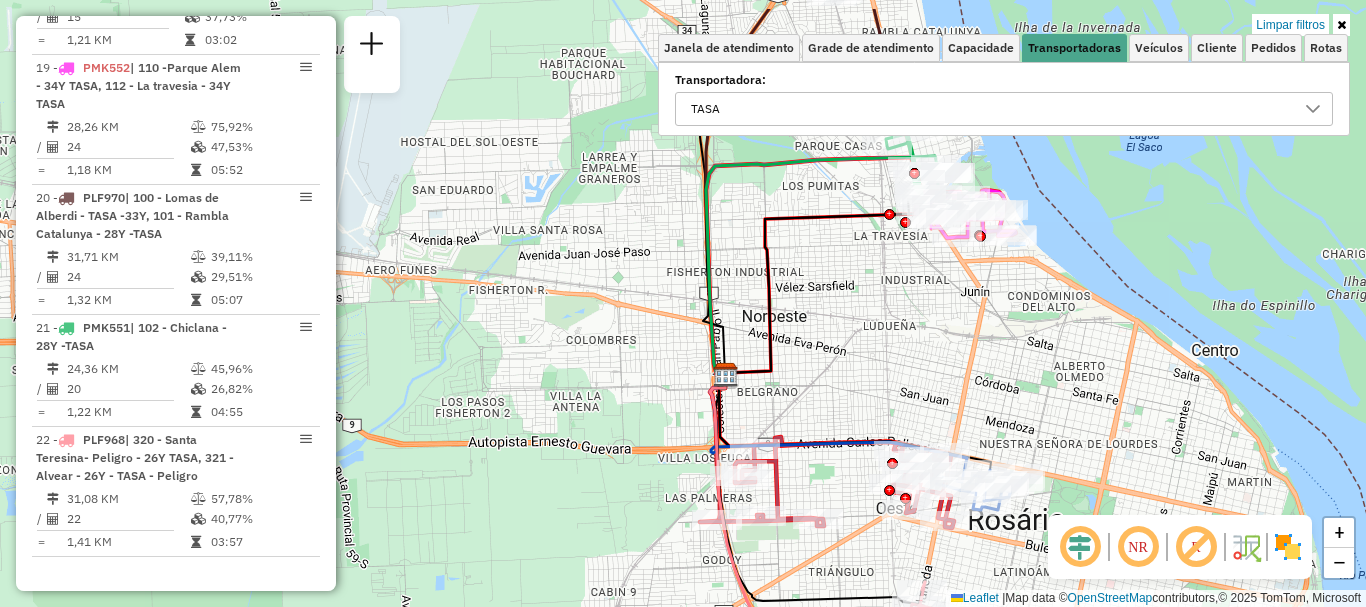 drag, startPoint x: 1004, startPoint y: 448, endPoint x: 860, endPoint y: 528, distance: 164.73009 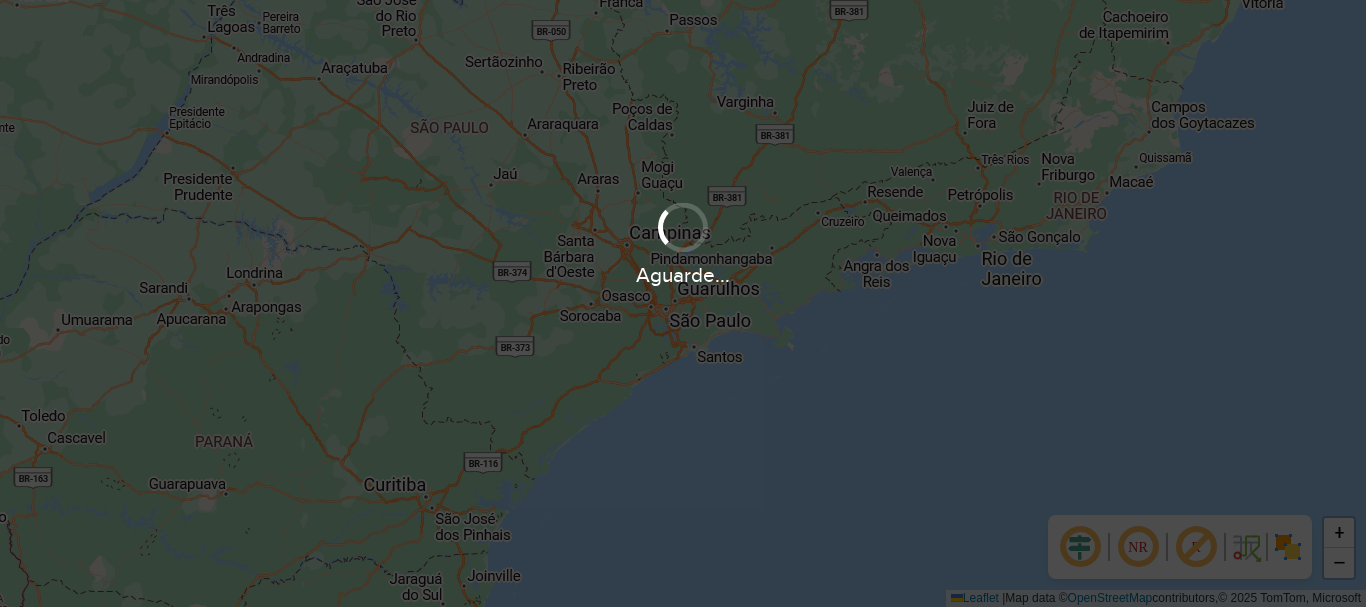 scroll, scrollTop: 0, scrollLeft: 0, axis: both 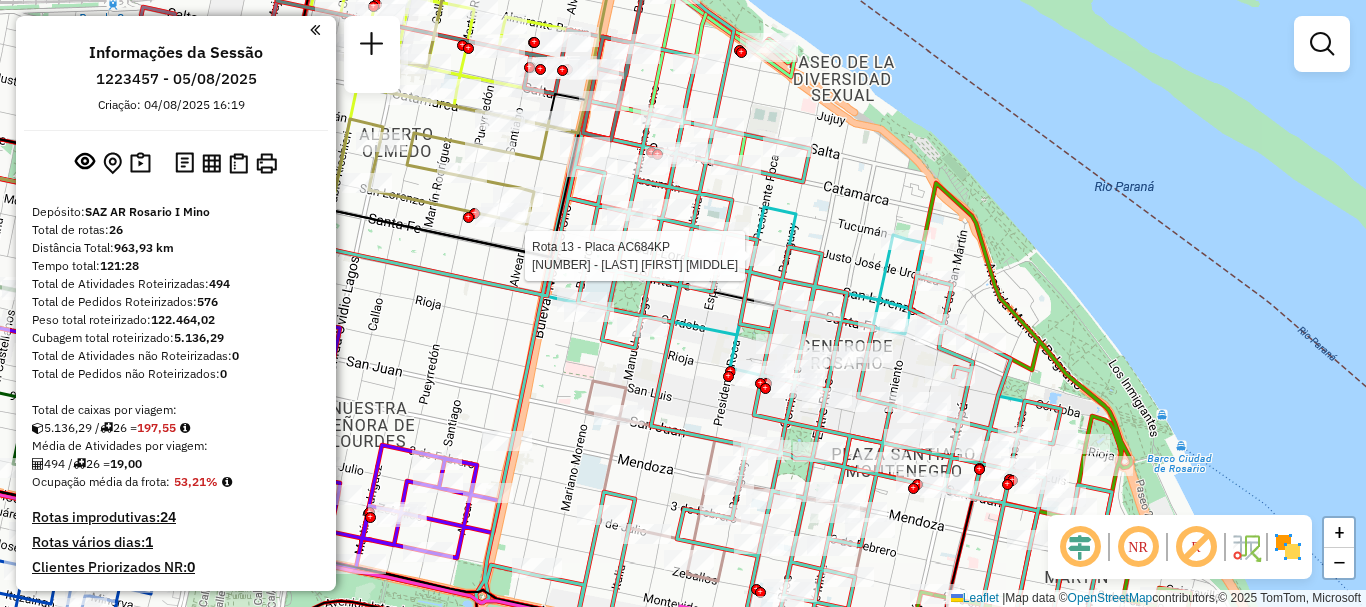 select on "**********" 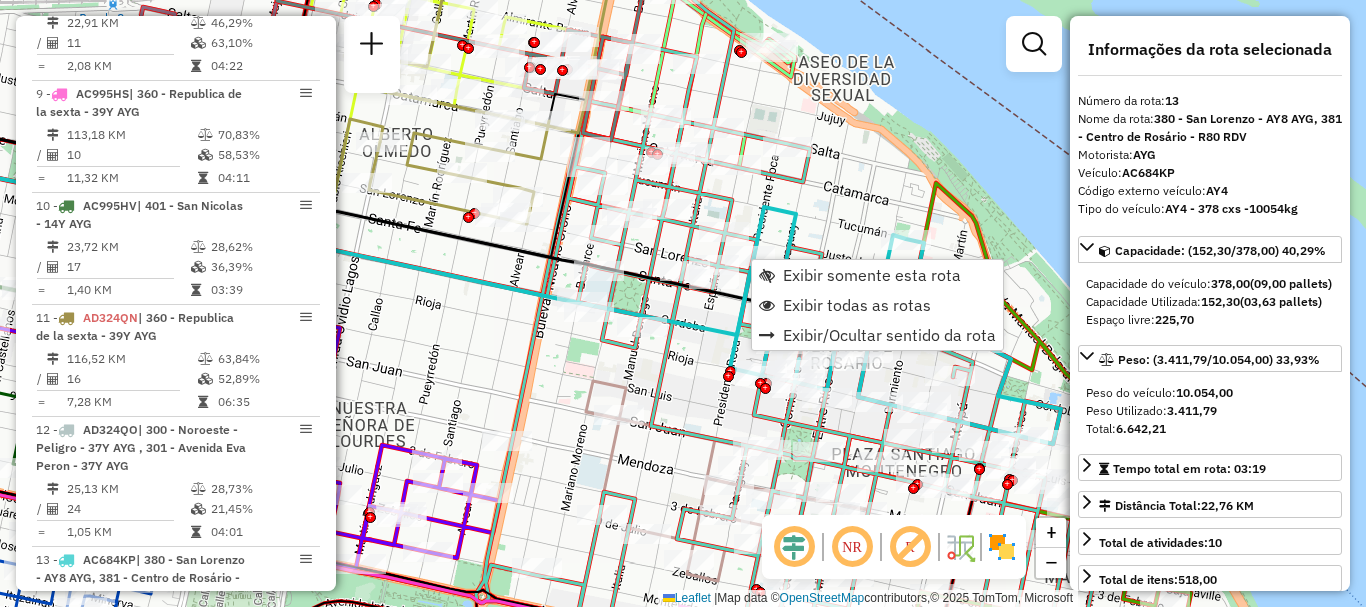 scroll, scrollTop: 2121, scrollLeft: 0, axis: vertical 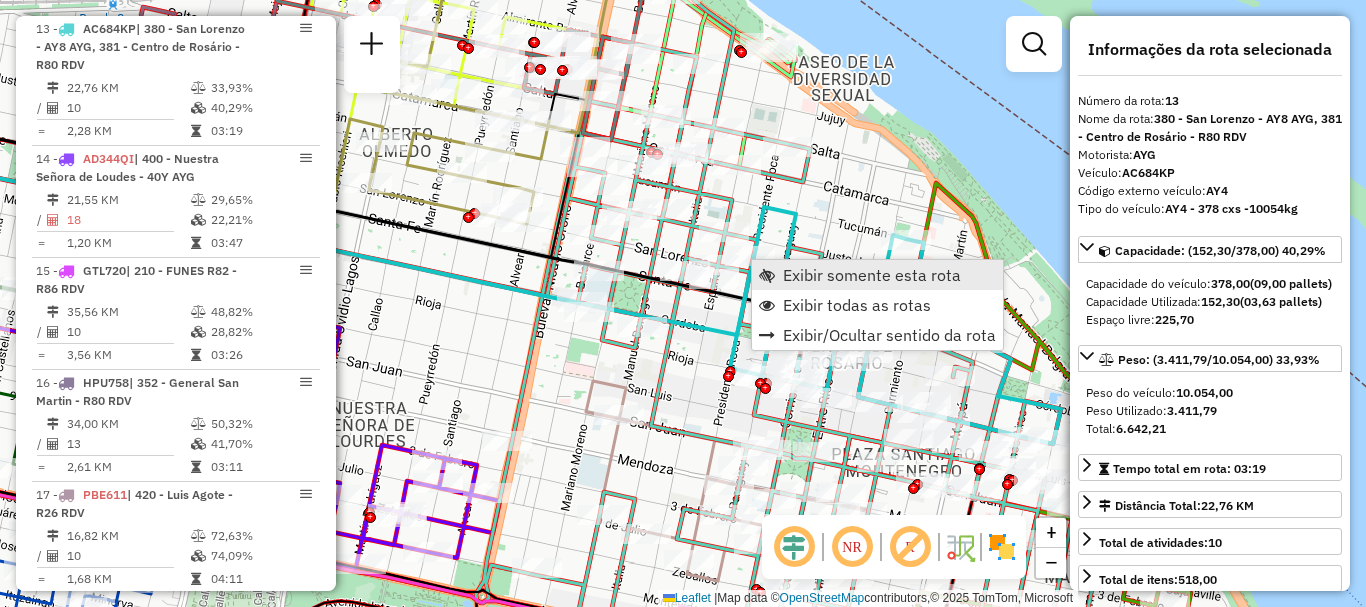 click on "Exibir somente esta rota" at bounding box center (872, 275) 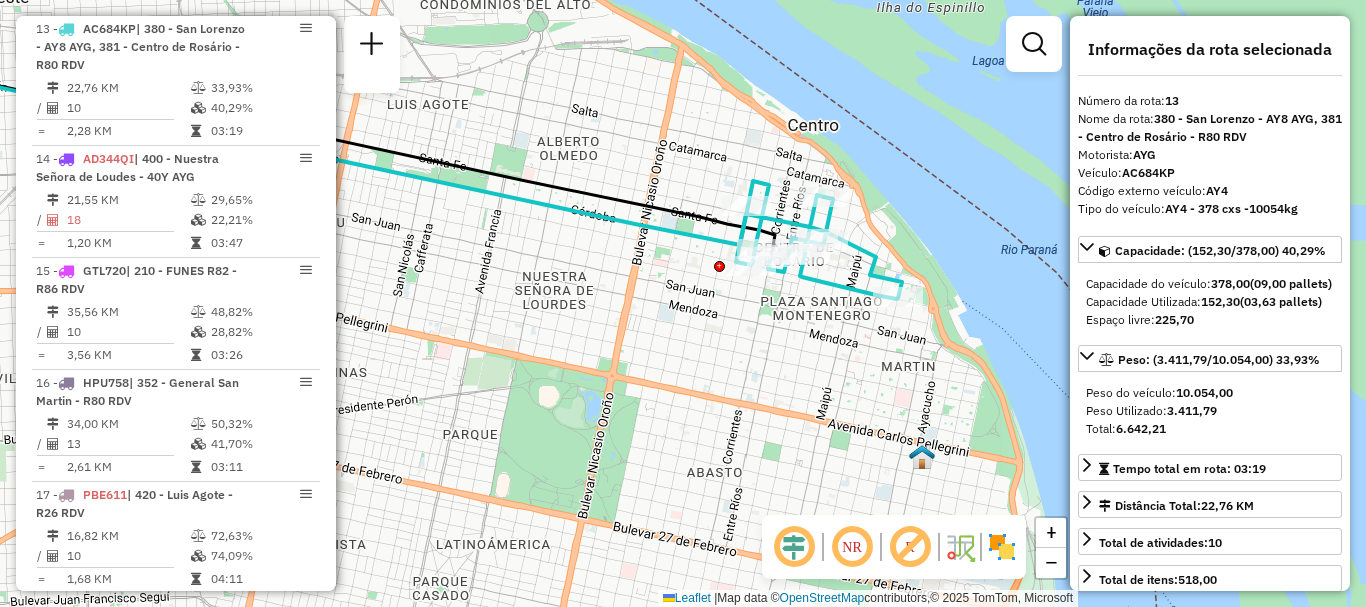 drag, startPoint x: 682, startPoint y: 289, endPoint x: 532, endPoint y: 235, distance: 159.42397 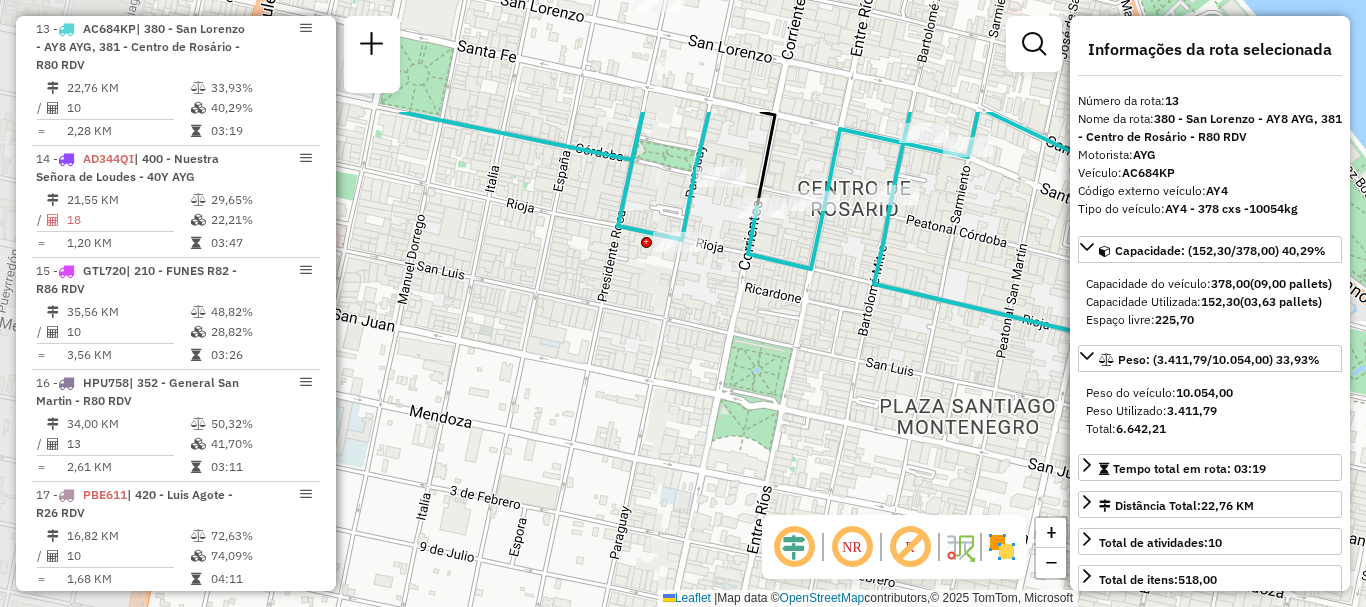 drag, startPoint x: 687, startPoint y: 264, endPoint x: 1141, endPoint y: 445, distance: 488.75046 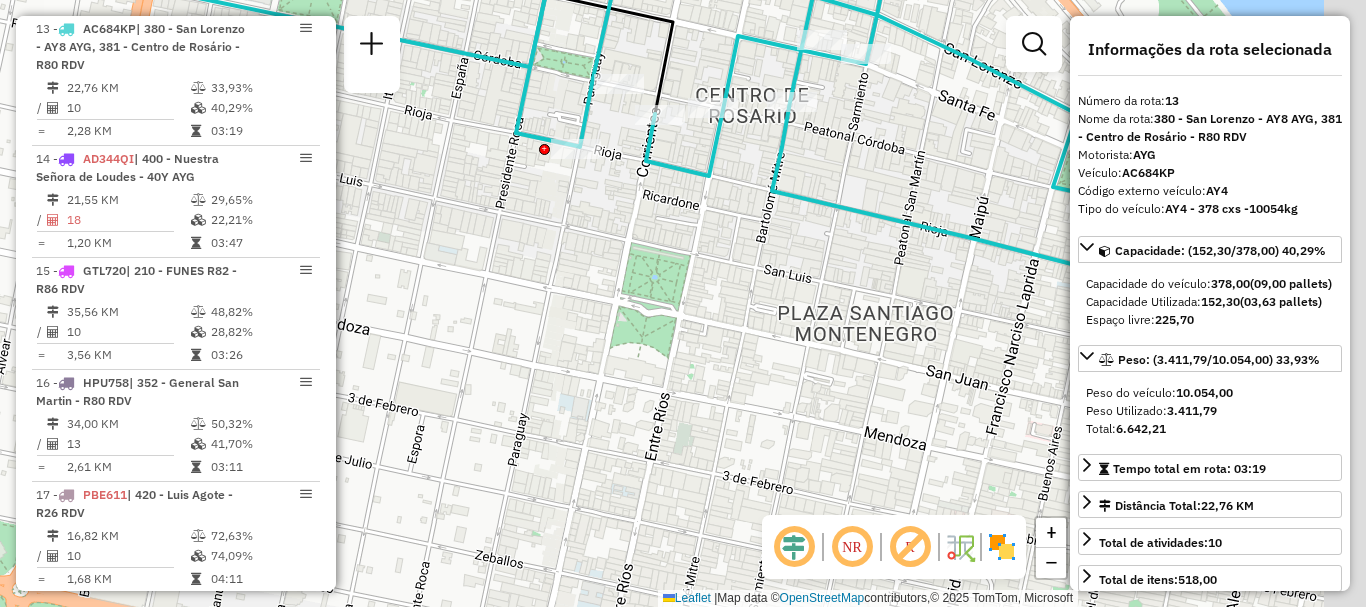 drag, startPoint x: 781, startPoint y: 190, endPoint x: 694, endPoint y: 155, distance: 93.77633 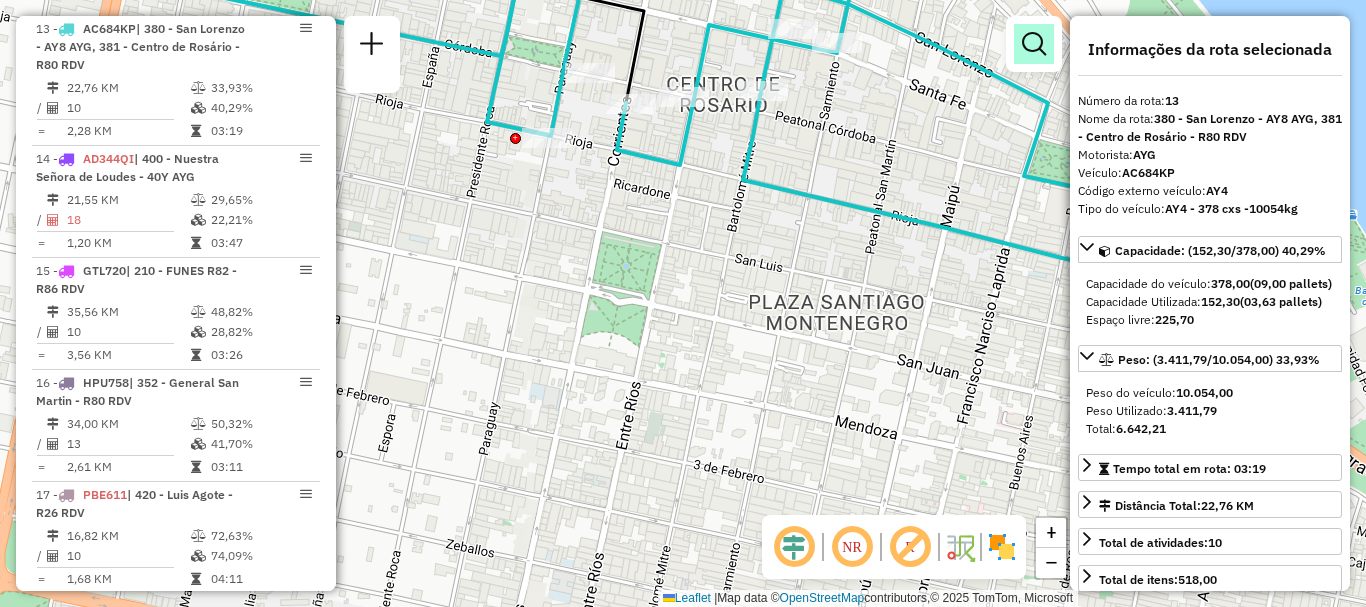 click at bounding box center [1034, 44] 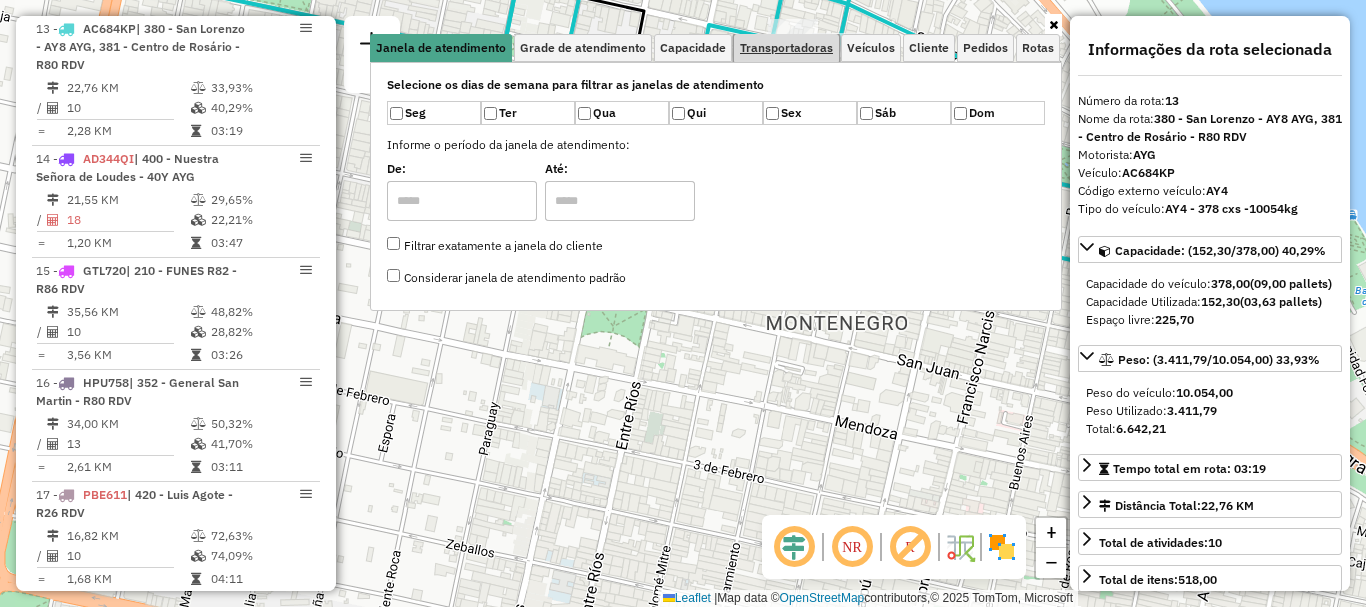 click on "Transportadoras" at bounding box center (786, 48) 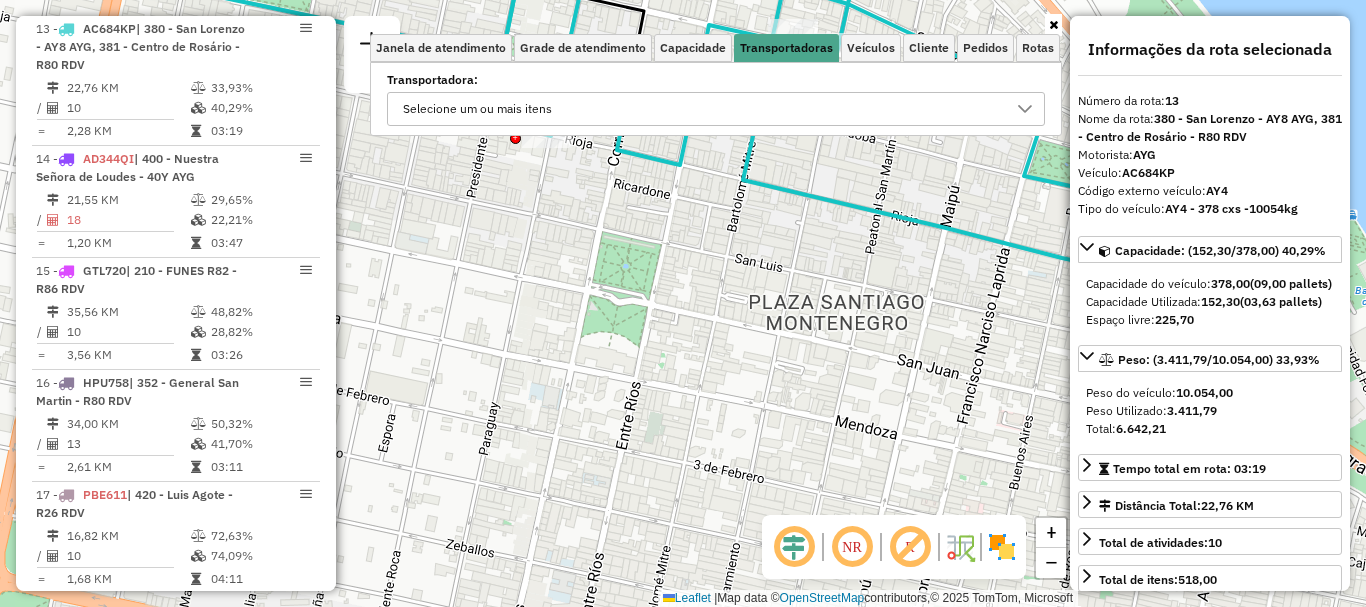 click 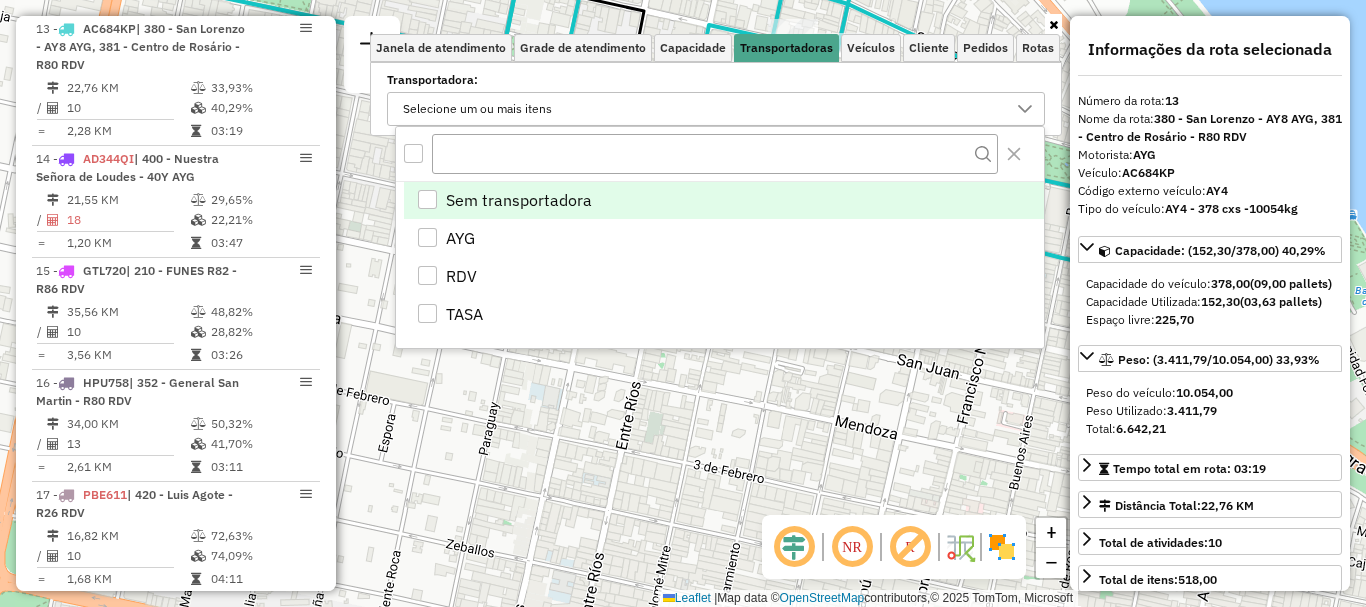 scroll, scrollTop: 12, scrollLeft: 69, axis: both 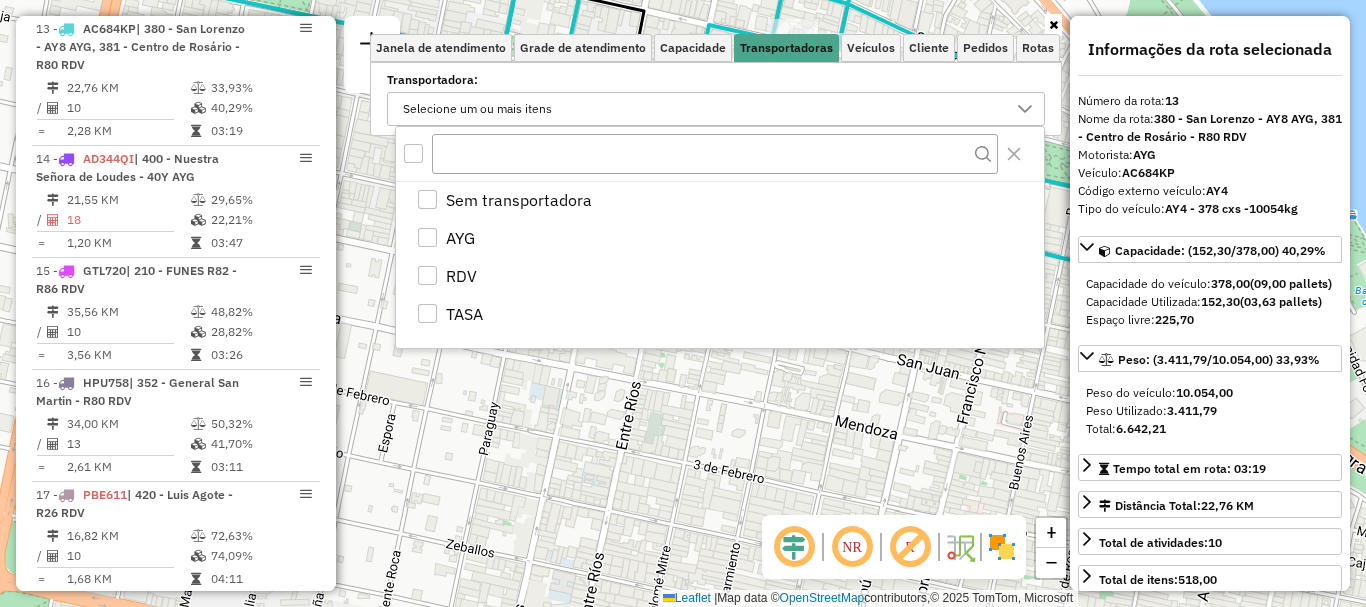 click on "Janela de atendimento Grade de atendimento Capacidade Transportadoras Veículos Cliente Pedidos  Rotas Selecione os dias de semana para filtrar as janelas de atendimento  Seg   Ter   Qua   Qui   Sex   Sáb   Dom  Informe o período da janela de atendimento: De: Até:  Filtrar exatamente a janela do cliente  Considerar janela de atendimento padrão  Selecione os dias de semana para filtrar as grades de atendimento  Seg   Ter   Qua   Qui   Sex   Sáb   Dom   Considerar clientes sem dia de atendimento cadastrado  Clientes fora do dia de atendimento selecionado Filtrar as atividades entre os valores definidos abaixo:  Peso mínimo:   Peso máximo:   Cubagem mínima:   Cubagem máxima:   De:   Até:  Filtrar as atividades entre o tempo de atendimento definido abaixo:  De:   Até:   Considerar capacidade total dos clientes não roteirizados Transportadora: Selecione um ou mais itens Tipo de veículo: Selecione um ou mais itens Veículo: Selecione um ou mais itens Motorista: Selecione um ou mais itens Nome: Rótulo:" 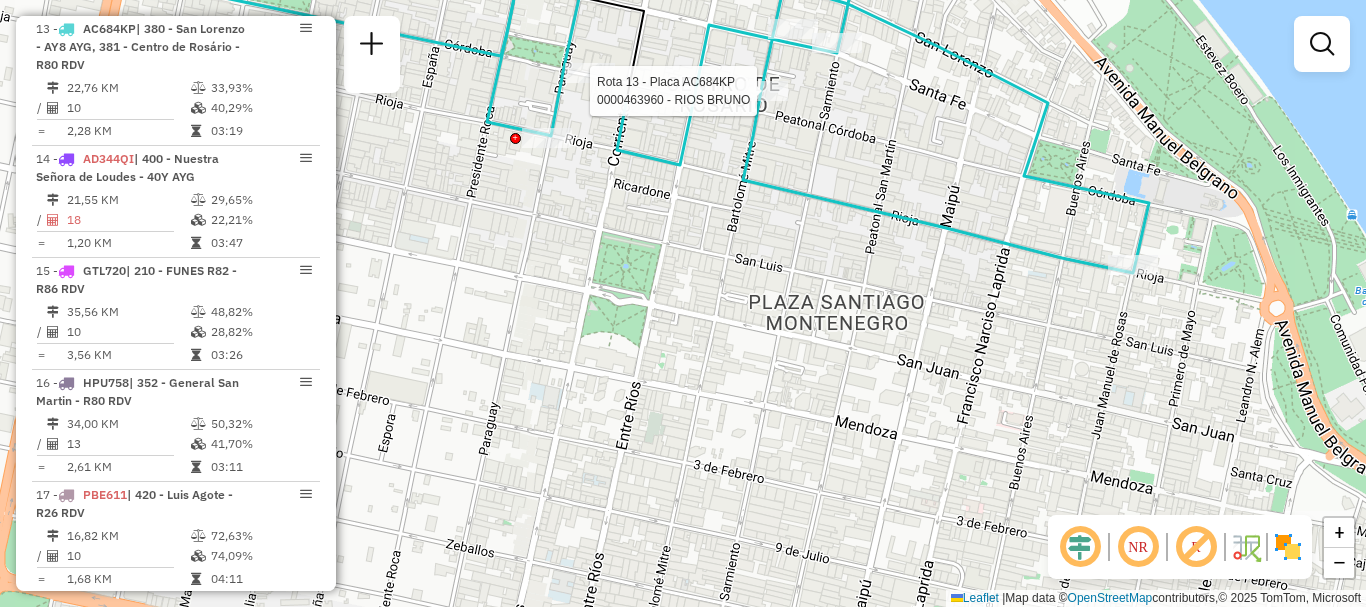 select on "**********" 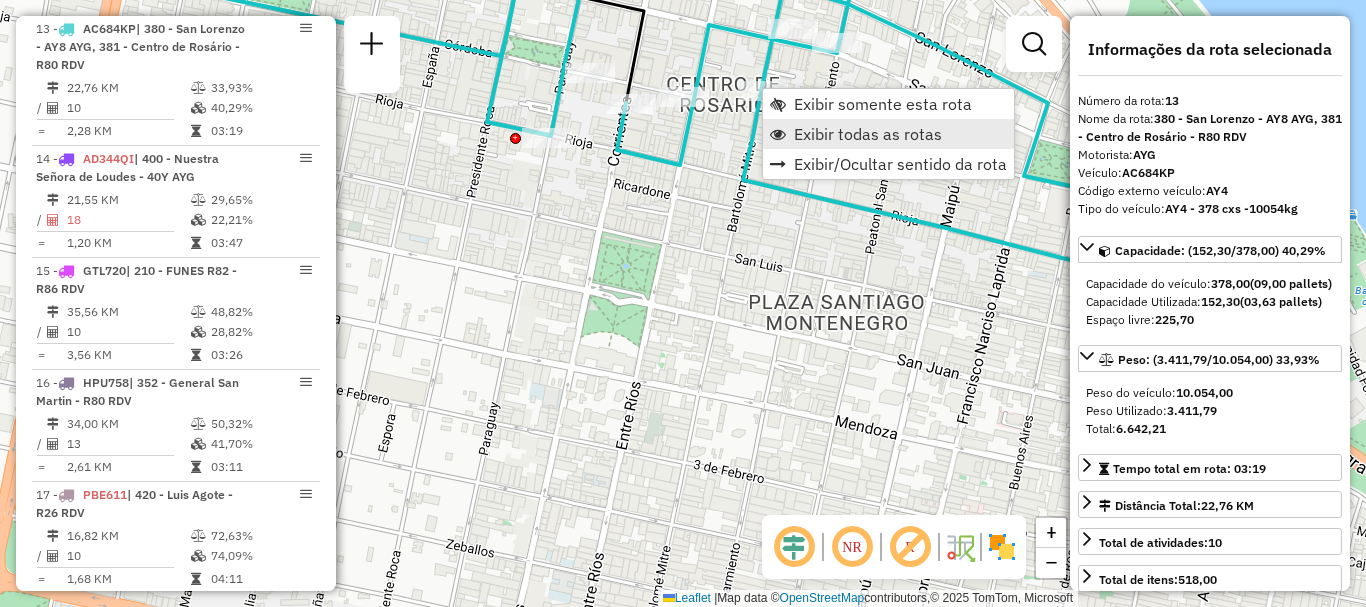 click on "Exibir todas as rotas" at bounding box center (868, 134) 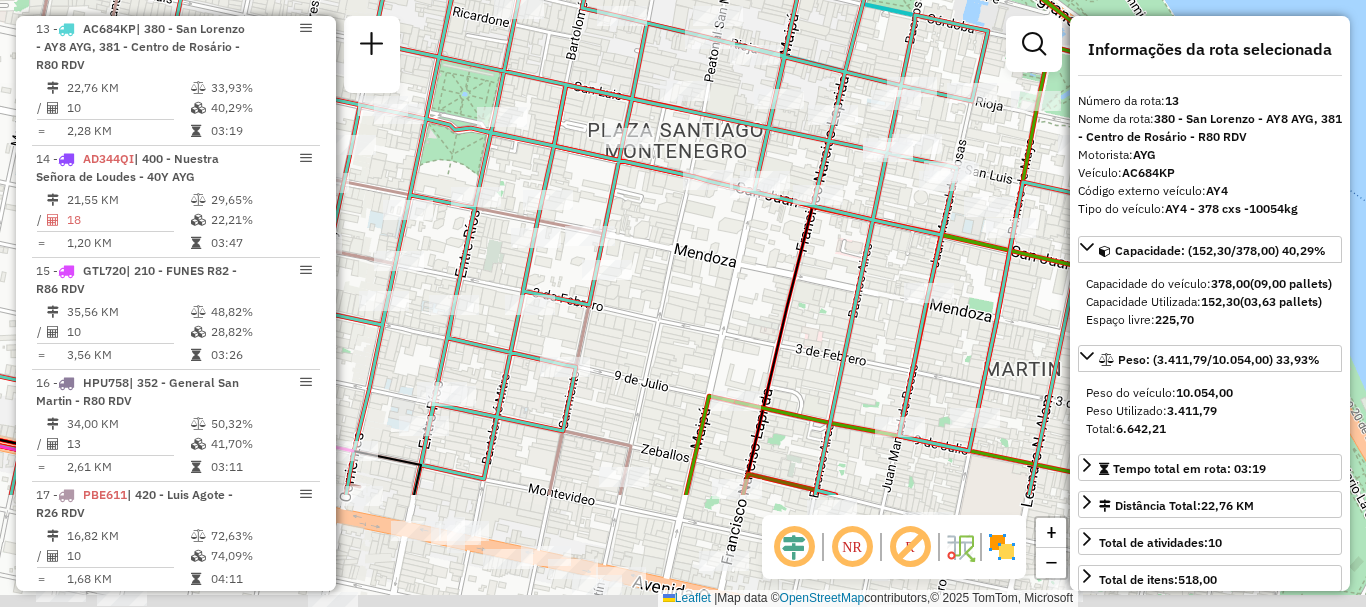 drag, startPoint x: 753, startPoint y: 245, endPoint x: 642, endPoint y: 18, distance: 252.68558 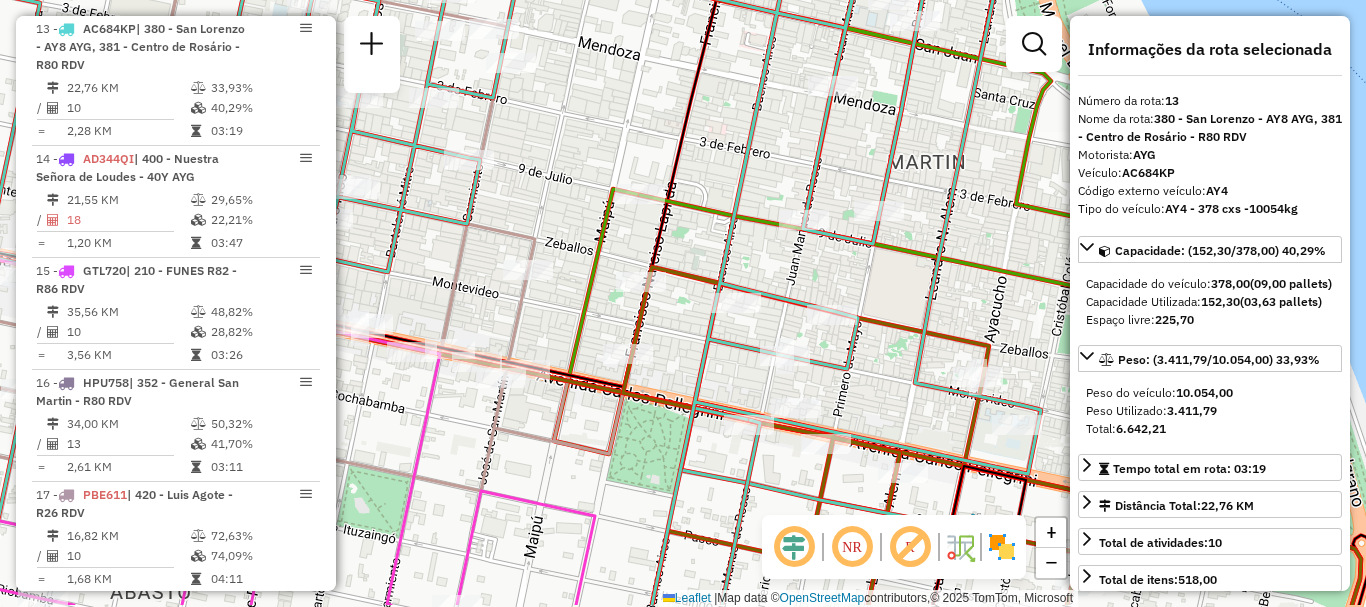 drag, startPoint x: 693, startPoint y: 149, endPoint x: 669, endPoint y: 119, distance: 38.418747 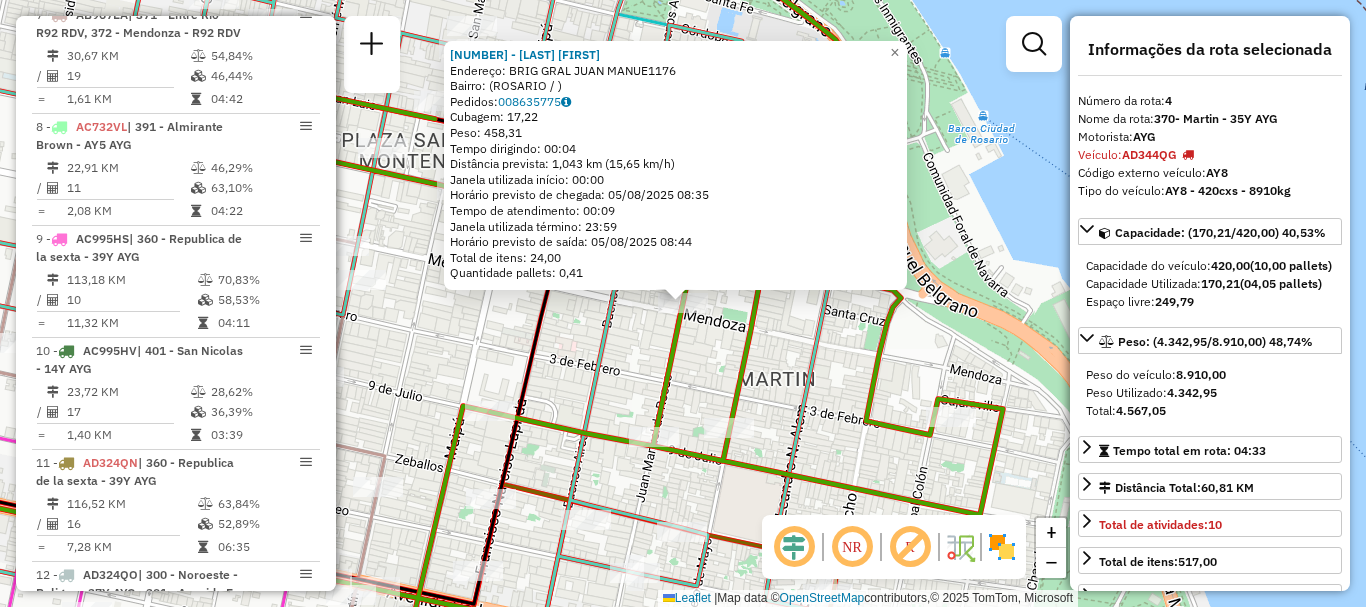 scroll, scrollTop: 1077, scrollLeft: 0, axis: vertical 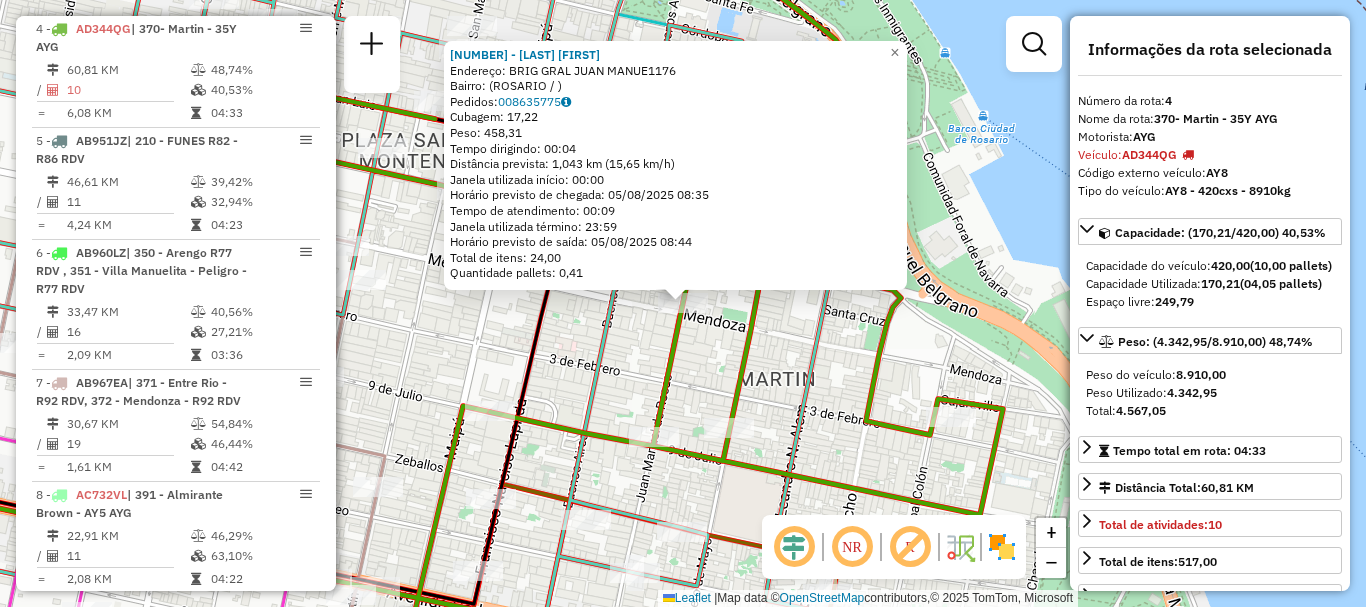 click on "0000385351 - WANG QIU  Endereço: BRIG GRAL JUAN MANUE1176   Bairro:  (ROSARIO / )   Pedidos:  008635775   Cubagem: 17,22  Peso: 458,31  Tempo dirigindo: 00:04   Distância prevista: 1,043 km (15,65 km/h)   Janela utilizada início: 00:00   Horário previsto de chegada: 05/08/2025 08:35   Tempo de atendimento: 00:09   Janela utilizada término: 23:59   Horário previsto de saída: 05/08/2025 08:44   Total de itens: 24,00   Quantidade pallets: 0,41  × Janela de atendimento Grade de atendimento Capacidade Transportadoras Veículos Cliente Pedidos  Rotas Selecione os dias de semana para filtrar as janelas de atendimento  Seg   Ter   Qua   Qui   Sex   Sáb   Dom  Informe o período da janela de atendimento: De: Até:  Filtrar exatamente a janela do cliente  Considerar janela de atendimento padrão  Selecione os dias de semana para filtrar as grades de atendimento  Seg   Ter   Qua   Qui   Sex   Sáb   Dom   Considerar clientes sem dia de atendimento cadastrado  Clientes fora do dia de atendimento selecionado De:" 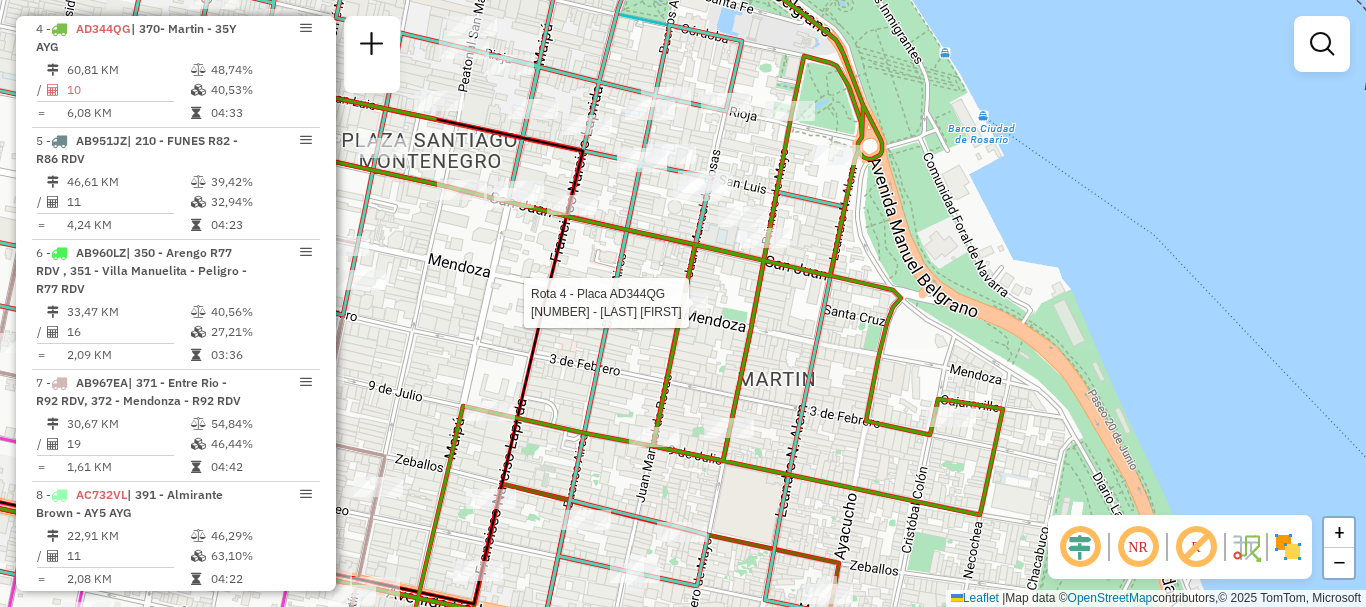 select on "**********" 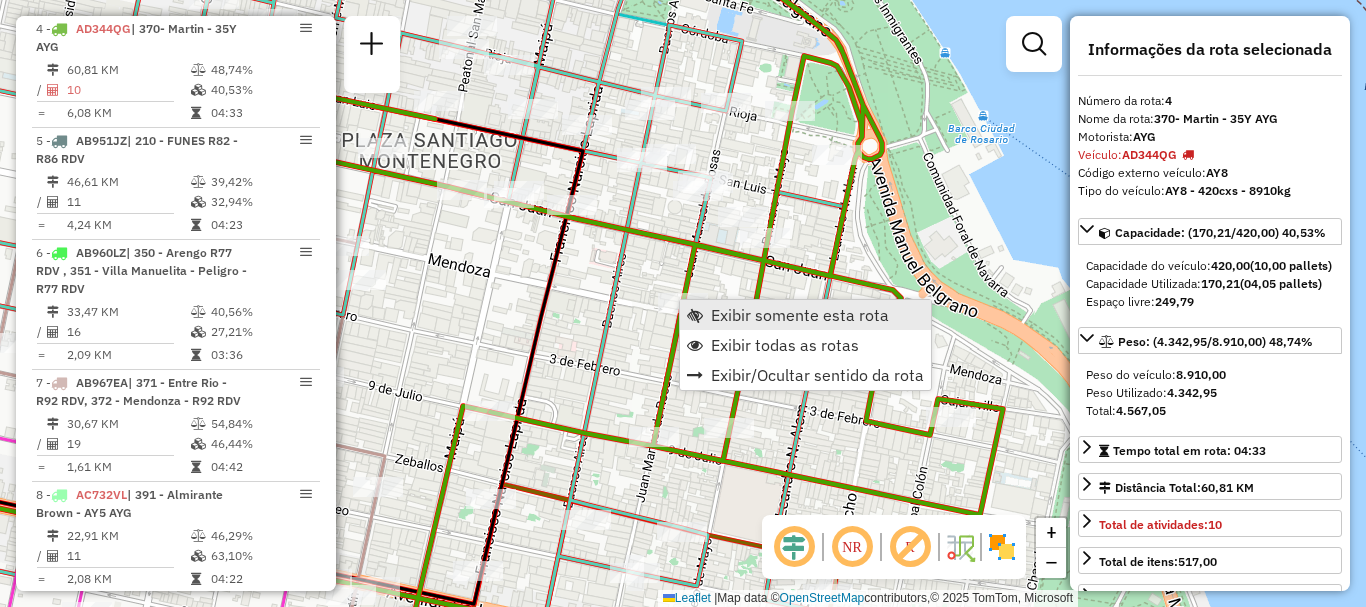 click on "Exibir somente esta rota" at bounding box center [800, 315] 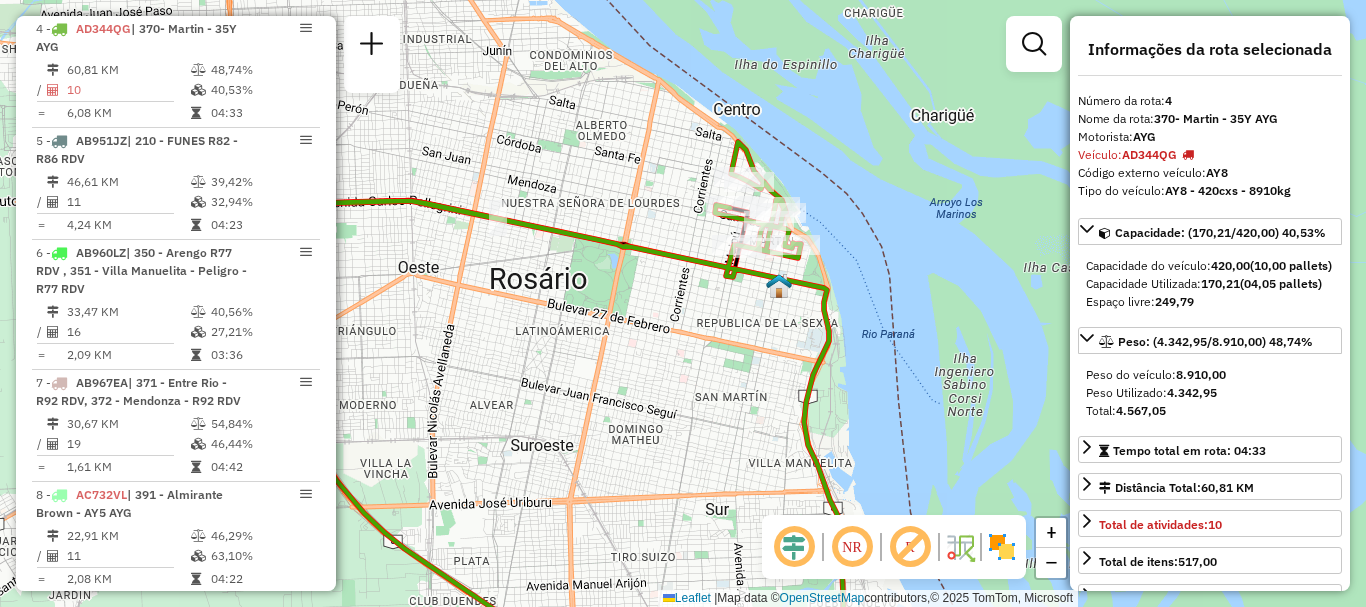 drag, startPoint x: 810, startPoint y: 238, endPoint x: 644, endPoint y: 375, distance: 215.23244 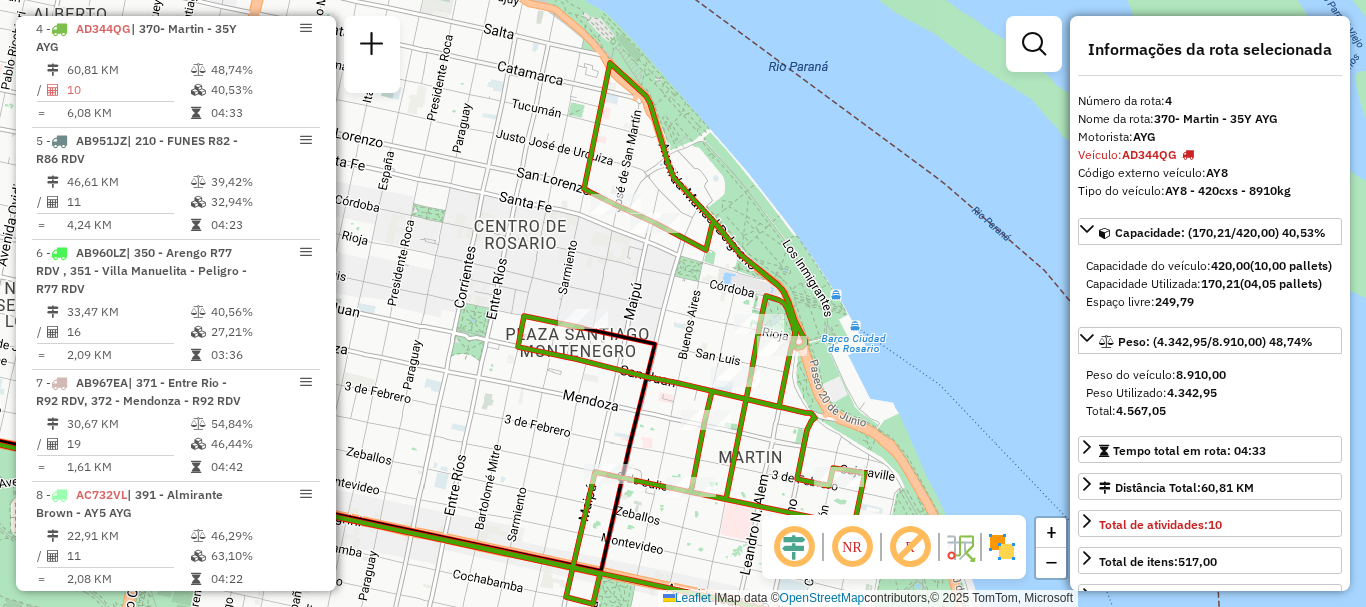 drag, startPoint x: 635, startPoint y: 290, endPoint x: 619, endPoint y: 406, distance: 117.09825 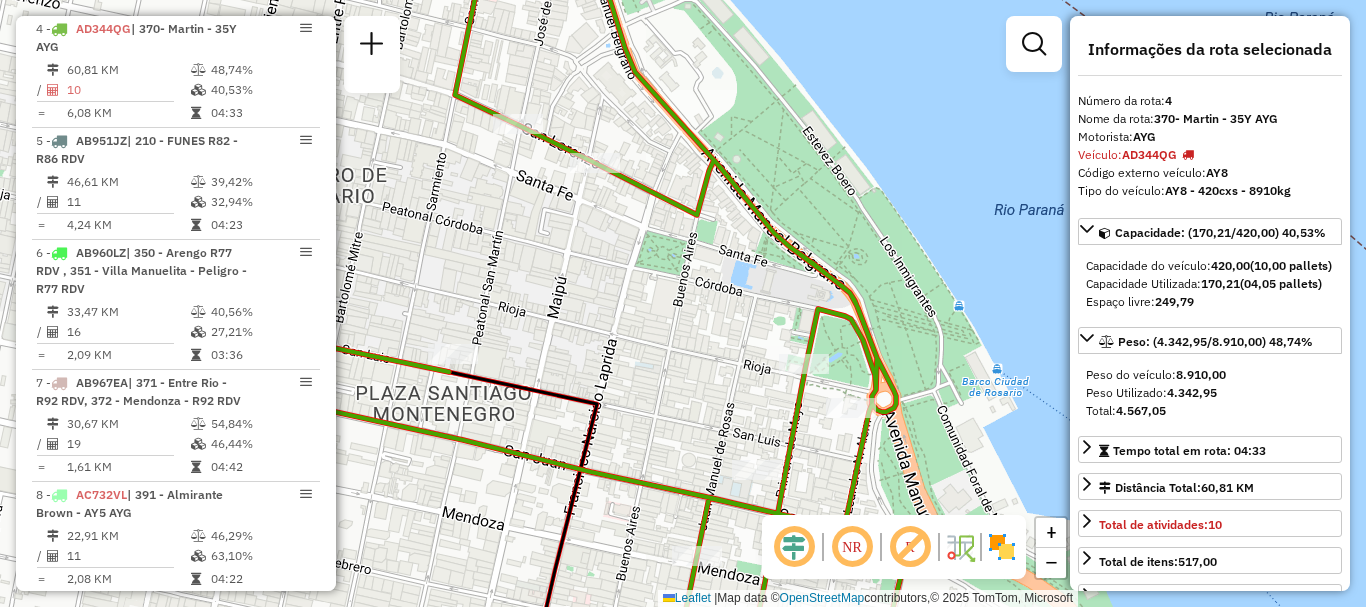 drag, startPoint x: 661, startPoint y: 384, endPoint x: 716, endPoint y: 400, distance: 57.280014 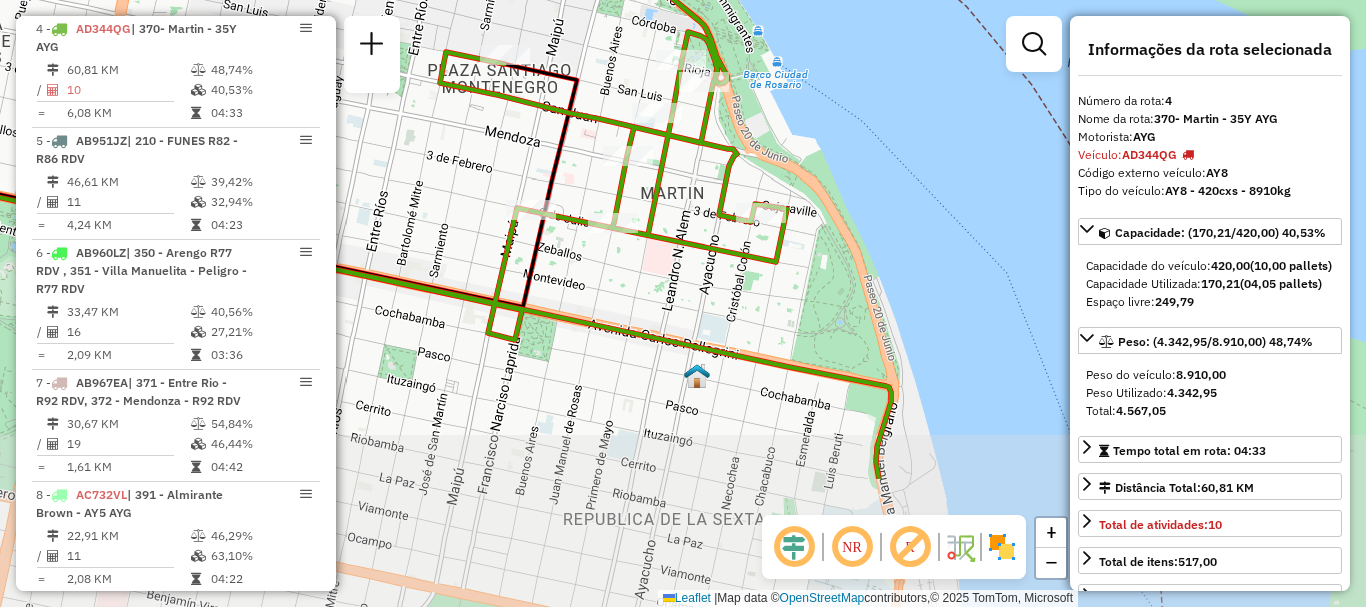 drag, startPoint x: 520, startPoint y: 224, endPoint x: 601, endPoint y: 35, distance: 205.62587 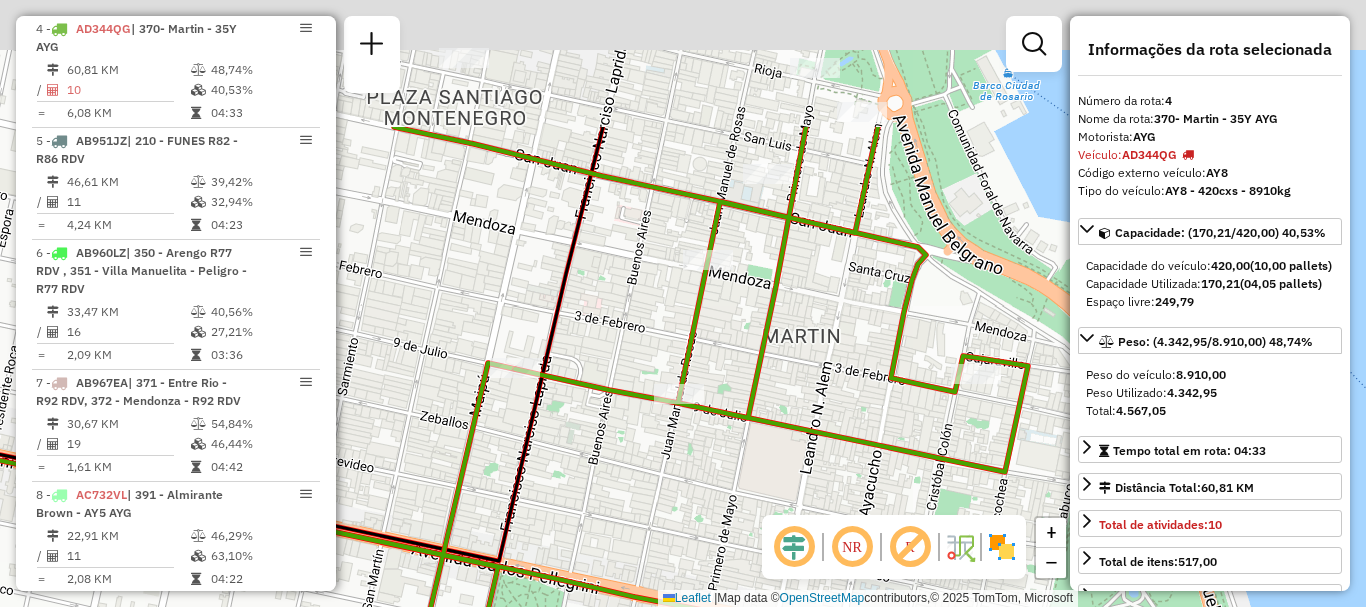drag, startPoint x: 720, startPoint y: 242, endPoint x: 715, endPoint y: 298, distance: 56.22277 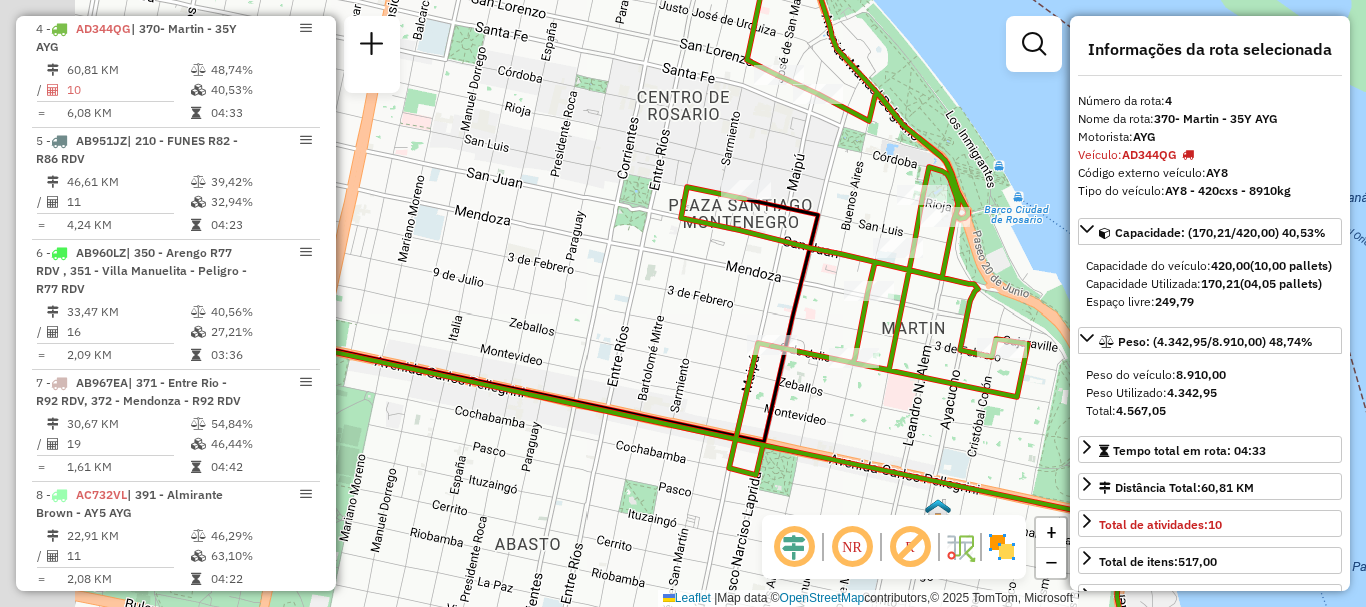 drag, startPoint x: 697, startPoint y: 245, endPoint x: 819, endPoint y: 242, distance: 122.03688 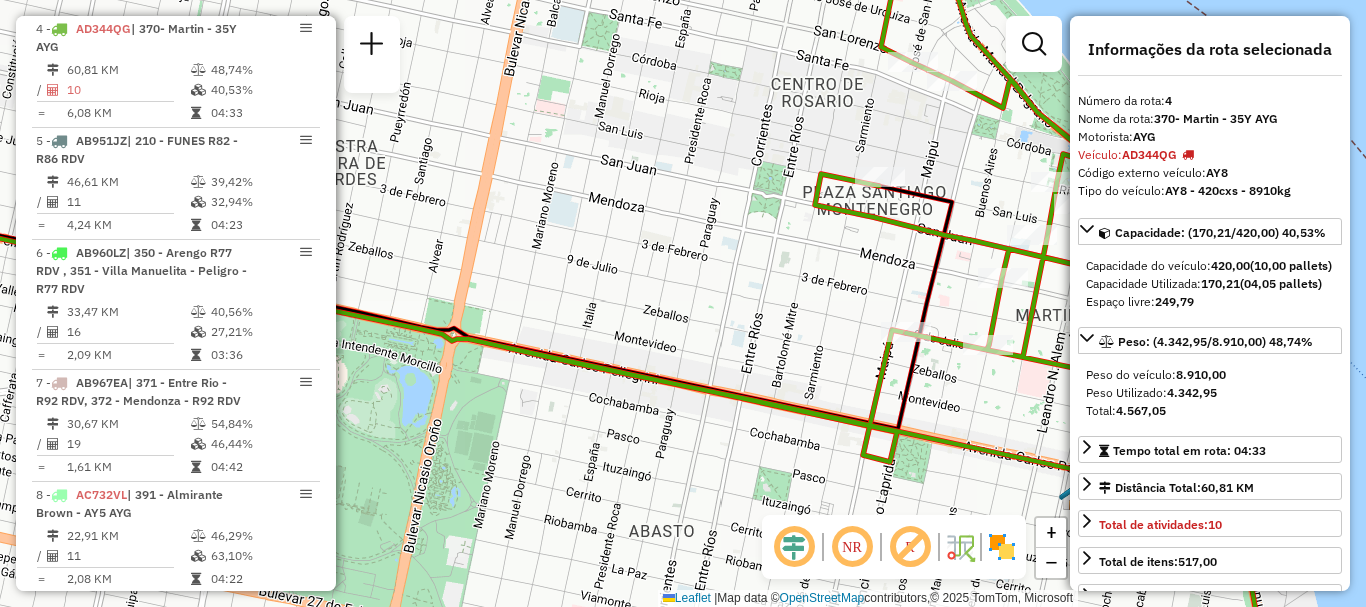 drag, startPoint x: 707, startPoint y: 253, endPoint x: 841, endPoint y: 240, distance: 134.62912 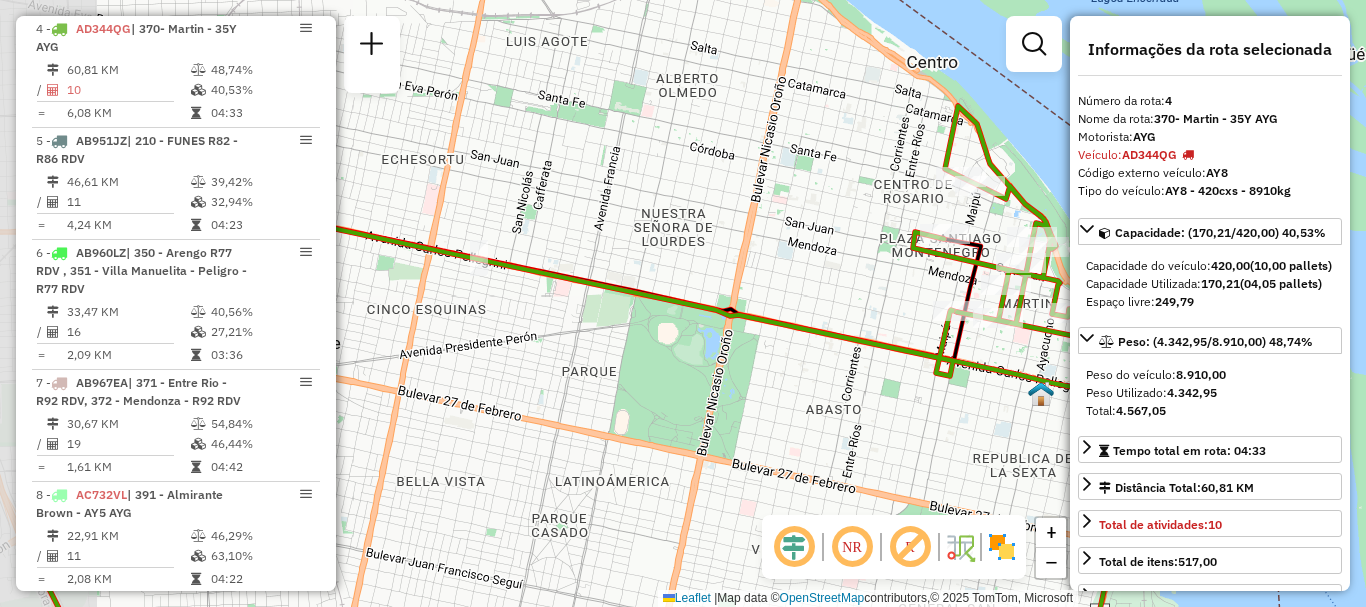 drag, startPoint x: 555, startPoint y: 211, endPoint x: 738, endPoint y: 241, distance: 185.44272 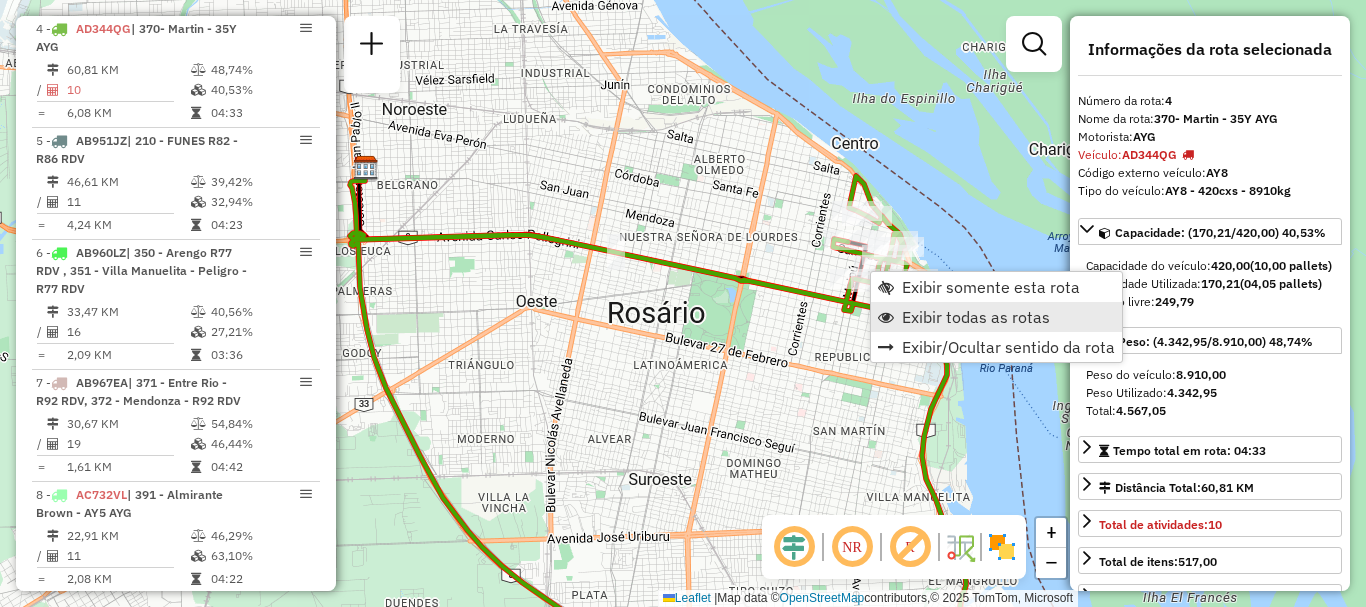 click on "Exibir todas as rotas" at bounding box center (976, 317) 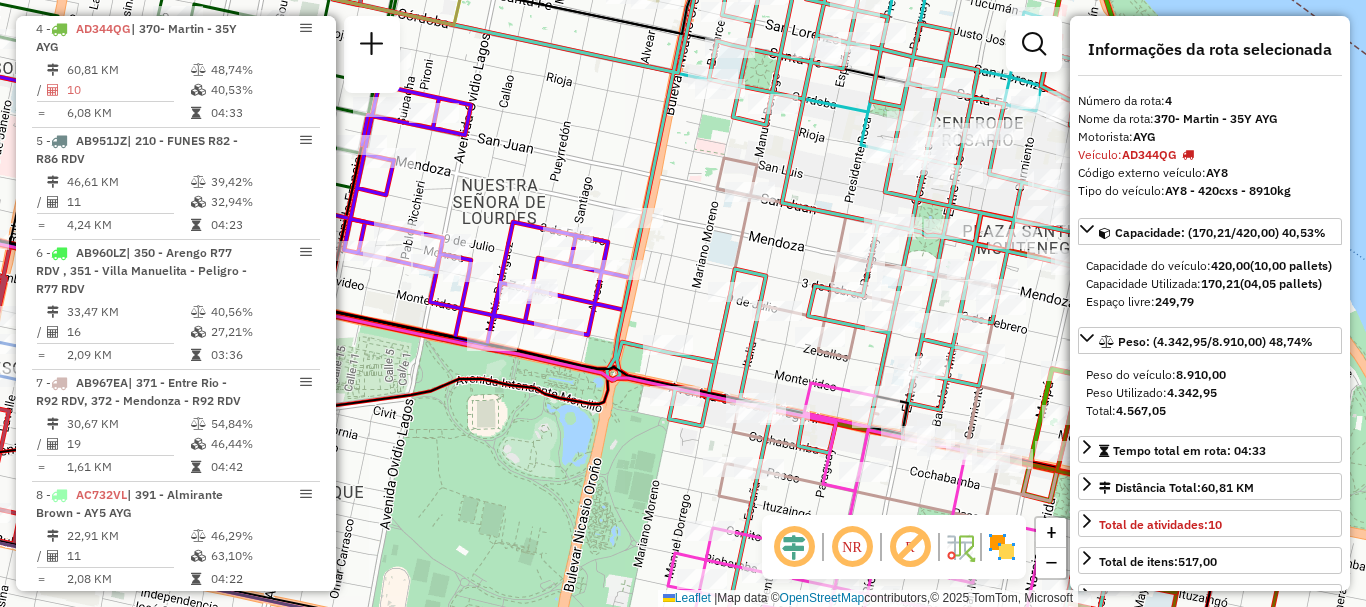 drag, startPoint x: 856, startPoint y: 206, endPoint x: 712, endPoint y: 246, distance: 149.45233 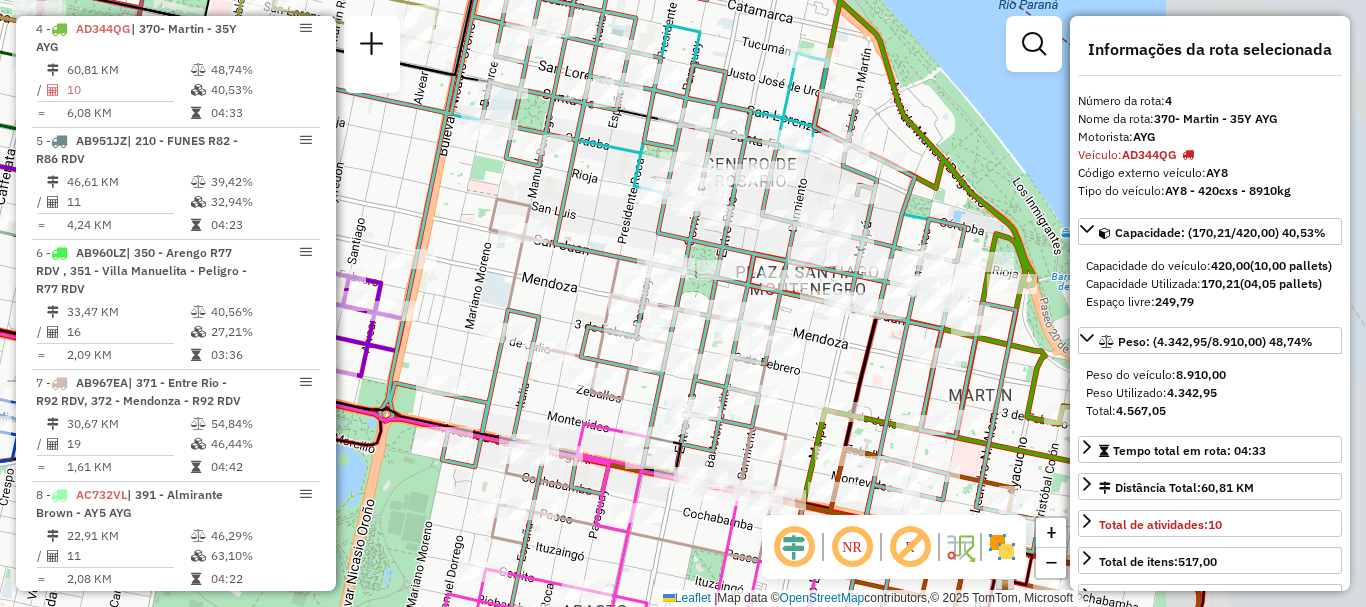 drag, startPoint x: 841, startPoint y: 218, endPoint x: 609, endPoint y: 254, distance: 234.77649 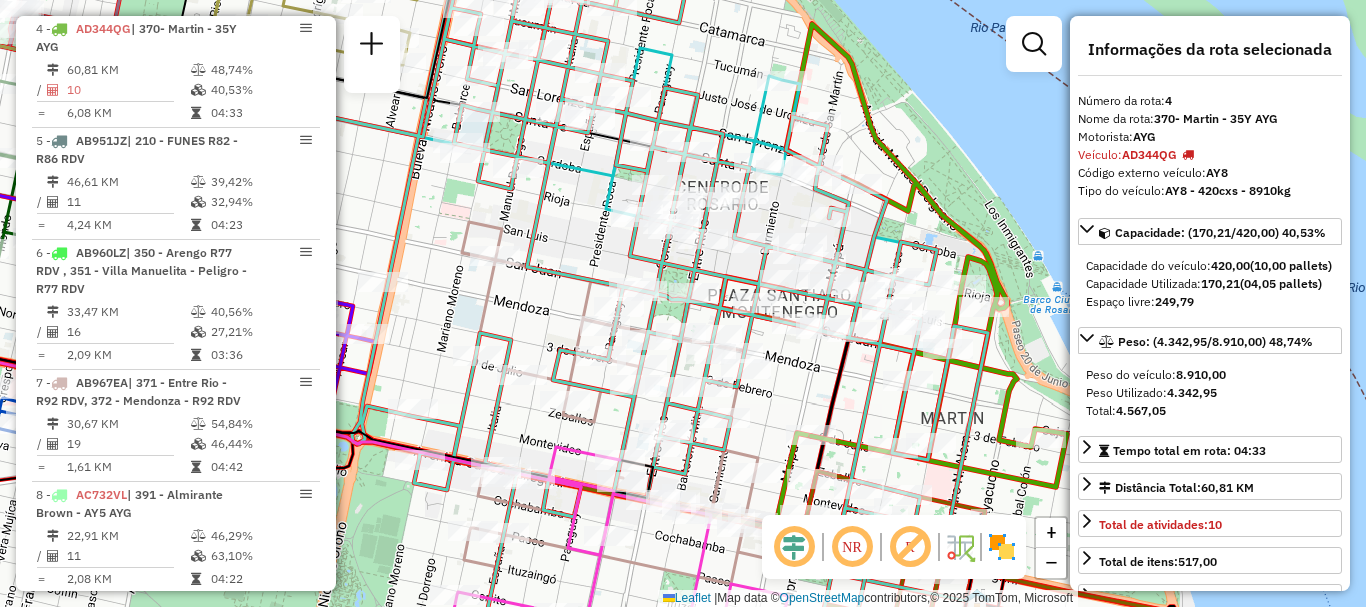 drag, startPoint x: 740, startPoint y: 232, endPoint x: 724, endPoint y: 256, distance: 28.84441 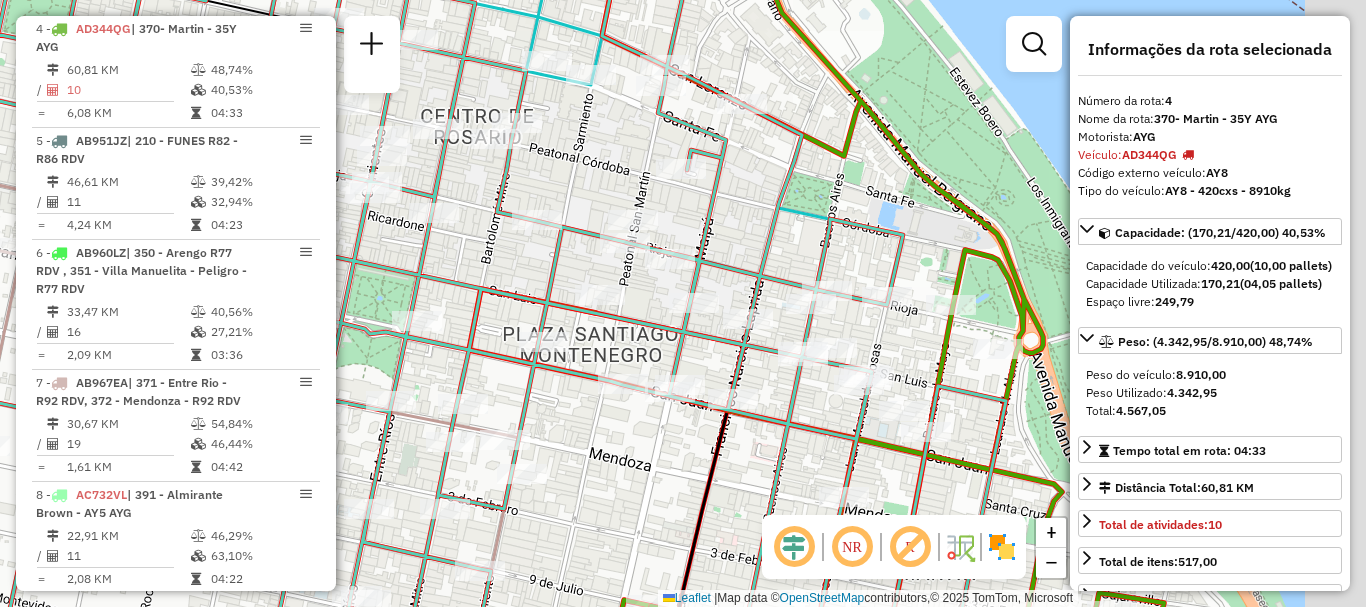 drag, startPoint x: 817, startPoint y: 224, endPoint x: 600, endPoint y: 131, distance: 236.08896 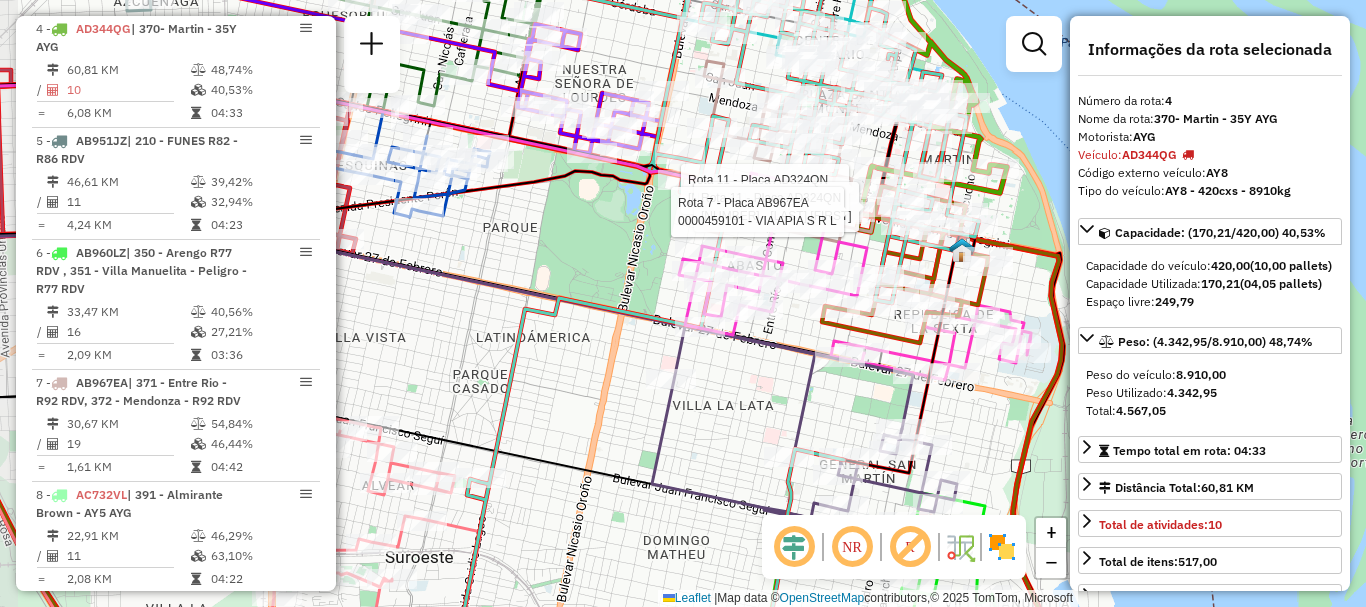 drag, startPoint x: 537, startPoint y: 422, endPoint x: 638, endPoint y: 411, distance: 101.597244 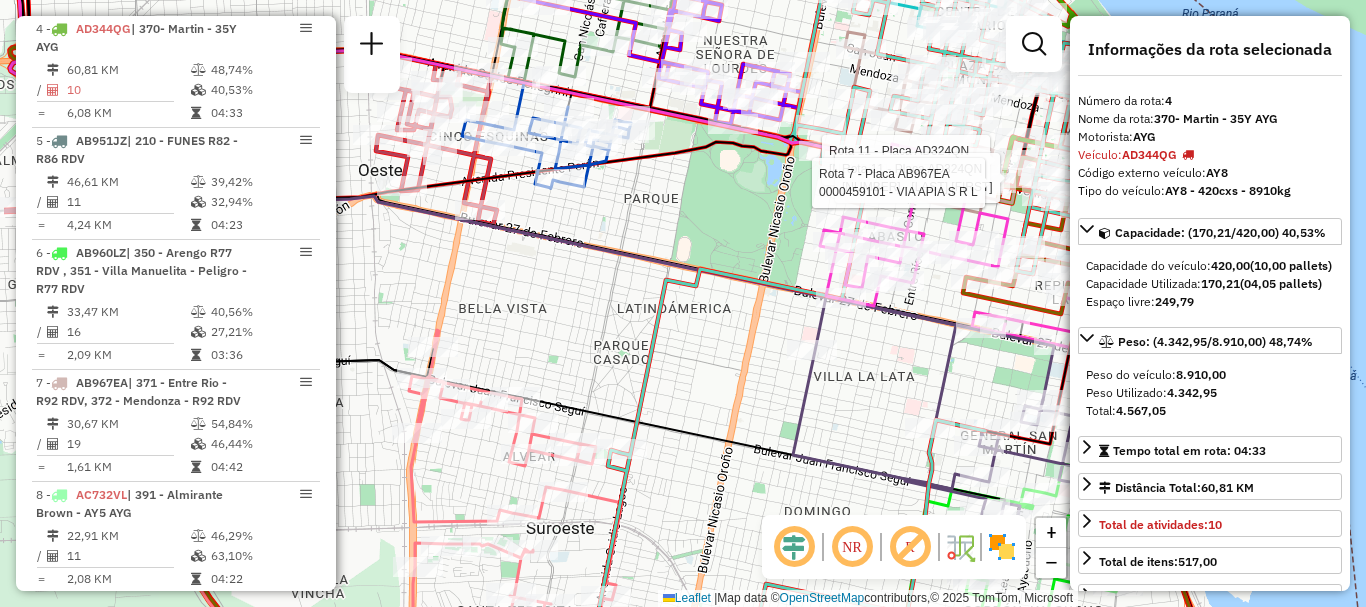 drag, startPoint x: 566, startPoint y: 420, endPoint x: 811, endPoint y: 343, distance: 256.8151 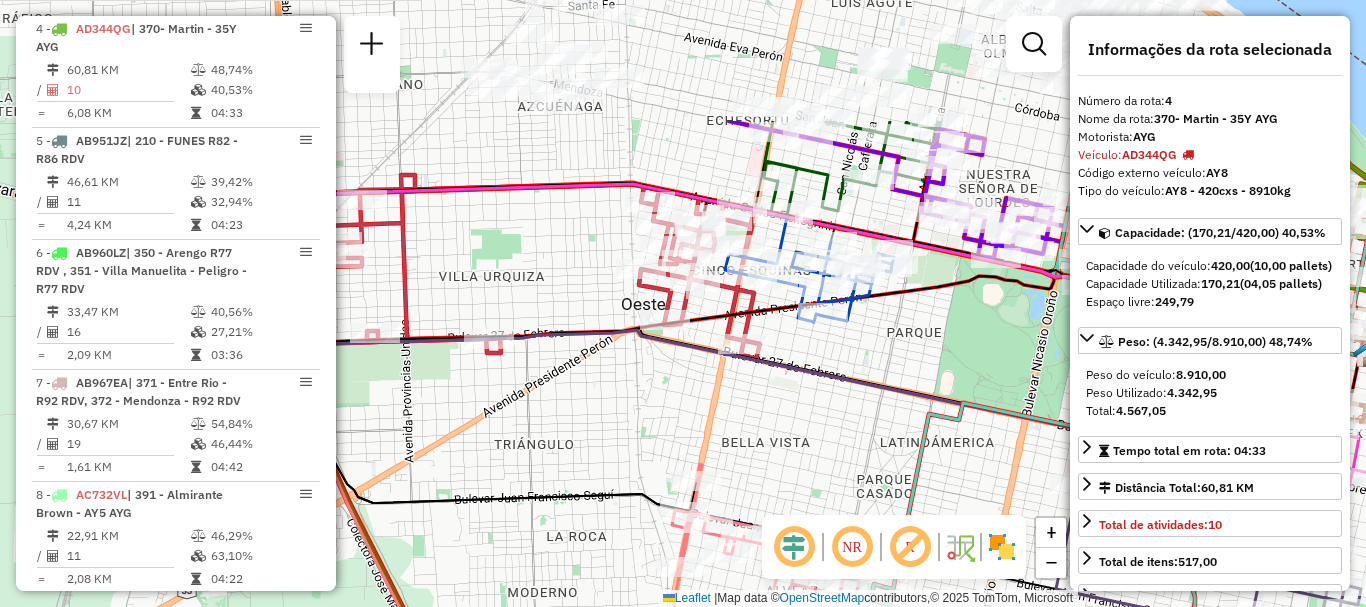 drag, startPoint x: 692, startPoint y: 338, endPoint x: 844, endPoint y: 471, distance: 201.97276 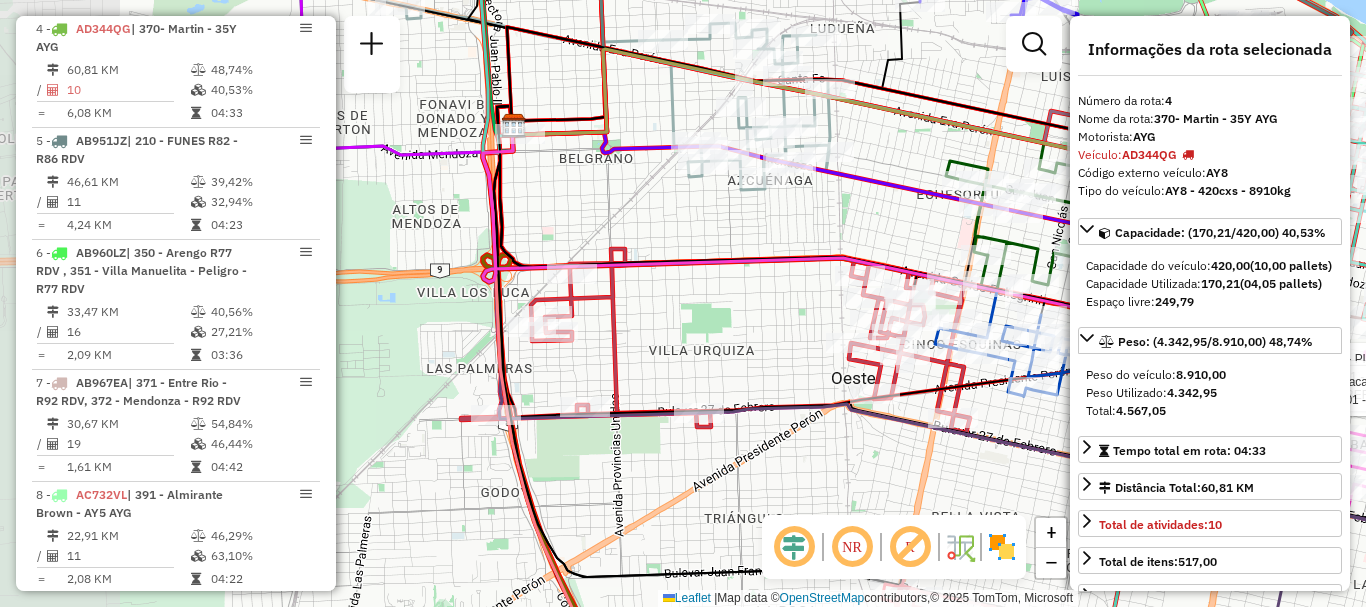 drag, startPoint x: 752, startPoint y: 471, endPoint x: 938, endPoint y: 533, distance: 196.06122 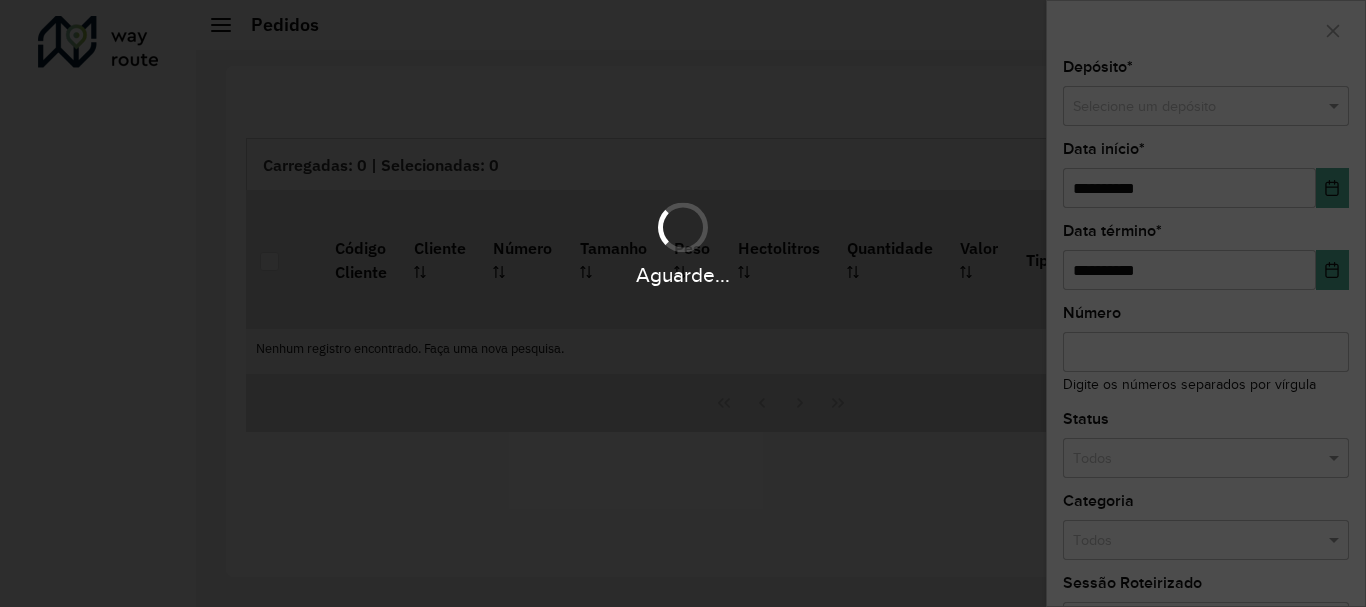 scroll, scrollTop: 0, scrollLeft: 0, axis: both 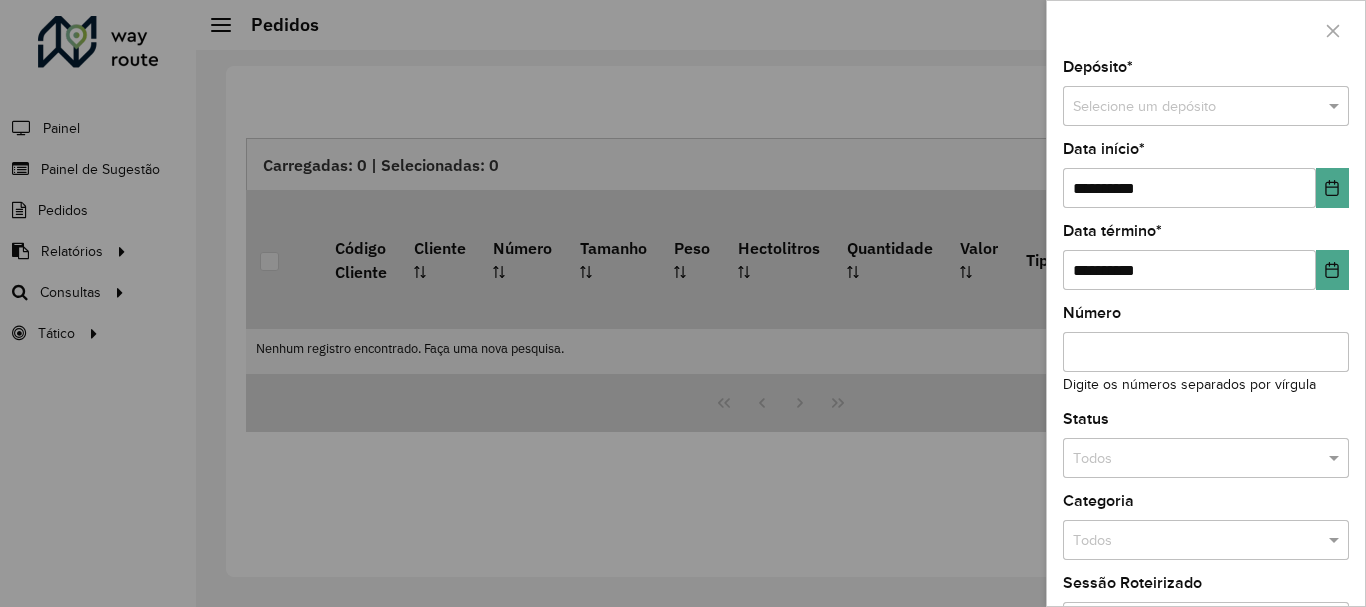 click at bounding box center (683, 303) 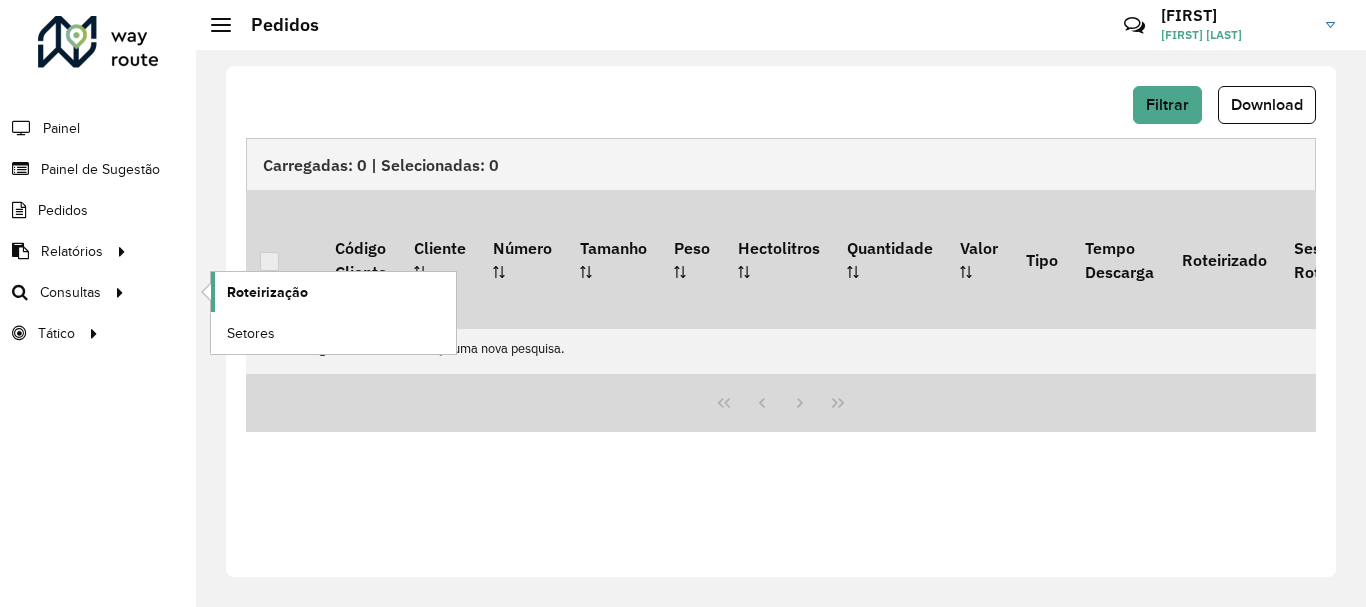 click on "Roteirização" 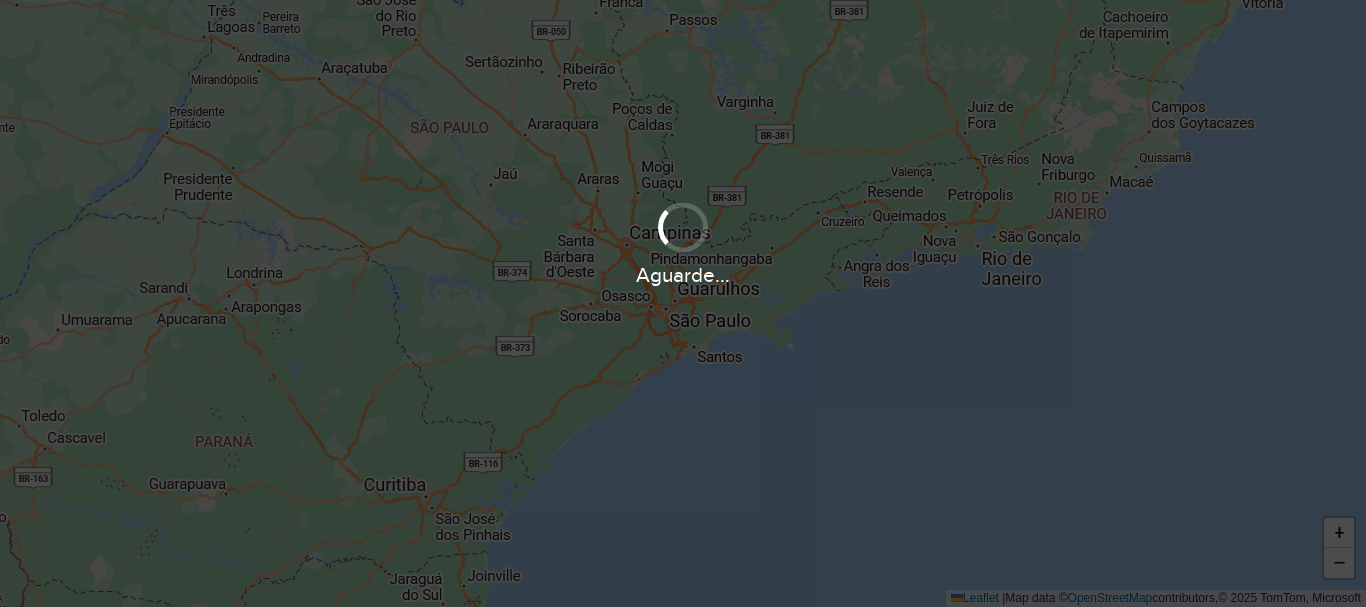 scroll, scrollTop: 0, scrollLeft: 0, axis: both 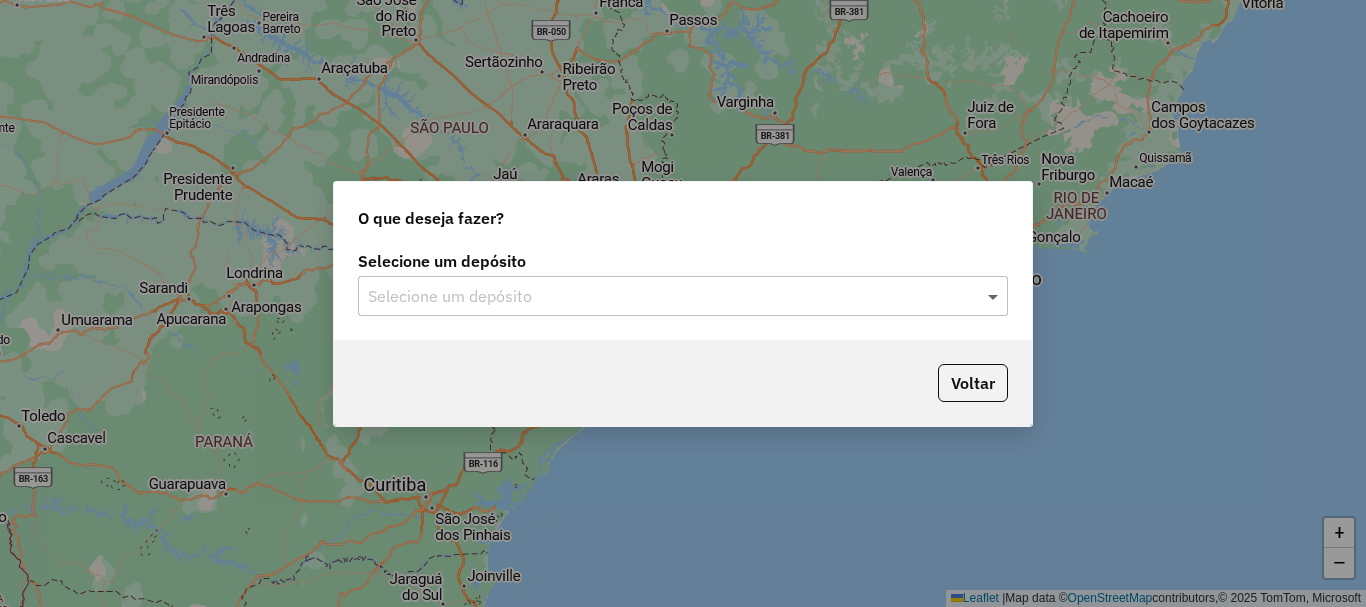 click 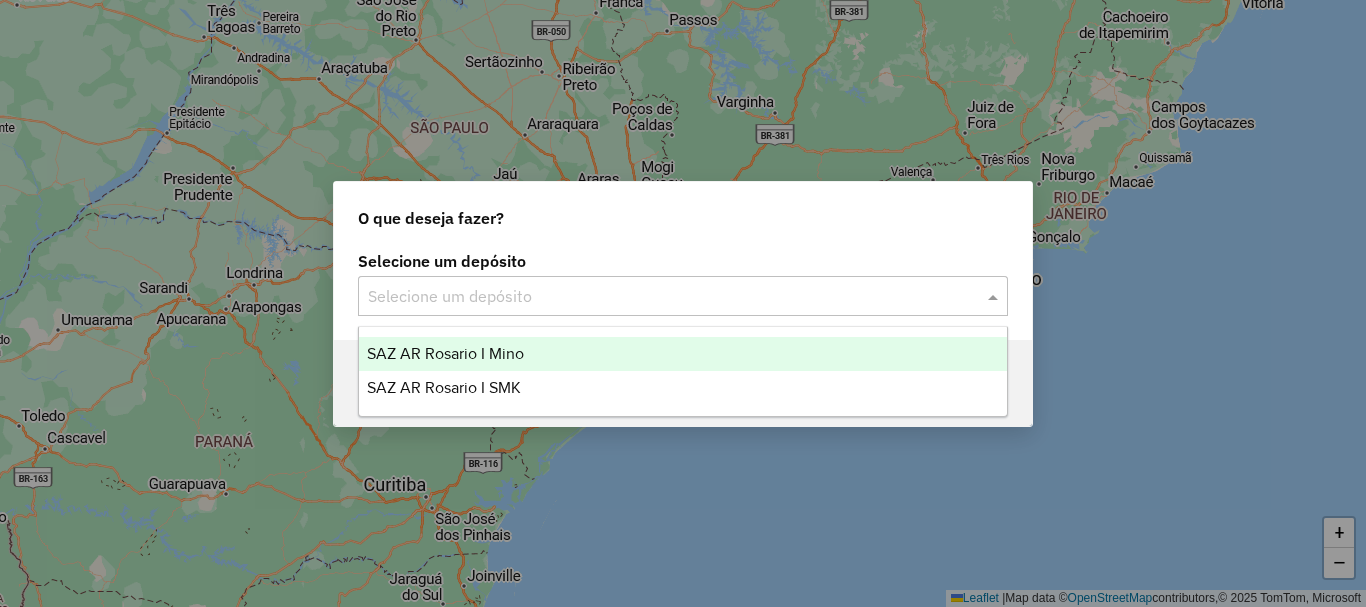 click on "SAZ AR Rosario I Mino" at bounding box center (445, 353) 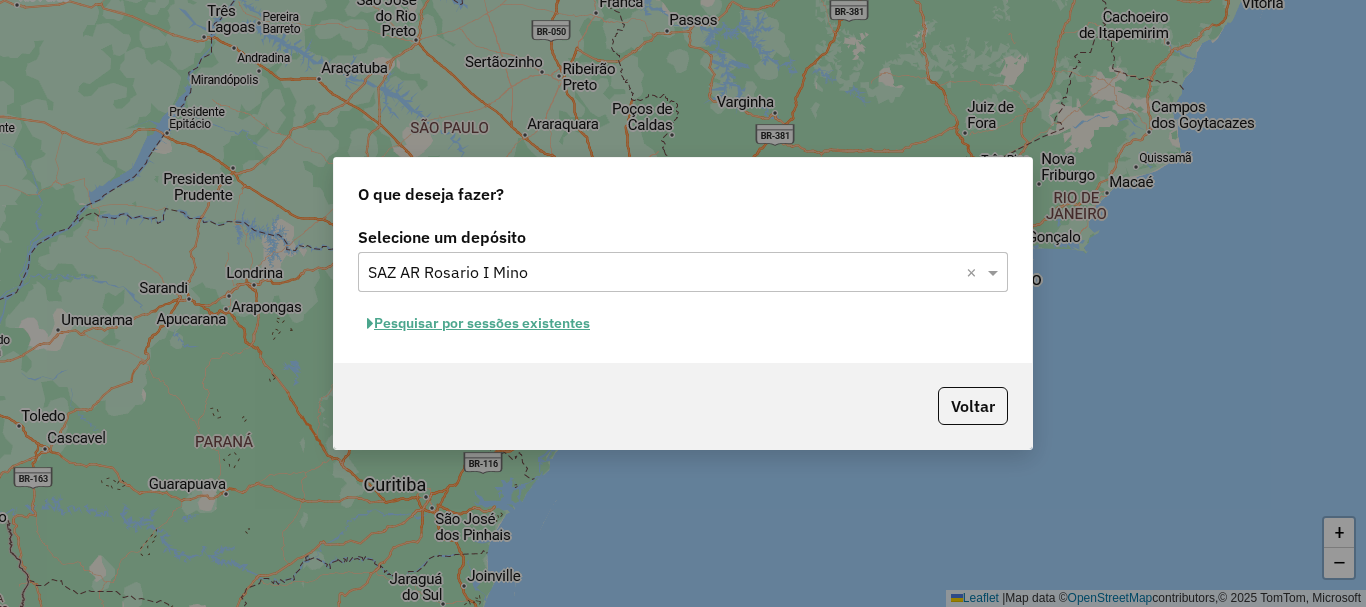 click on "Pesquisar por sessões existentes" 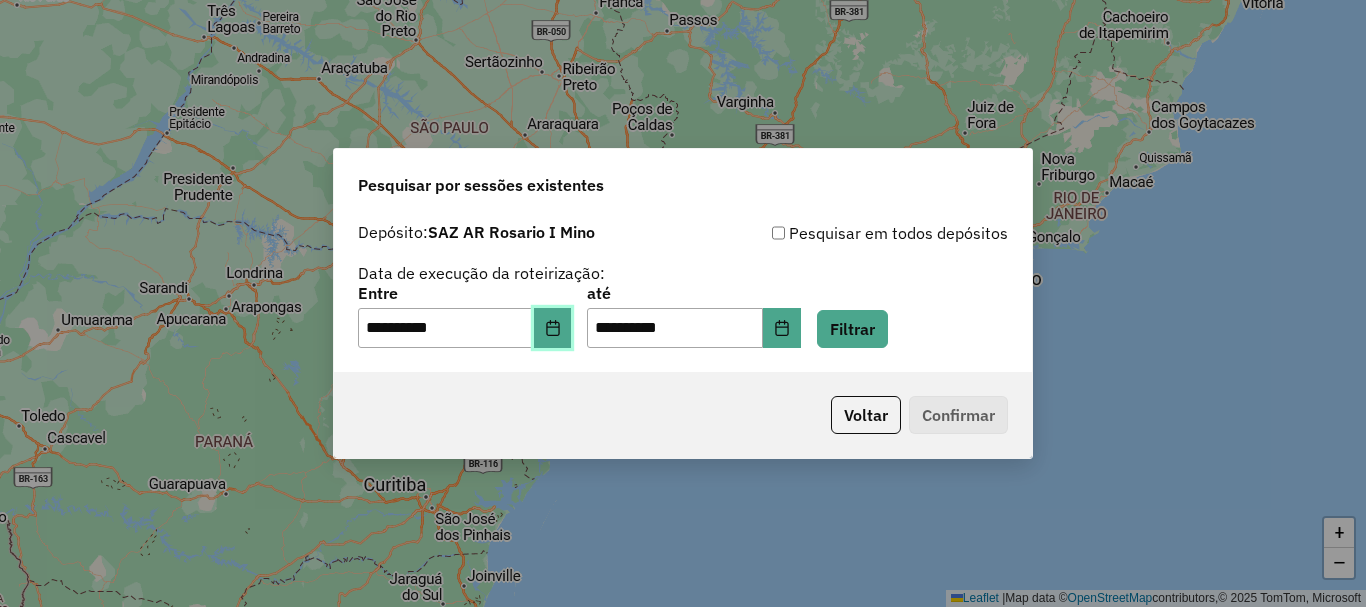 click 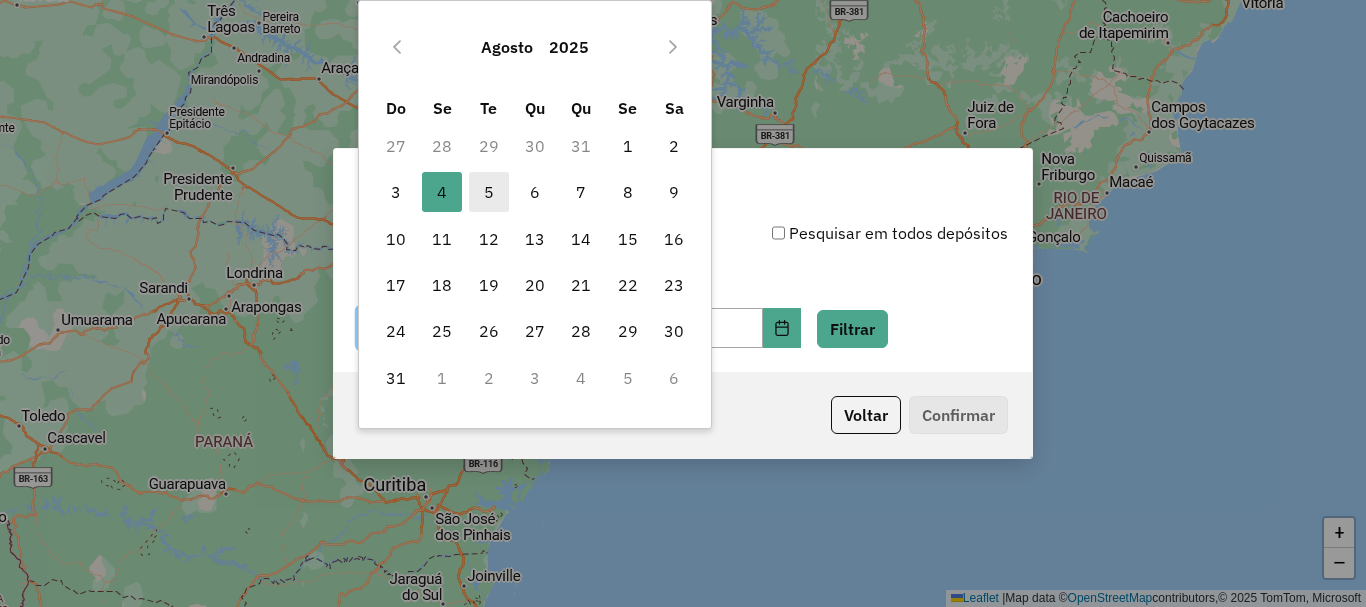click on "5" at bounding box center [489, 192] 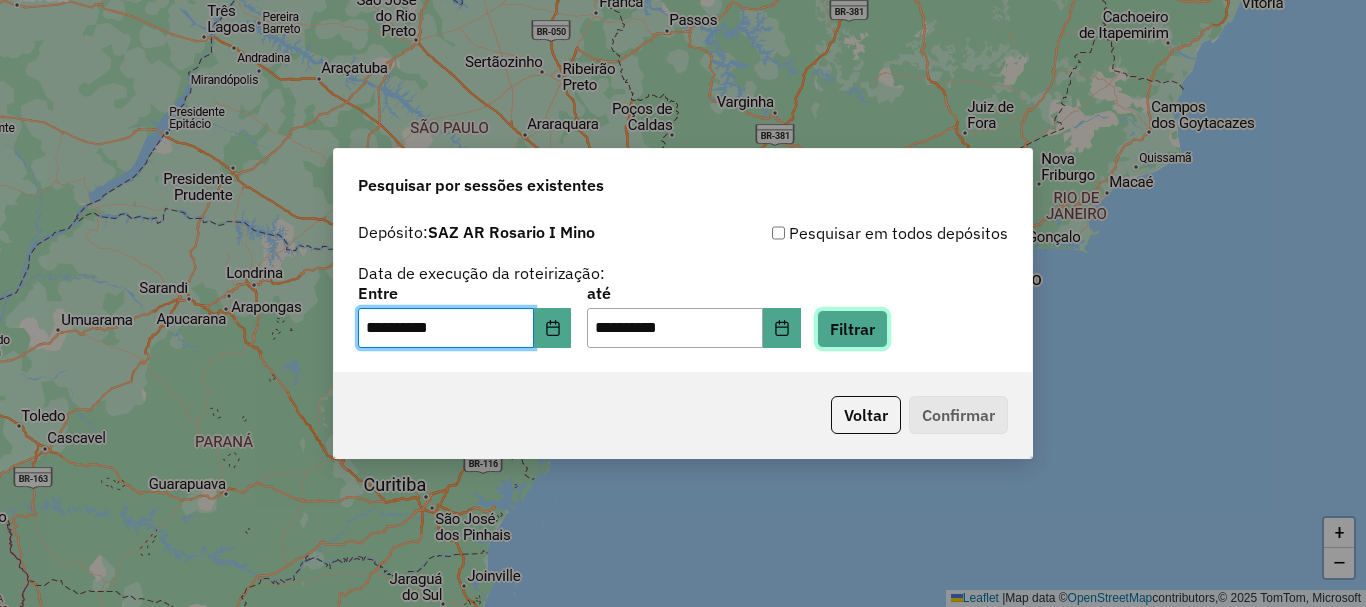 click on "Filtrar" 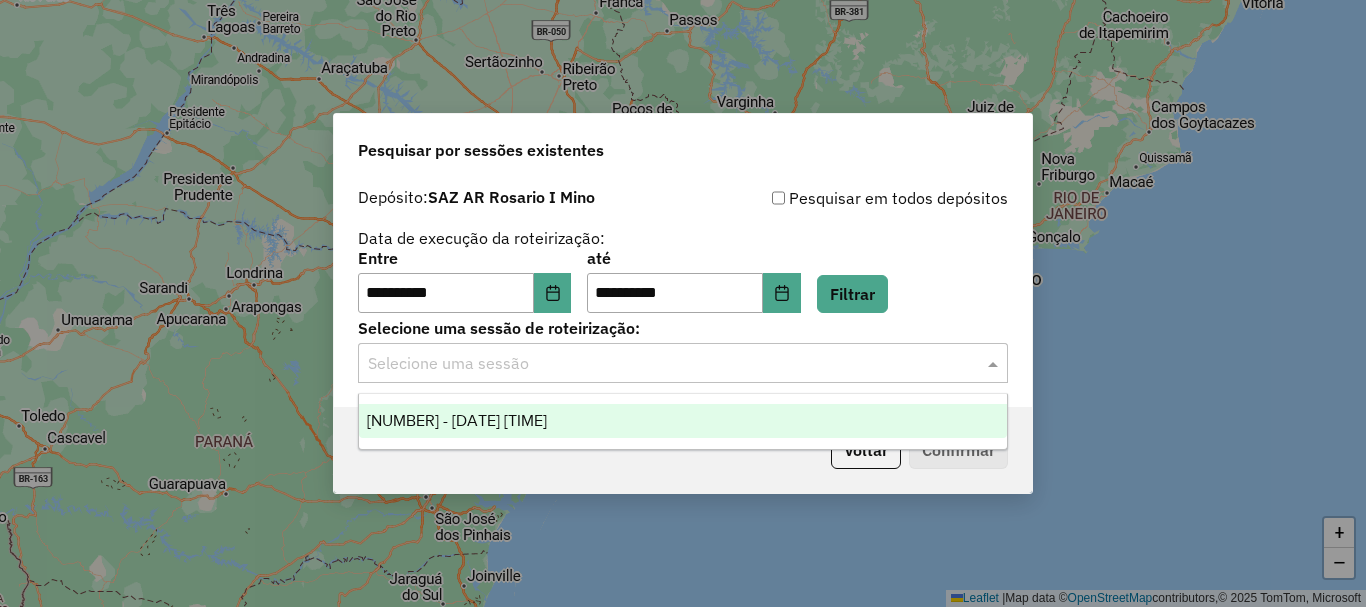 click 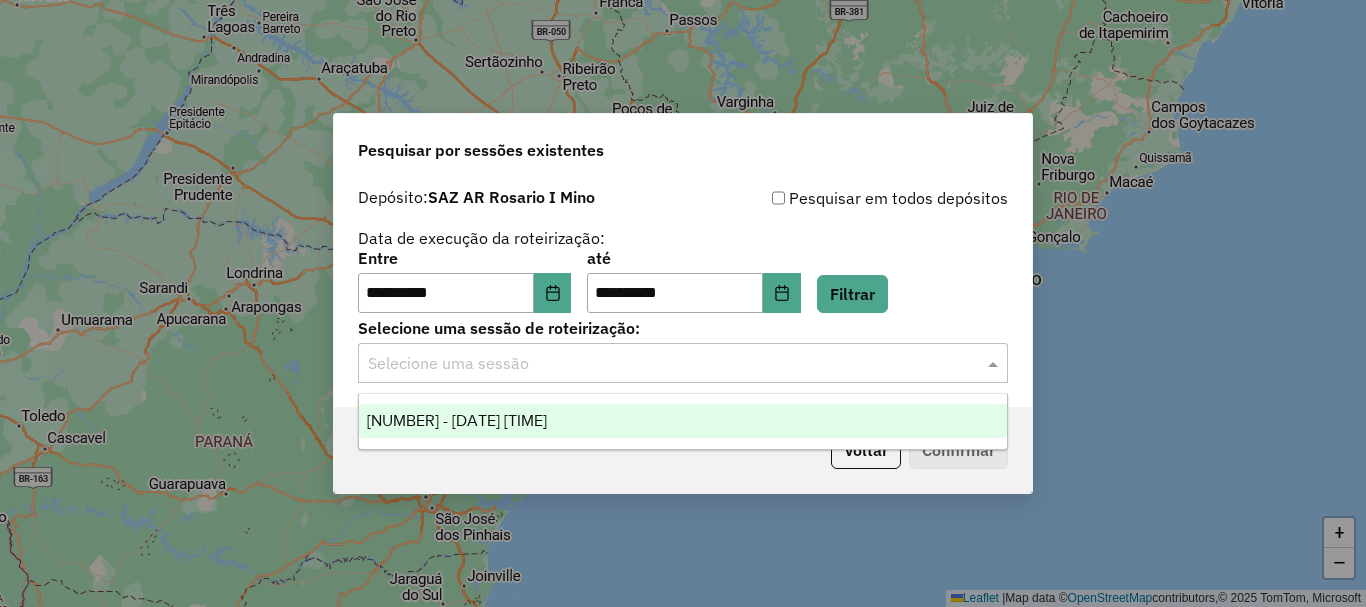 click on "[NUMBER] - [DATE] [TIME]" at bounding box center [457, 420] 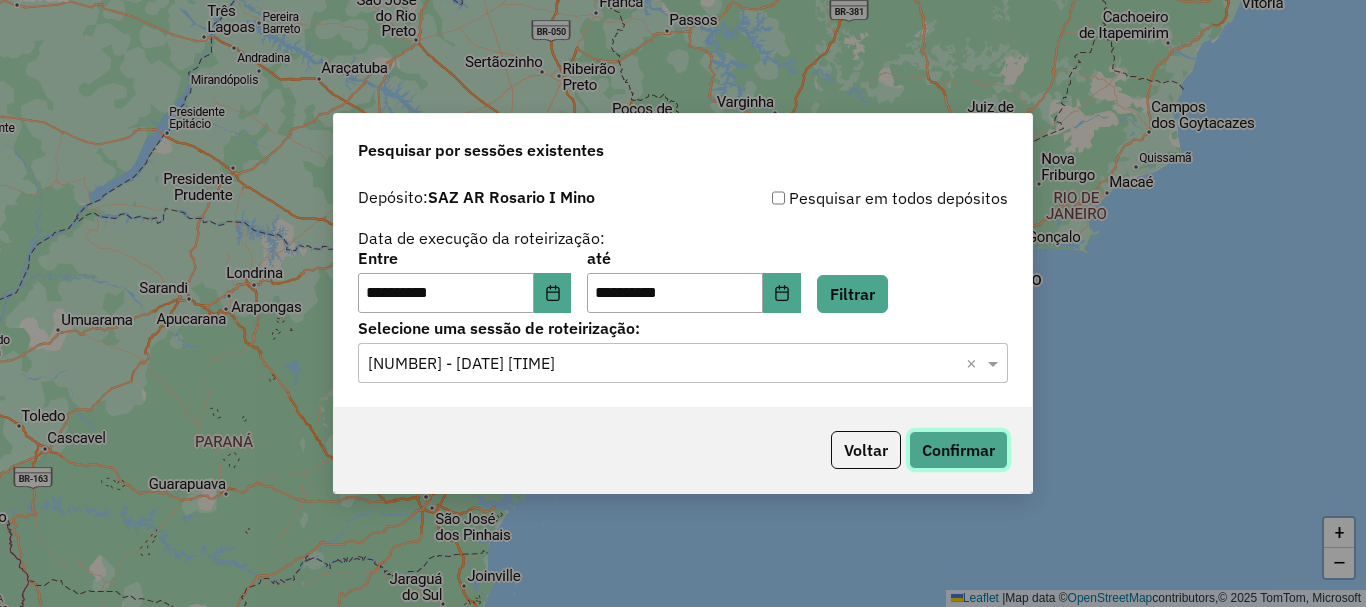 click on "Confirmar" 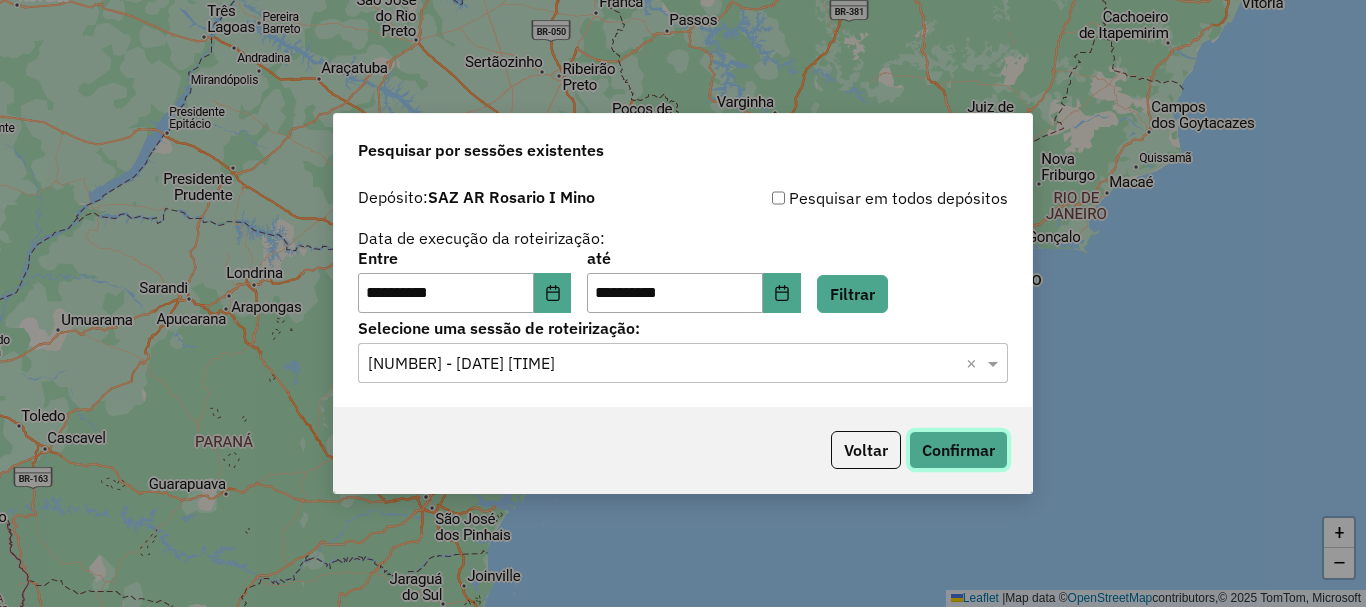 click on "Confirmar" 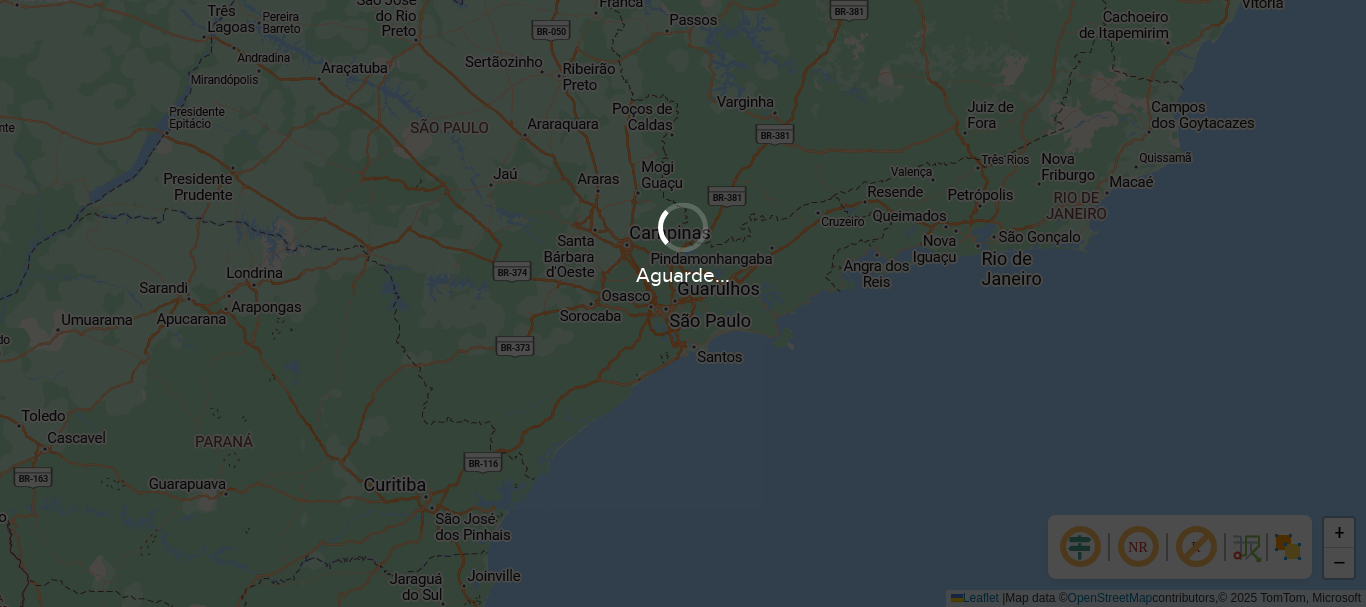 scroll, scrollTop: 0, scrollLeft: 0, axis: both 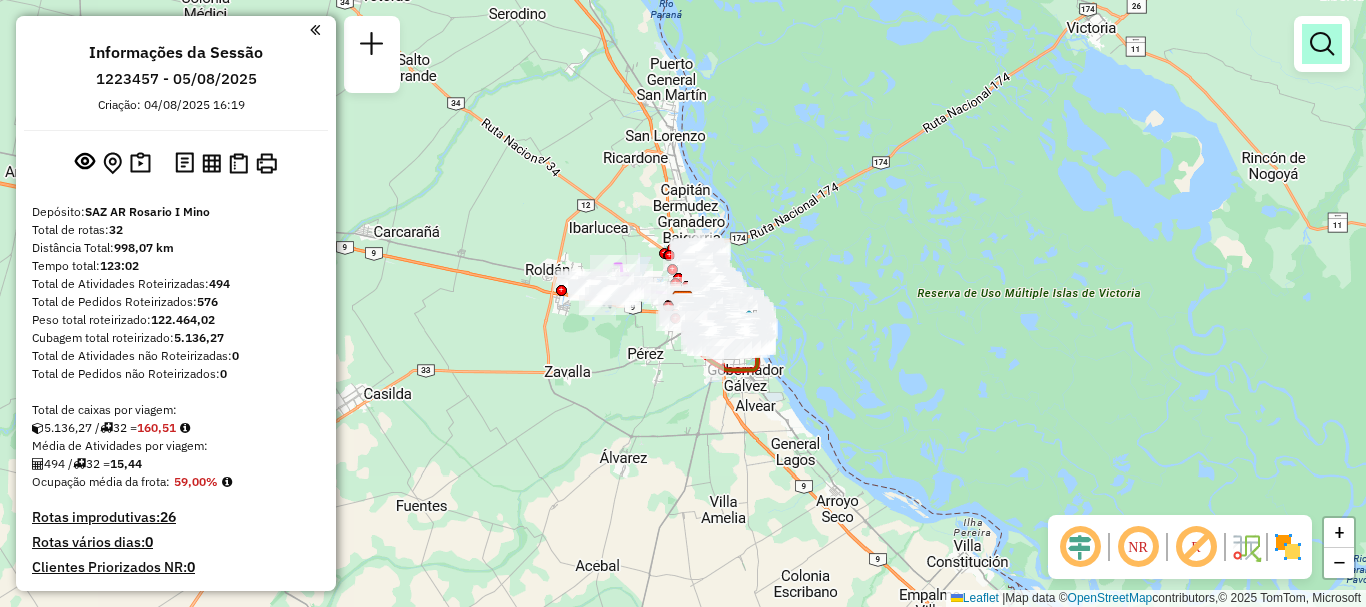 click at bounding box center [1322, 44] 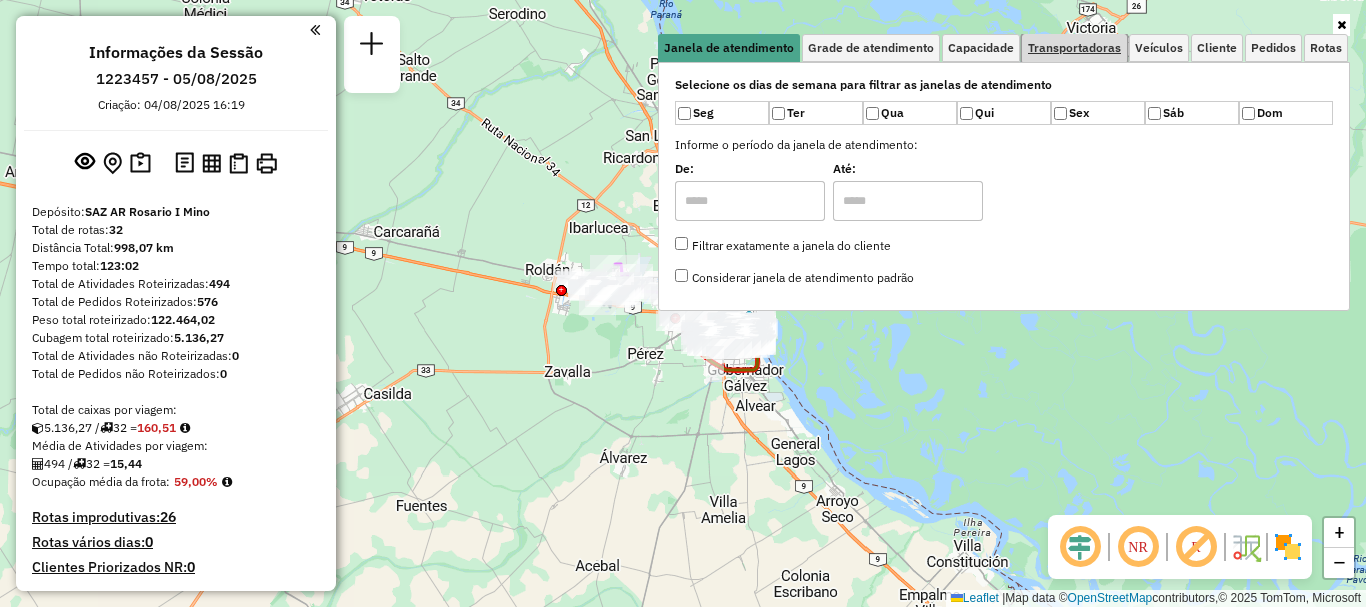 click on "Transportadoras" at bounding box center (1074, 48) 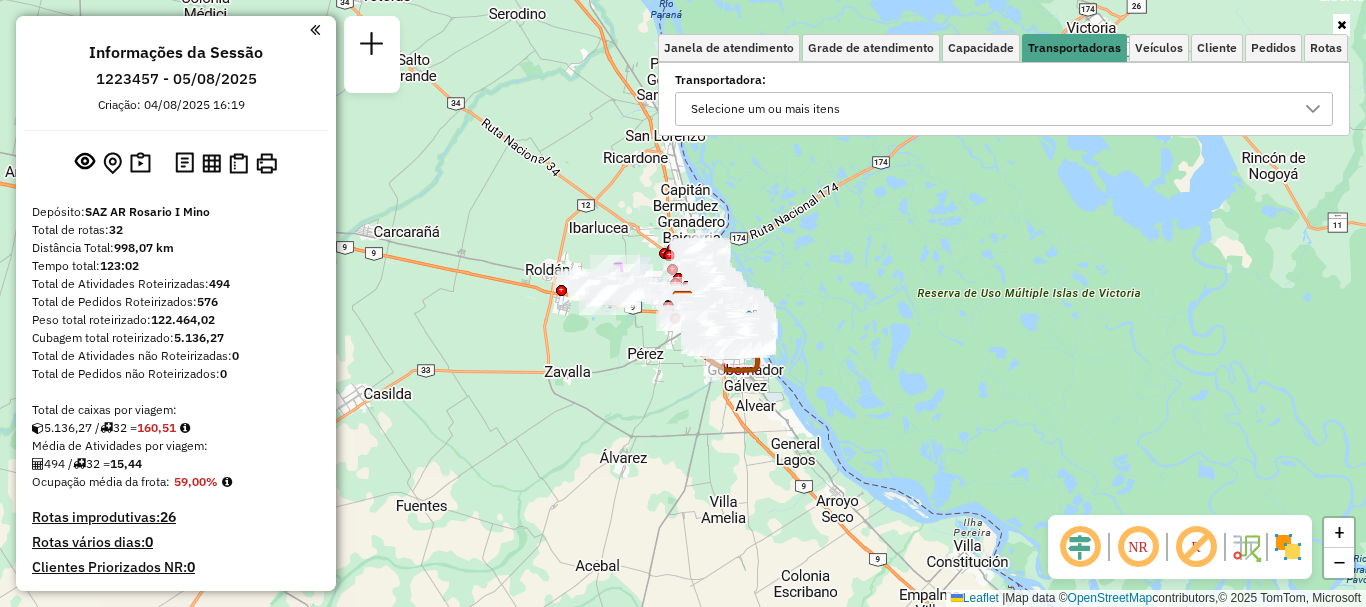 click 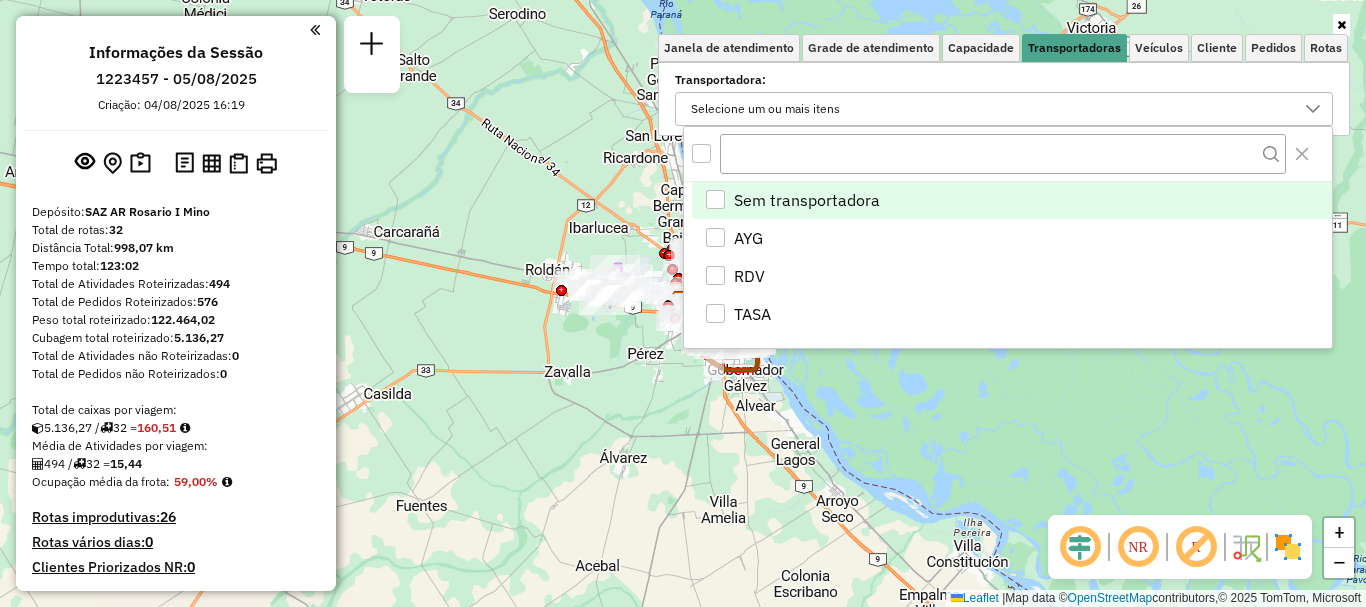 scroll, scrollTop: 12, scrollLeft: 69, axis: both 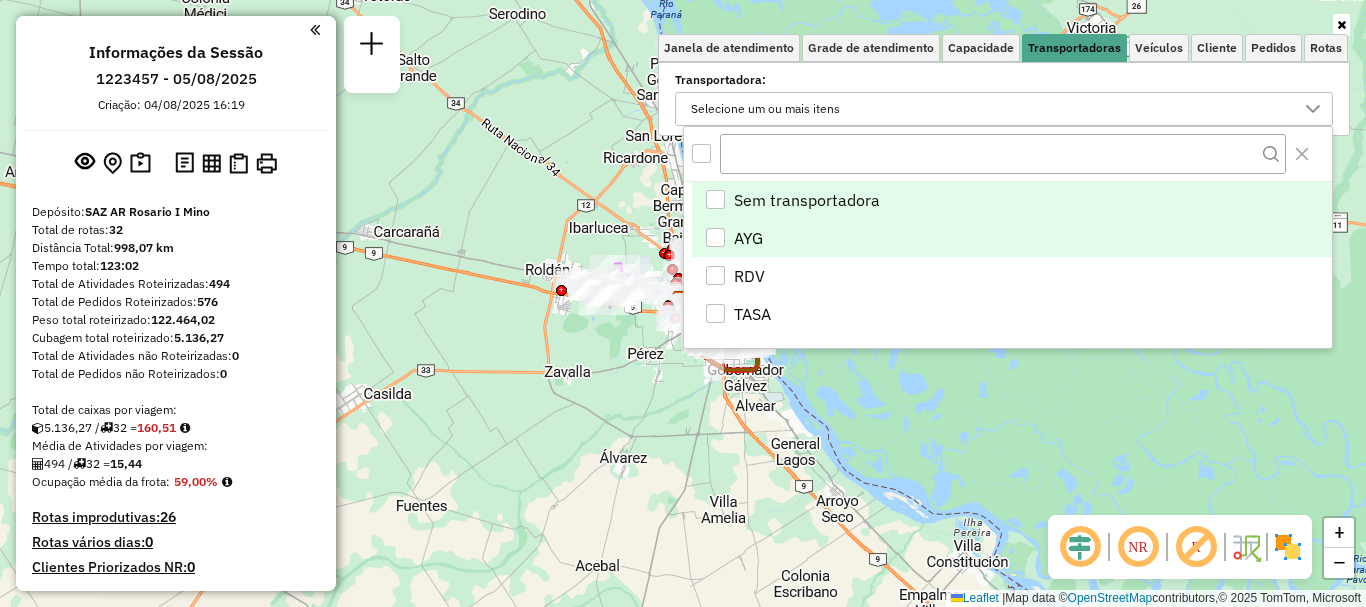 click at bounding box center (715, 237) 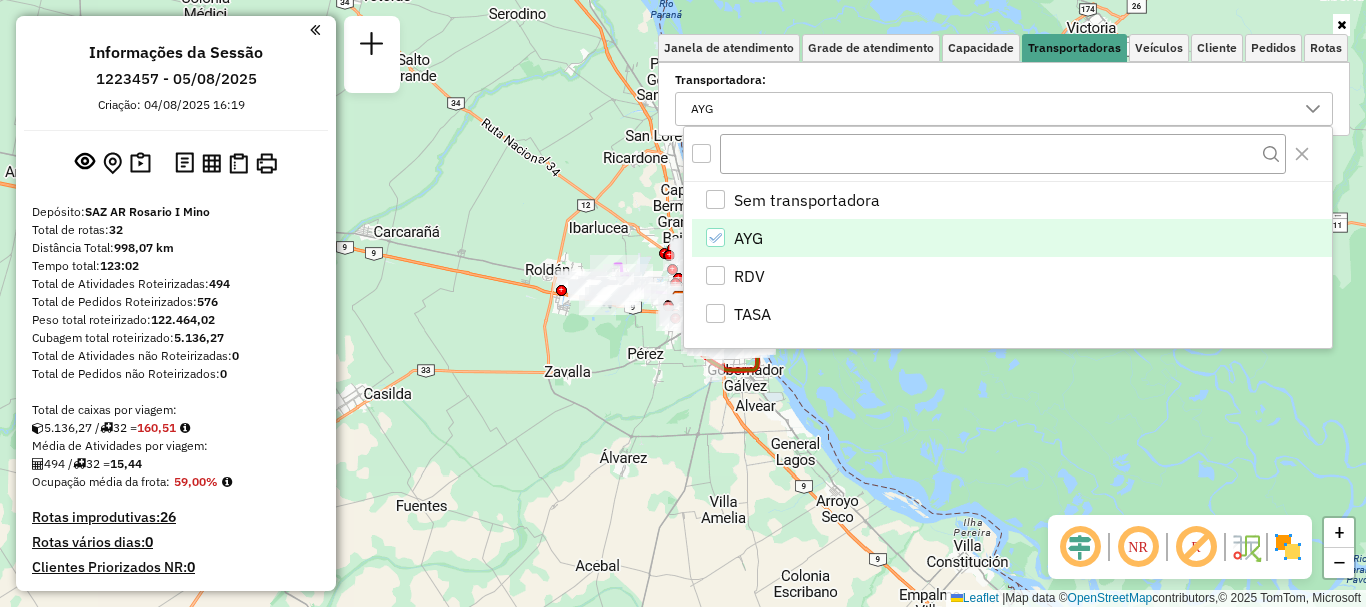 click on "Janela de atendimento Grade de atendimento Capacidade Transportadoras Veículos Cliente Pedidos  Rotas Selecione os dias de semana para filtrar as janelas de atendimento  Seg   Ter   Qua   Qui   Sex   Sáb   Dom  Informe o período da janela de atendimento: De: Até:  Filtrar exatamente a janela do cliente  Considerar janela de atendimento padrão  Selecione os dias de semana para filtrar as grades de atendimento  Seg   Ter   Qua   Qui   Sex   Sáb   Dom   Considerar clientes sem dia de atendimento cadastrado  Clientes fora do dia de atendimento selecionado Filtrar as atividades entre os valores definidos abaixo:  Peso mínimo:   Peso máximo:   Cubagem mínima:   Cubagem máxima:   De:   Até:  Filtrar as atividades entre o tempo de atendimento definido abaixo:  De:   Até:   Considerar capacidade total dos clientes não roteirizados Transportadora: AYG Tipo de veículo: Selecione um ou mais itens Veículo: Selecione um ou mais itens Motorista: Selecione um ou mais itens Nome: Tipo de cliente: Rótulo: Tipo:" 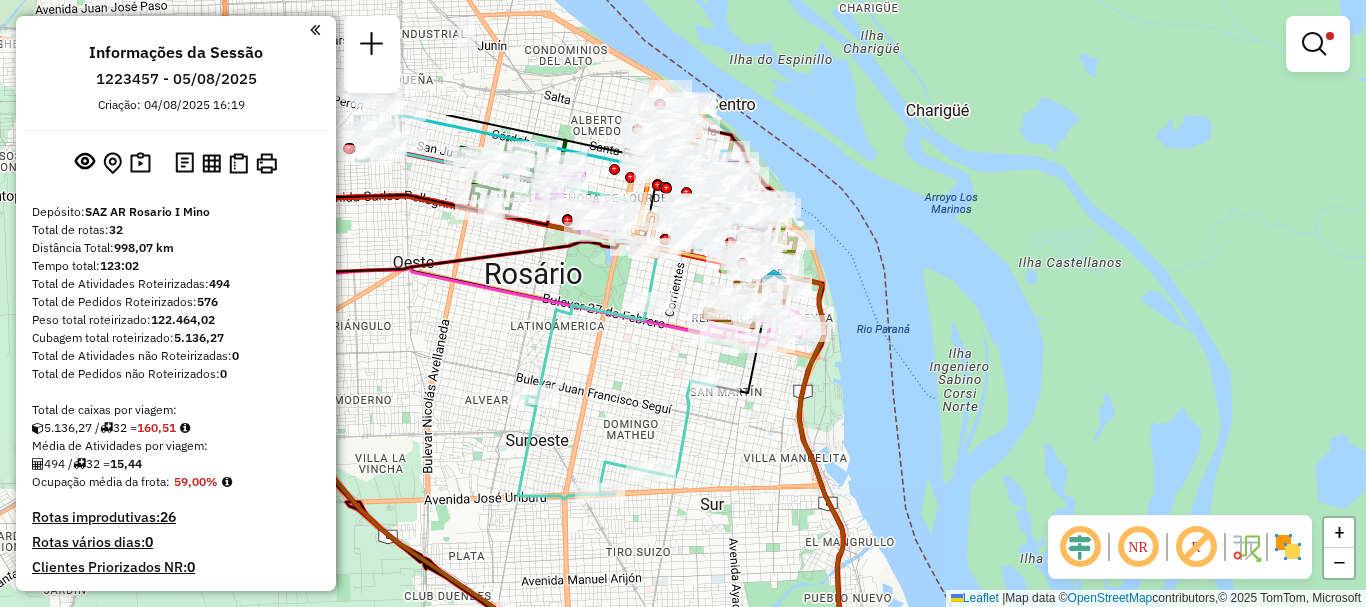 drag, startPoint x: 768, startPoint y: 266, endPoint x: 758, endPoint y: 415, distance: 149.33519 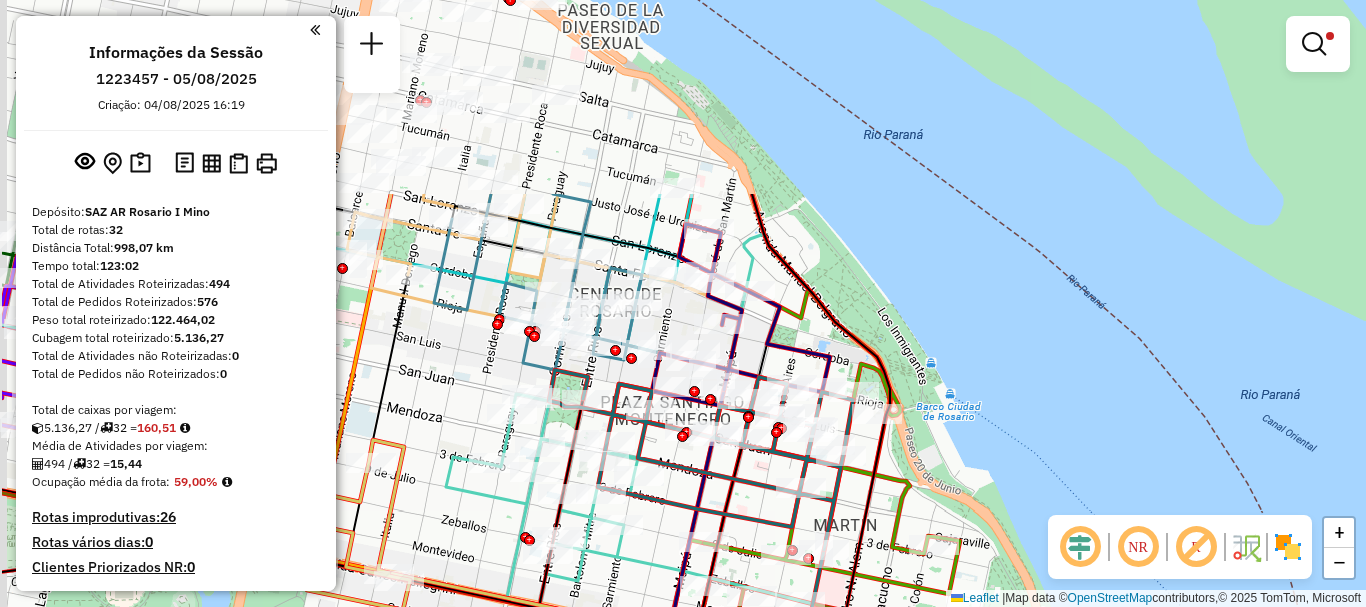 drag, startPoint x: 893, startPoint y: 381, endPoint x: 983, endPoint y: 512, distance: 158.93709 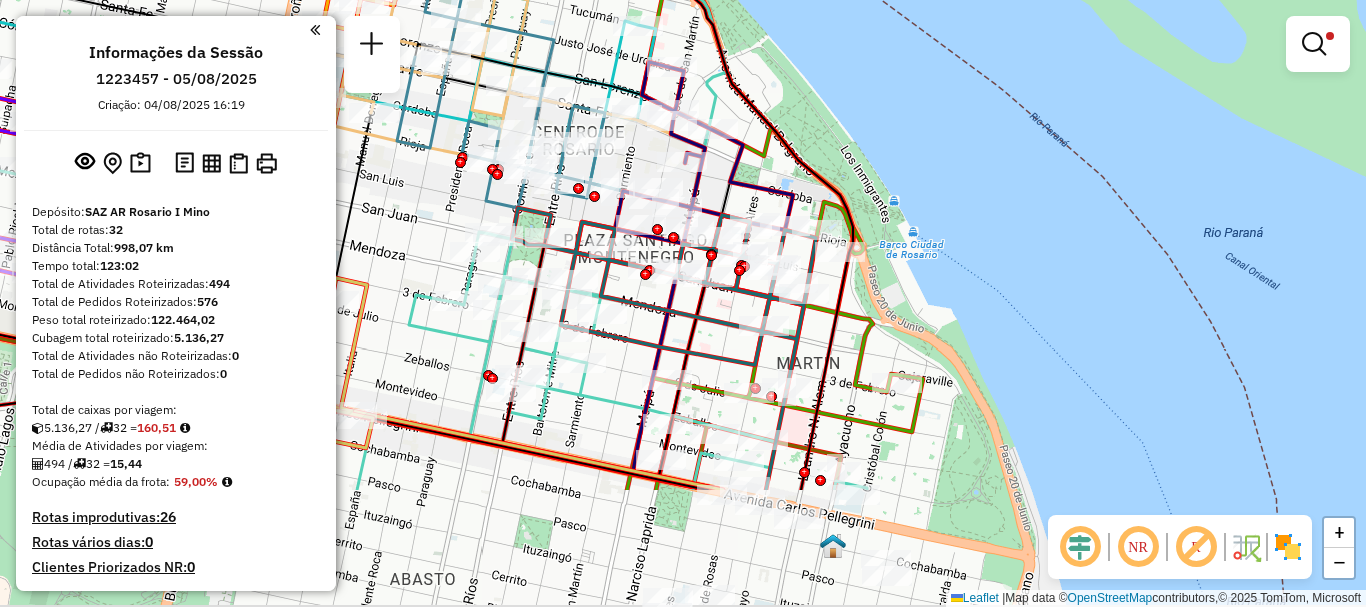 drag, startPoint x: 538, startPoint y: 430, endPoint x: 600, endPoint y: 285, distance: 157.69908 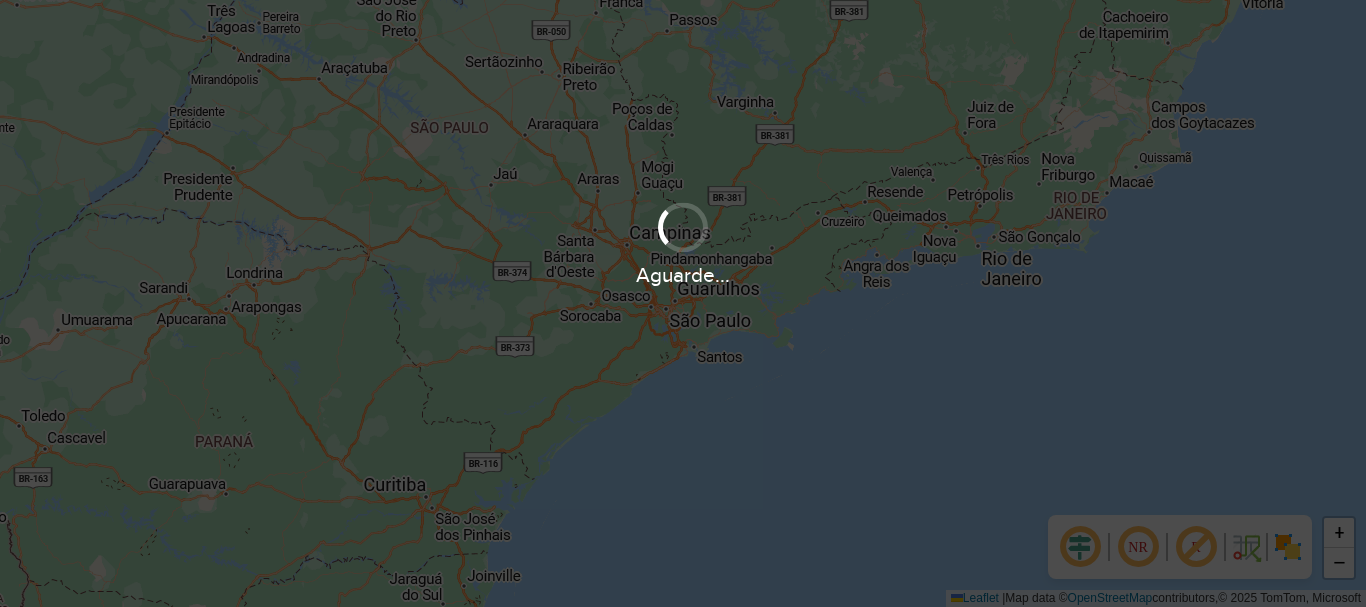scroll, scrollTop: 0, scrollLeft: 0, axis: both 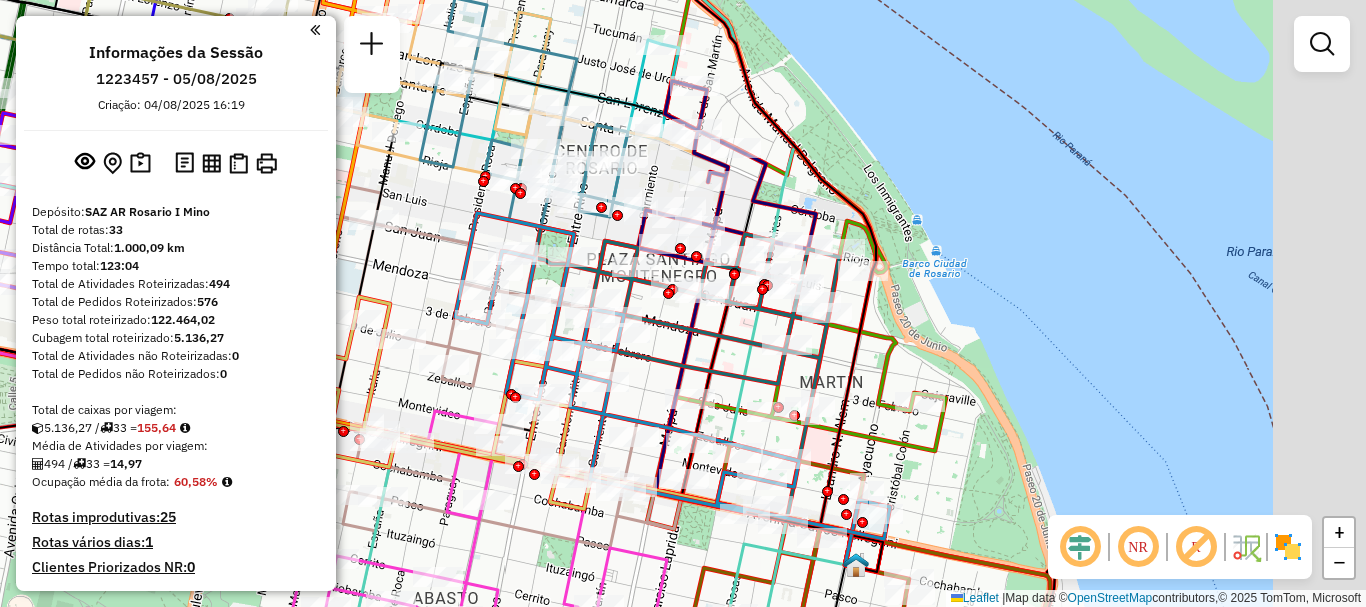 drag, startPoint x: 728, startPoint y: 436, endPoint x: 572, endPoint y: 369, distance: 169.77927 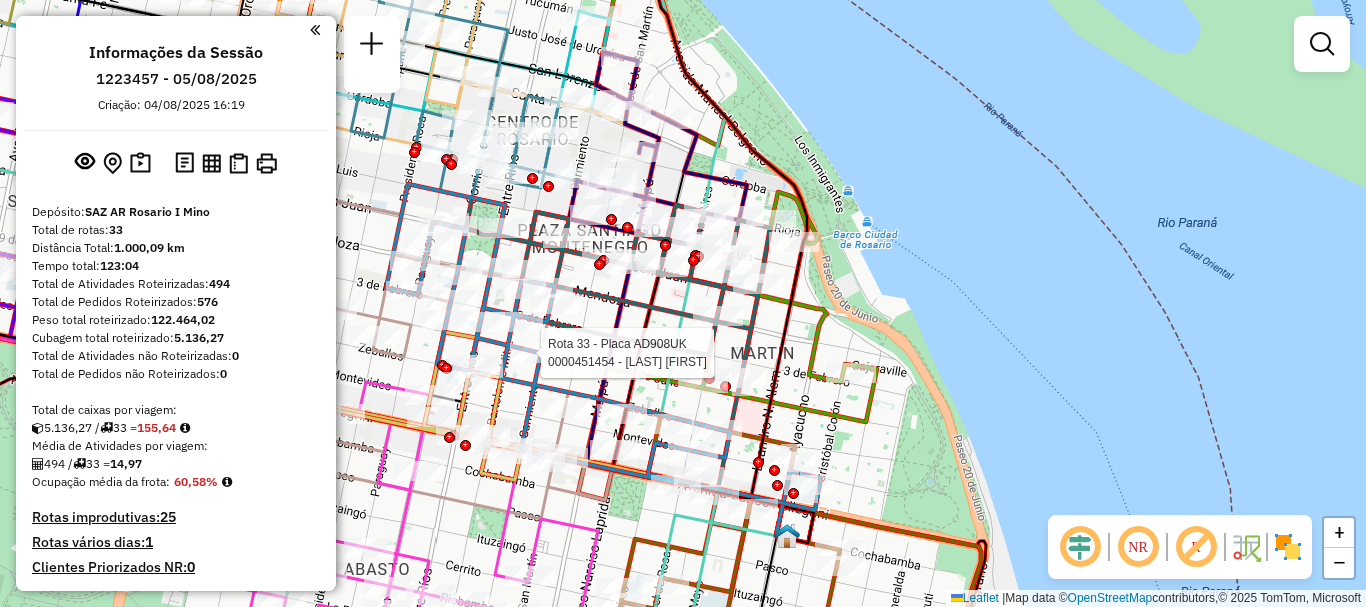 click on "Rota 6 - Placa AB960LZ  0000076735 - [LAST] [FIRST] Rota 6 - Placa AB960LZ  0000373486 - [LAST] Rota 6 - Placa AB960LZ  0000883649 - [LAST] [FIRST] Rota 33 - Placa AD908UK  0000451454 - [LAST] [FIRST] Janela de atendimento Grade de atendimento Capacidade Transportadoras Veículos Cliente Pedidos  Rotas Selecione os dias de semana para filtrar as janelas de atendimento  Seg   Ter   Qua   Qui   Sex   Sáb   Dom  Informe o período da janela de atendimento: De: Até:  Filtrar exatamente a janela do cliente  Considerar janela de atendimento padrão  Selecione os dias de semana para filtrar as grades de atendimento  Seg   Ter   Qua   Qui   Sex   Sáb   Dom   Considerar clientes sem dia de atendimento cadastrado  Clientes fora do dia de atendimento selecionado Filtrar as atividades entre os valores definidos abaixo:  Peso mínimo:   Peso máximo:   Cubagem mínima:   Cubagem máxima:   De:   Até:  Filtrar as atividades entre o tempo de atendimento definido abaixo:  De:   Até:  Transportadora: Tipo de veículo:" 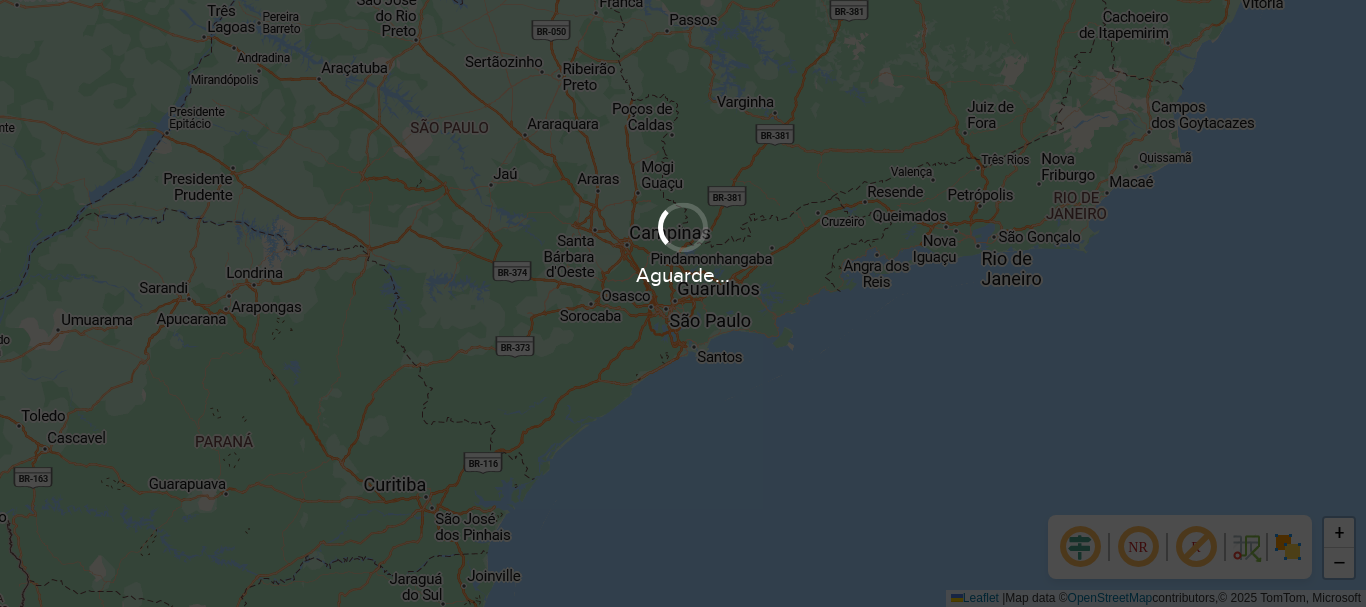 scroll, scrollTop: 0, scrollLeft: 0, axis: both 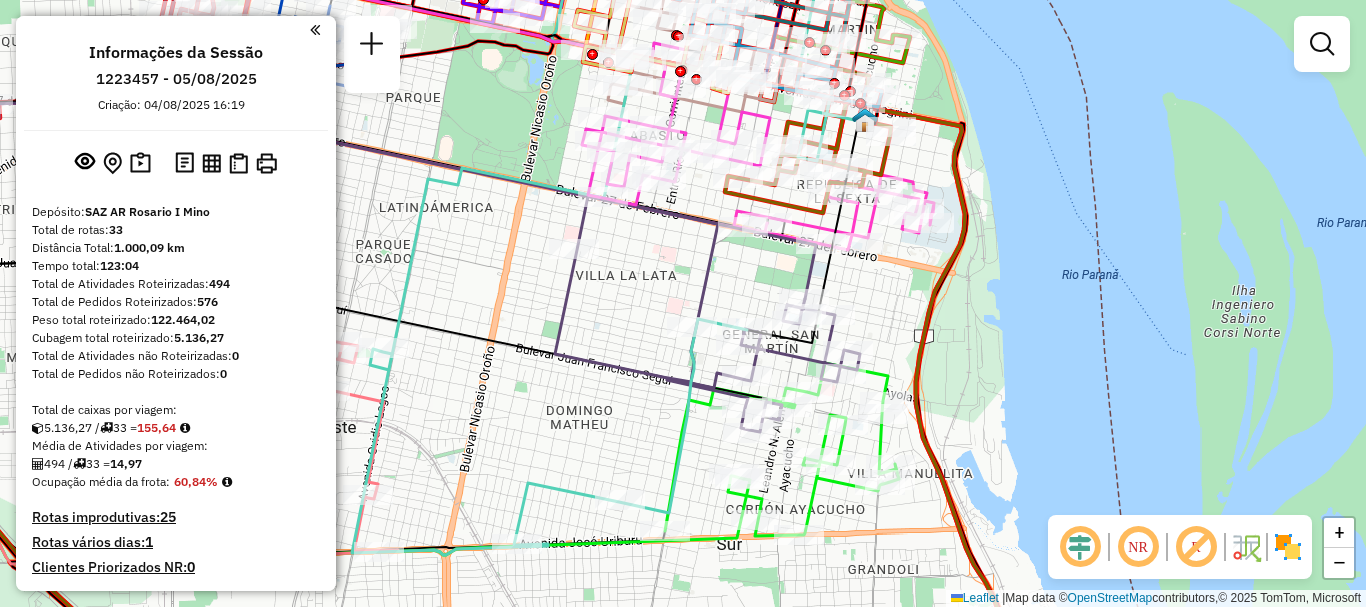 drag, startPoint x: 789, startPoint y: 124, endPoint x: 924, endPoint y: 165, distance: 141.08862 